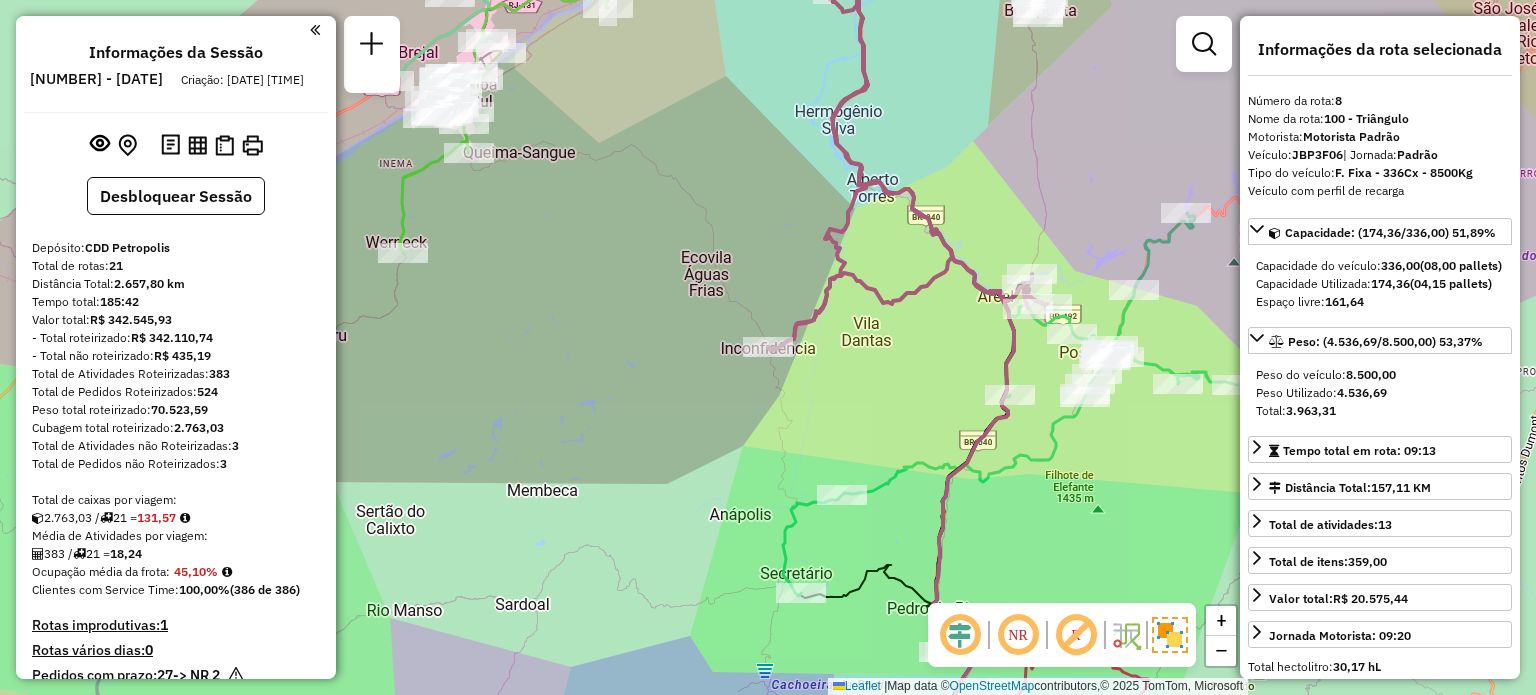 select on "**********" 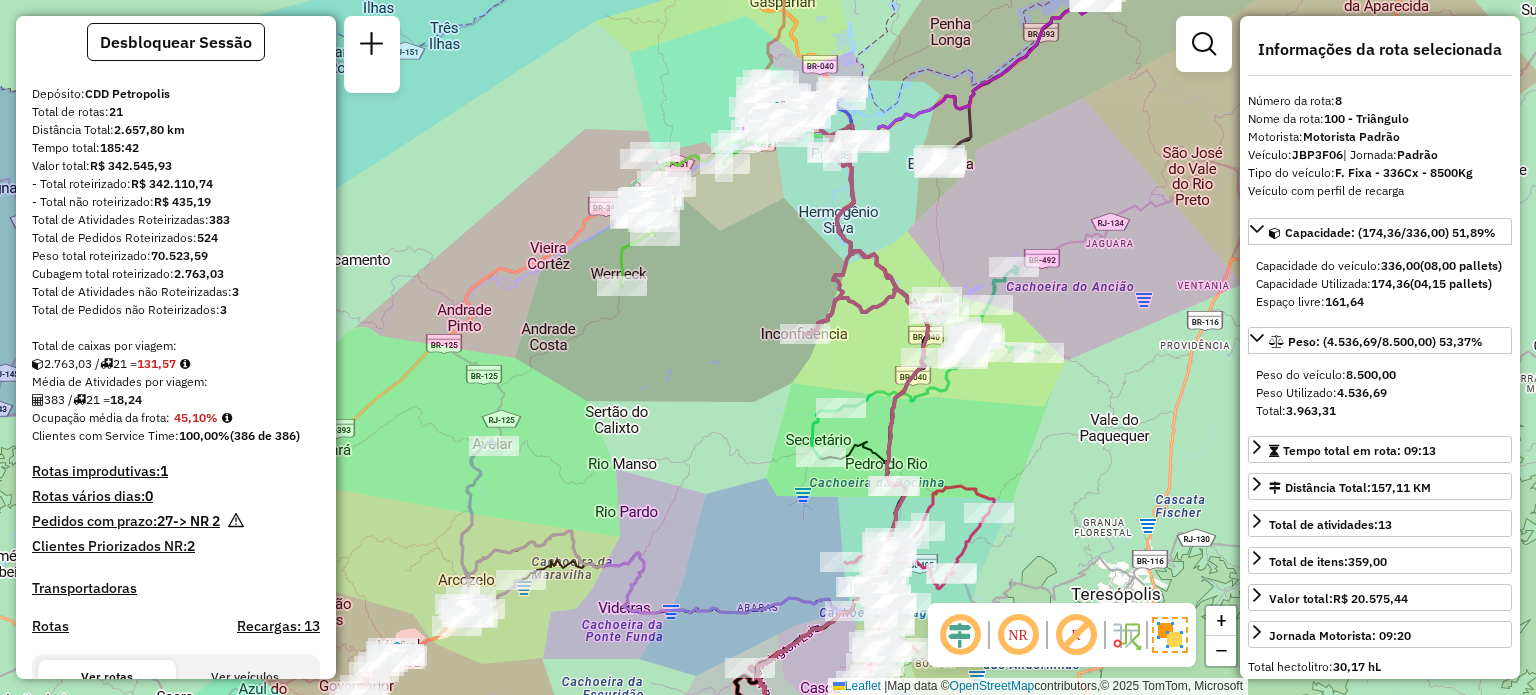 scroll, scrollTop: 0, scrollLeft: 0, axis: both 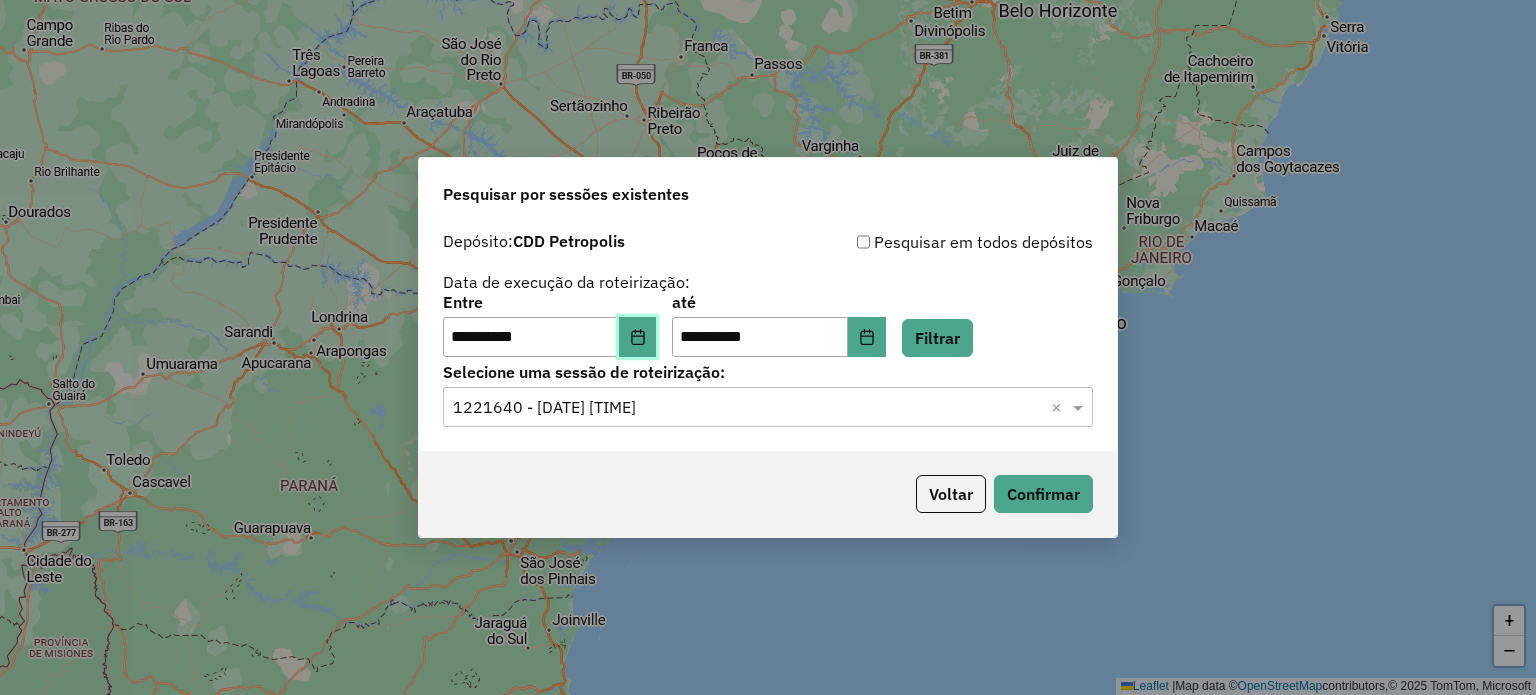 click at bounding box center [638, 337] 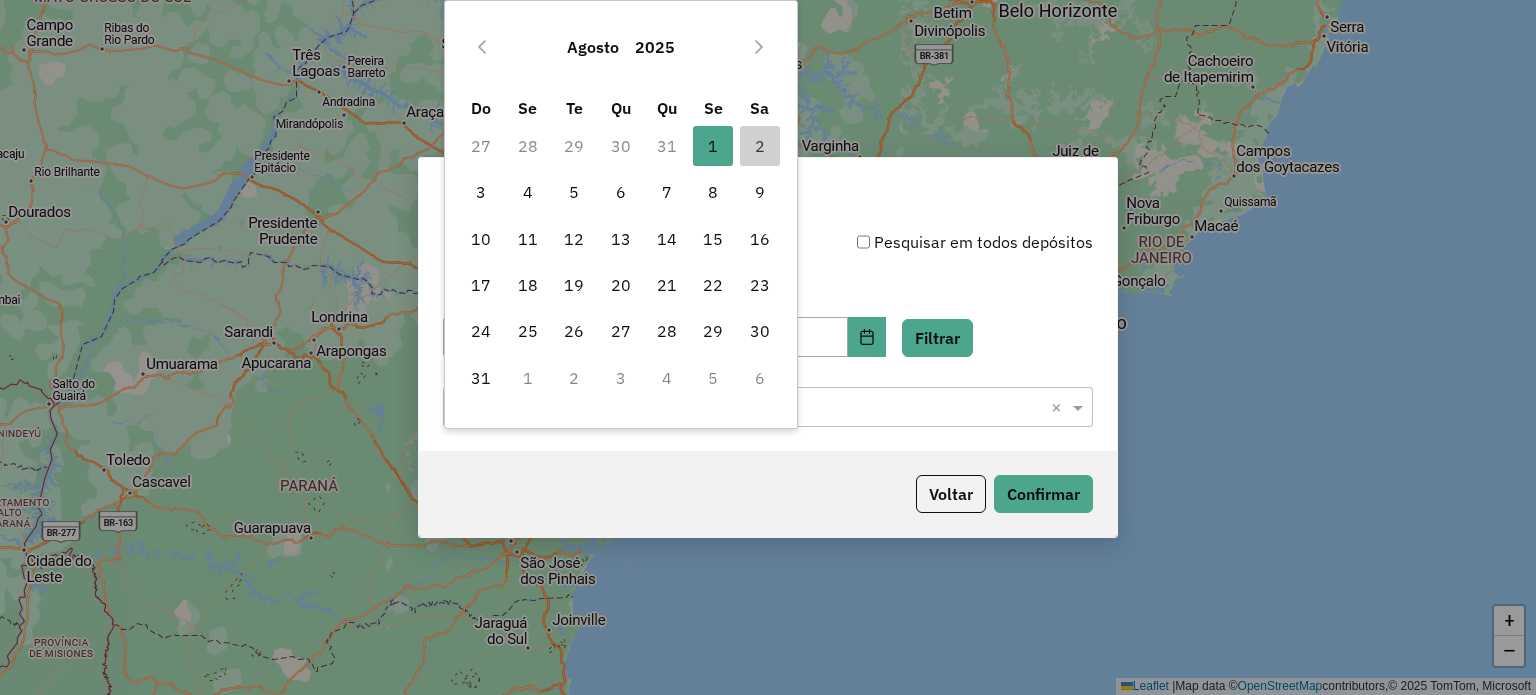 click on "**********" 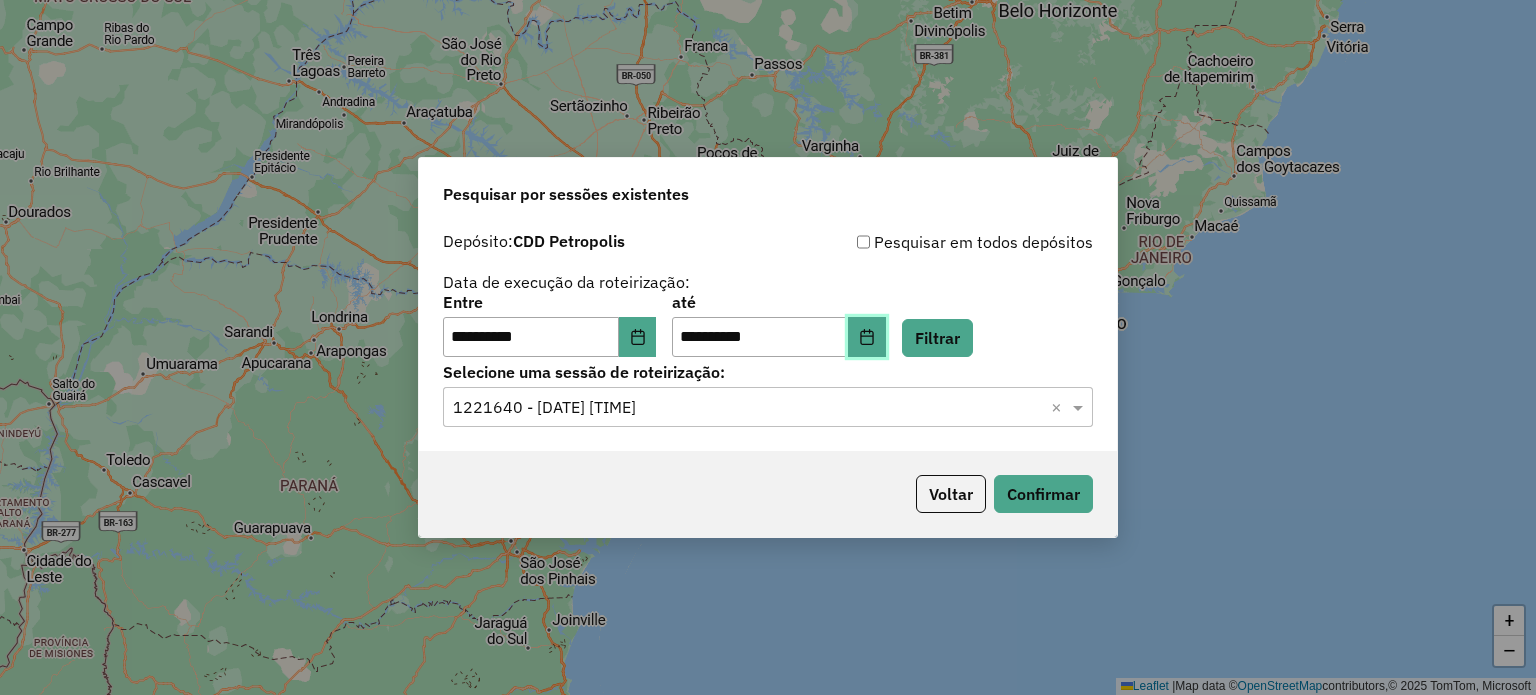 click at bounding box center [867, 337] 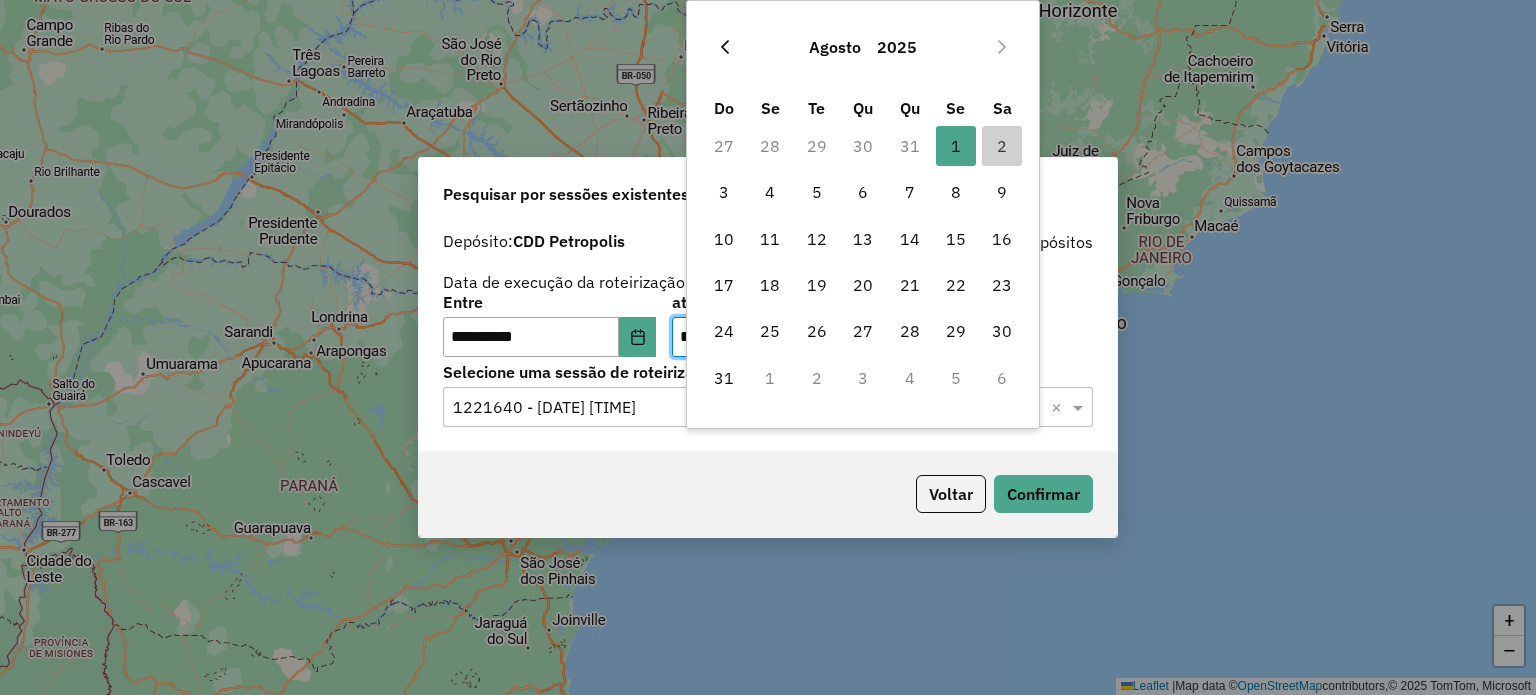 click 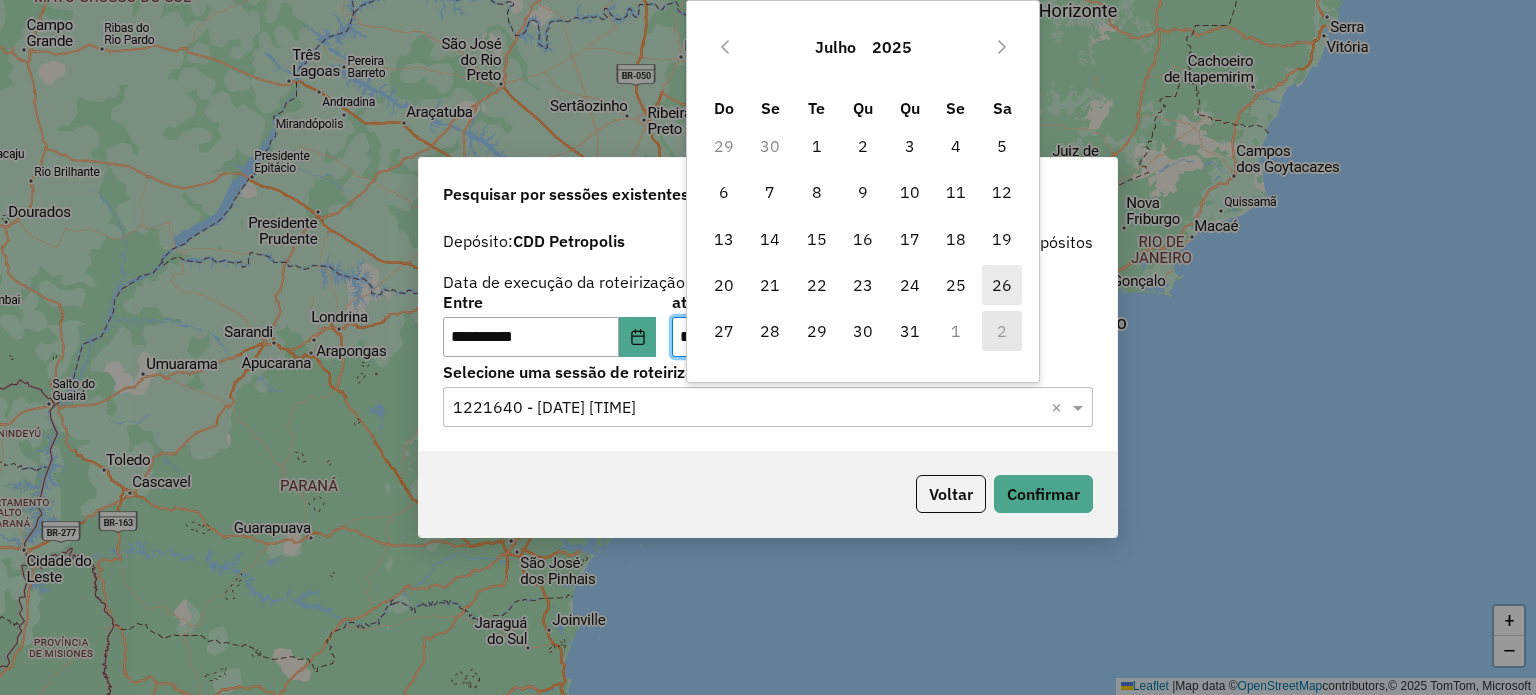 click on "26" at bounding box center (1002, 285) 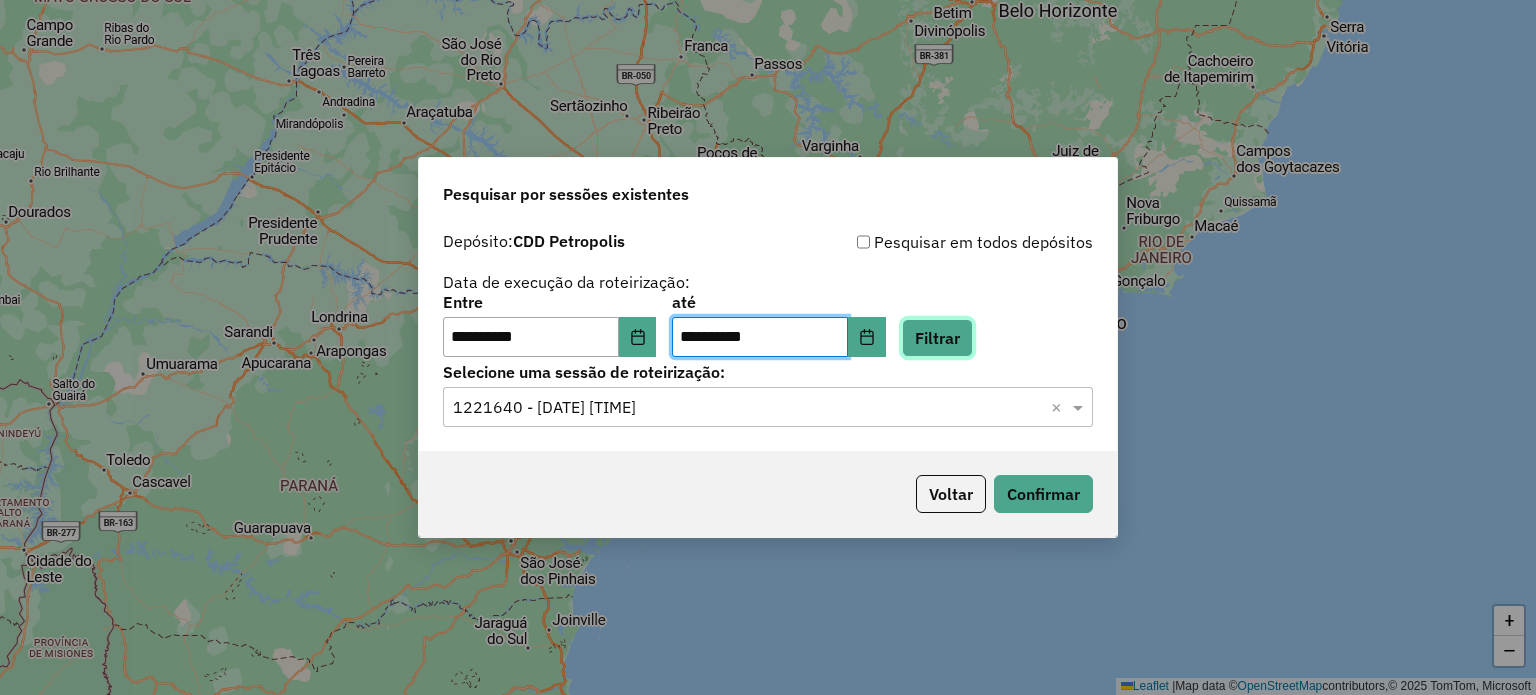 click on "Filtrar" 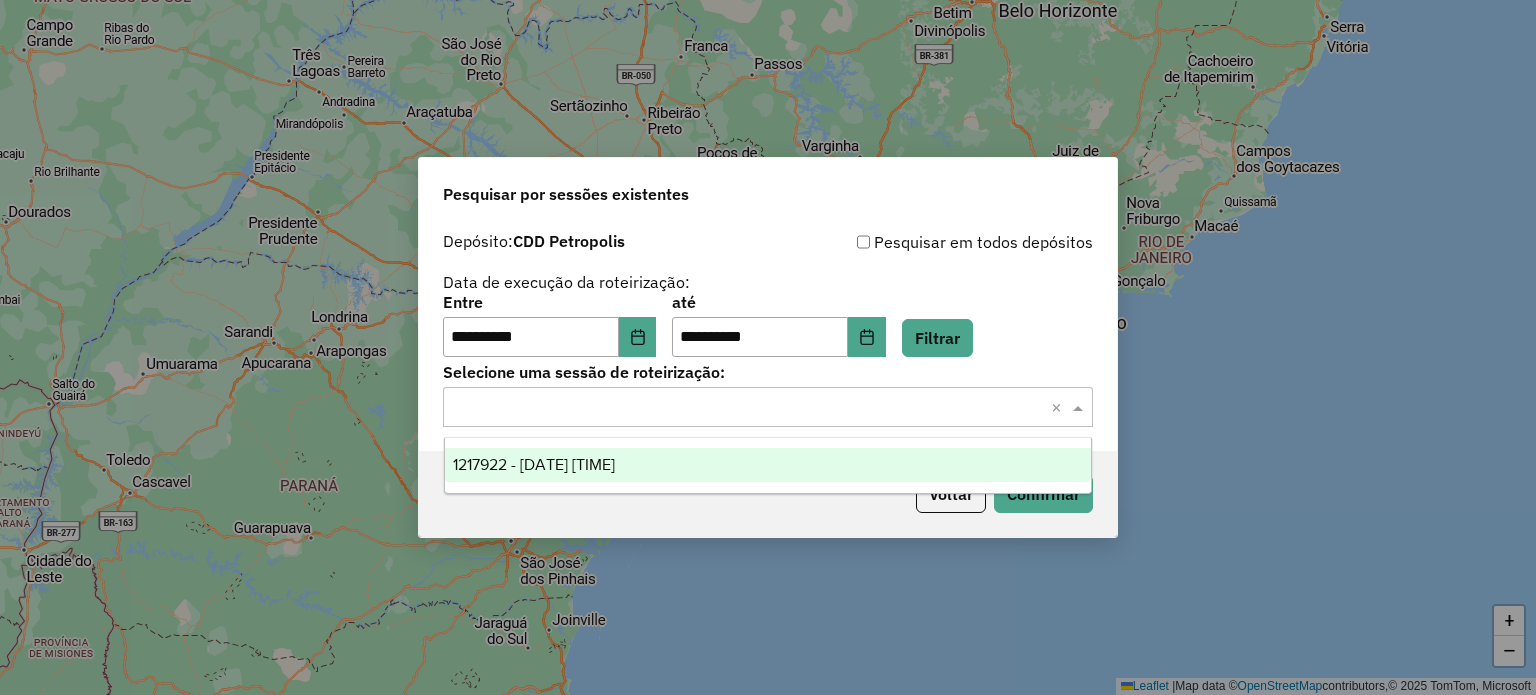 click 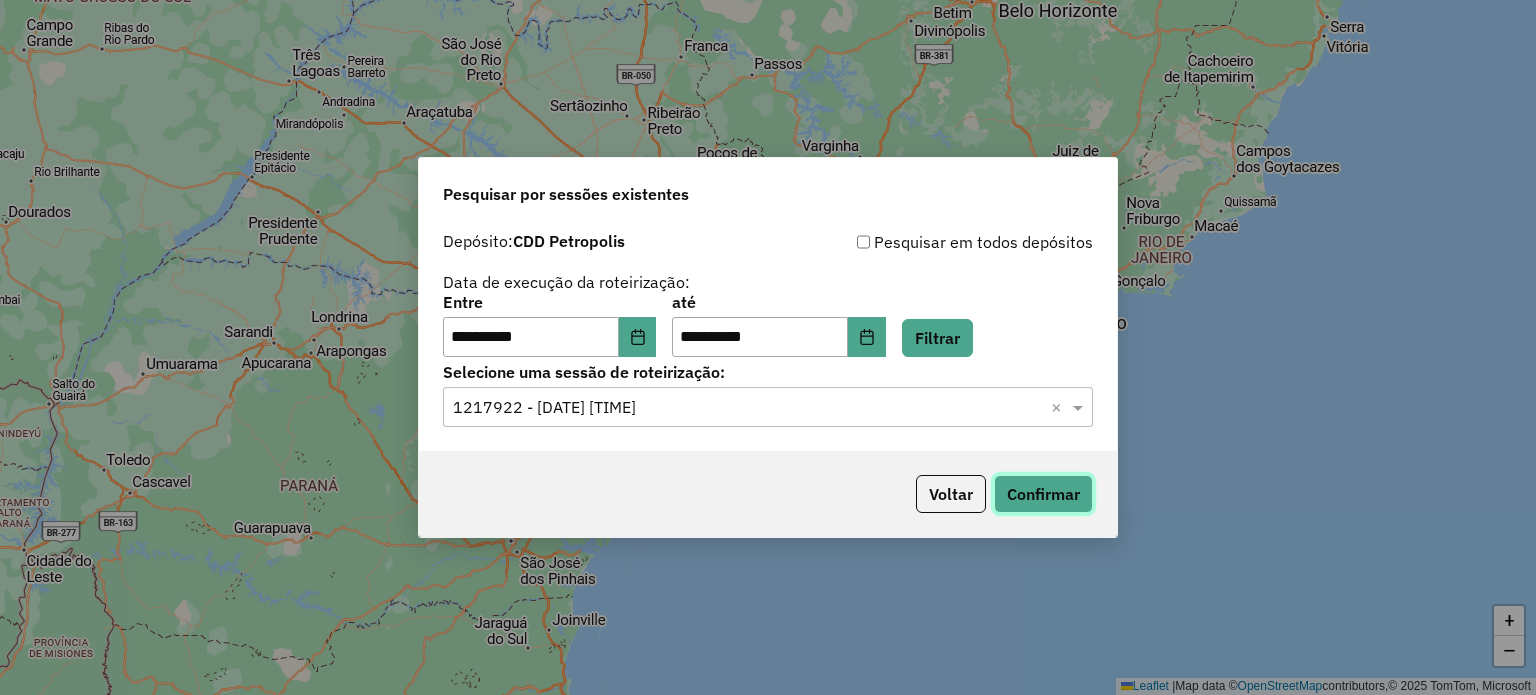 click on "Confirmar" 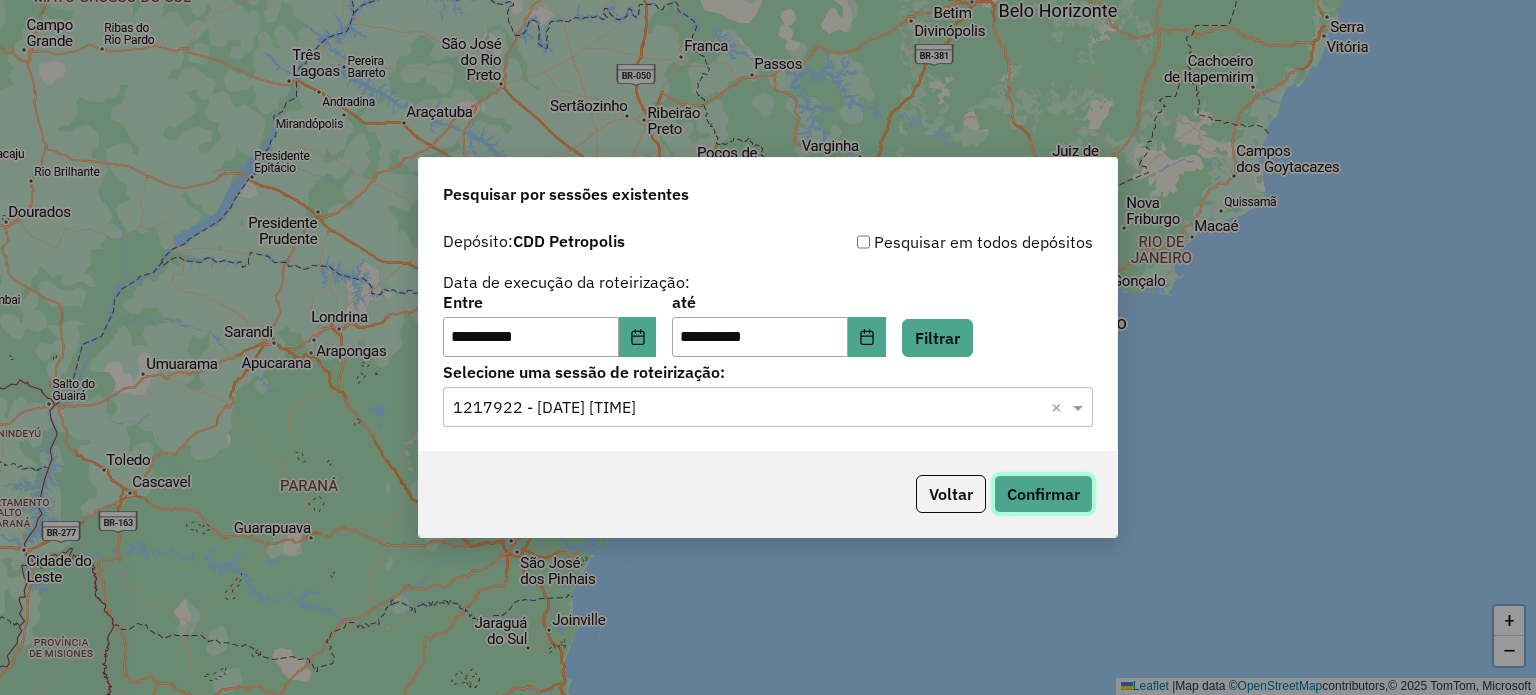 type 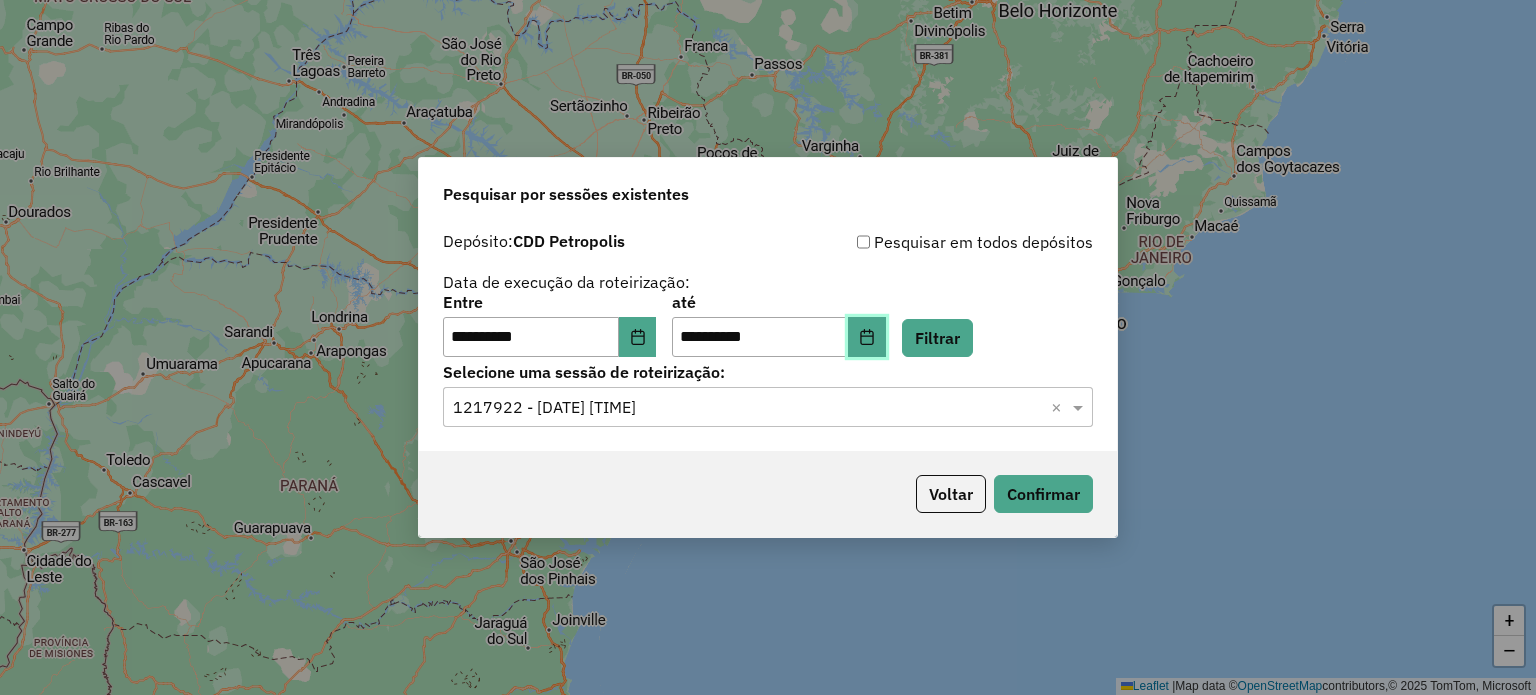 click at bounding box center [867, 337] 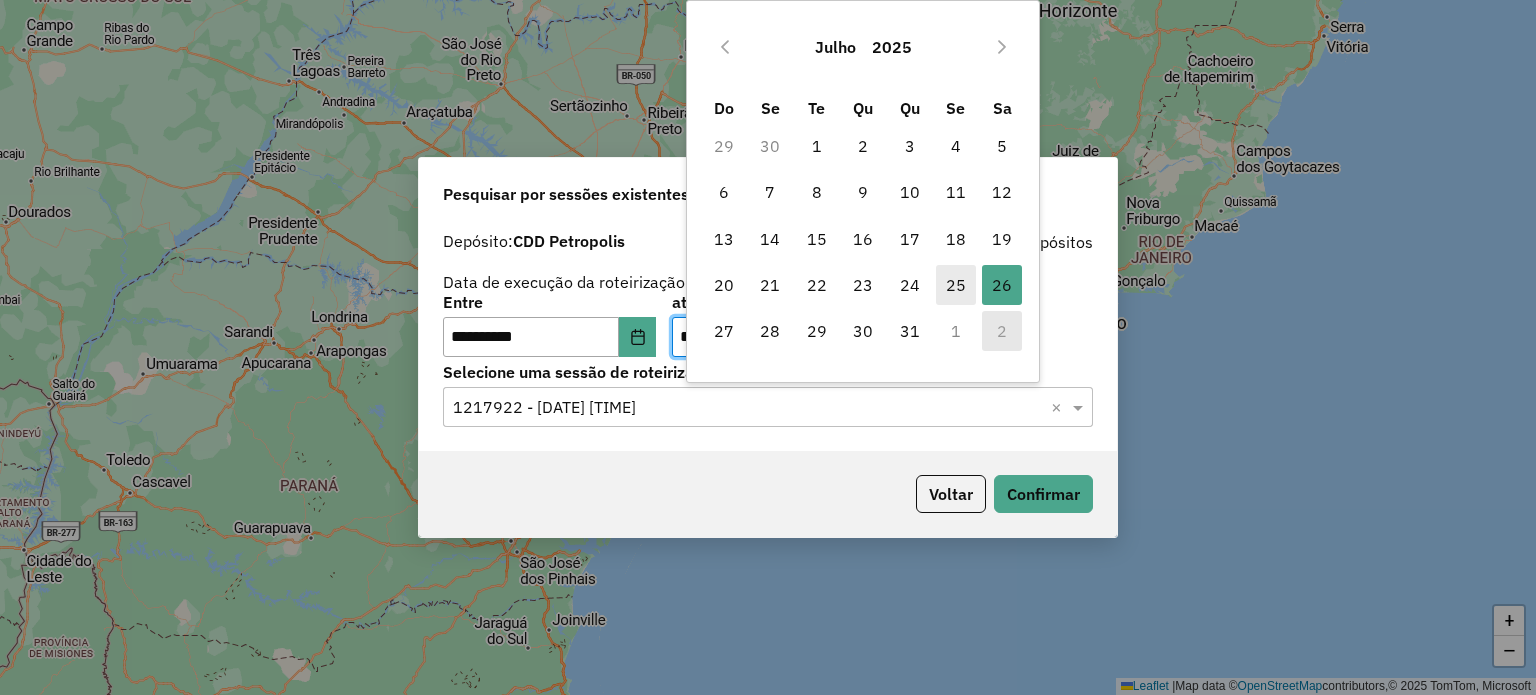 click on "25" at bounding box center (956, 285) 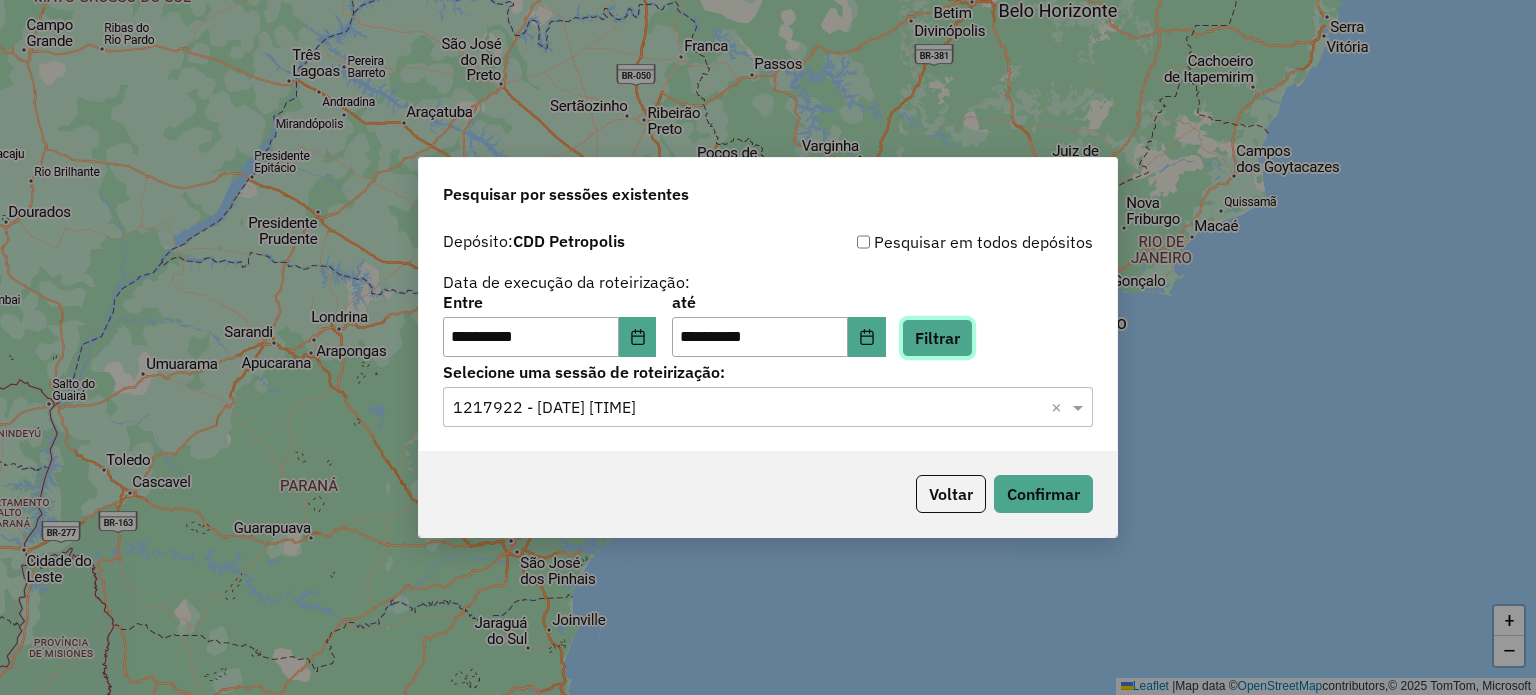 click on "Filtrar" 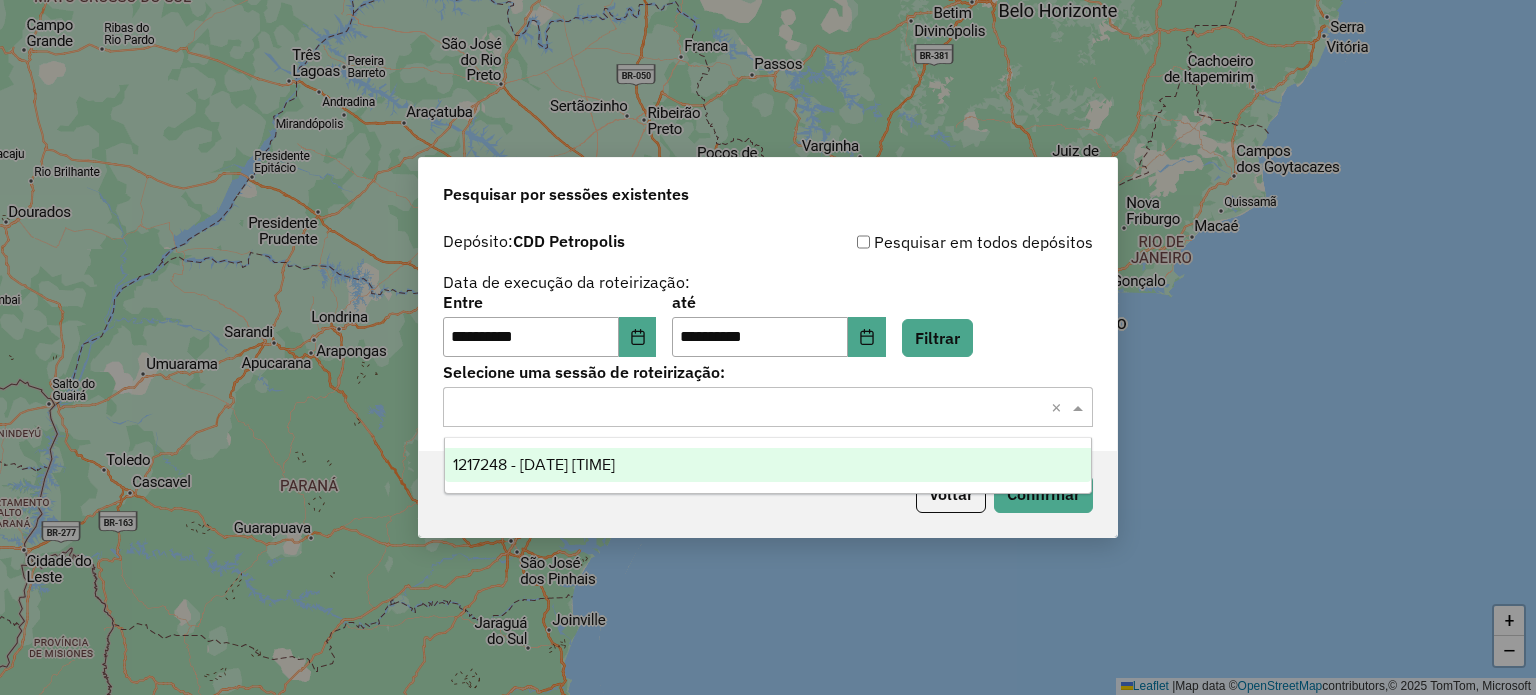 click 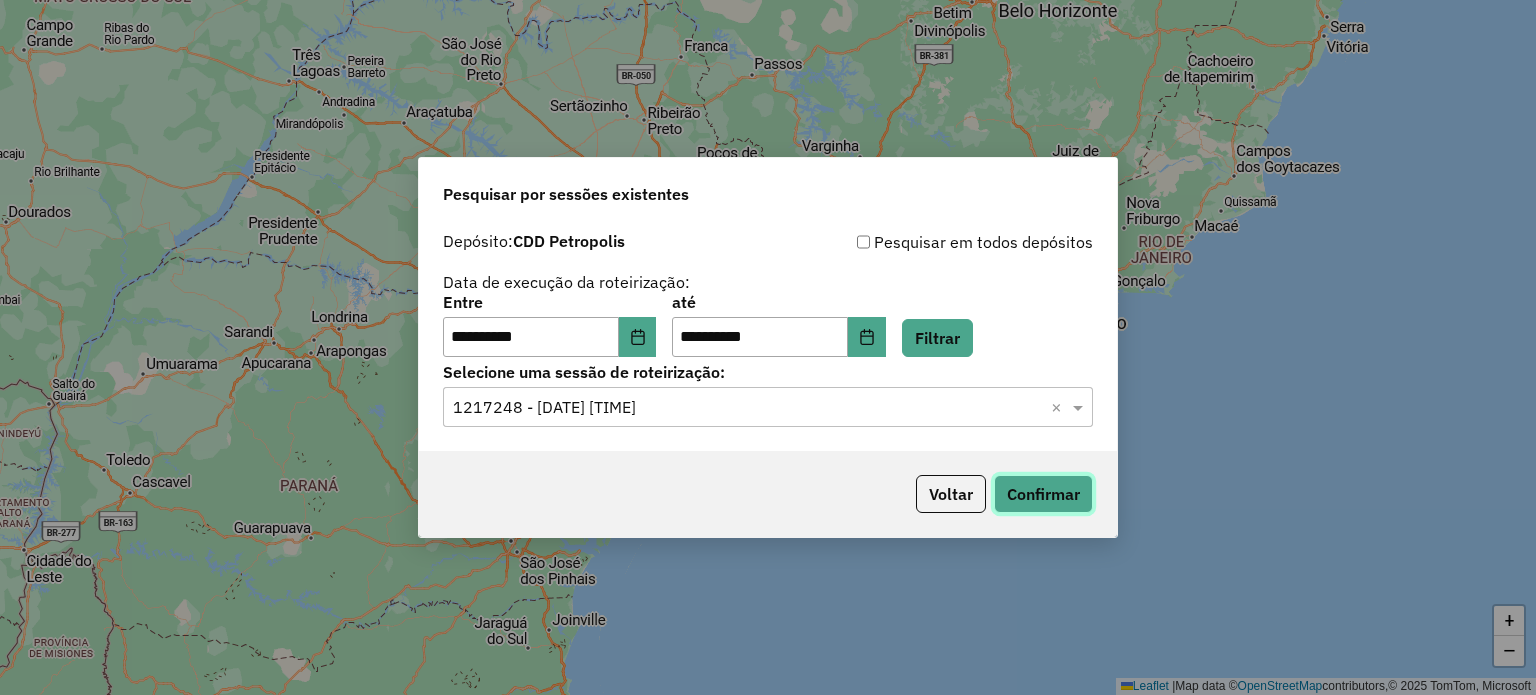 click on "Confirmar" 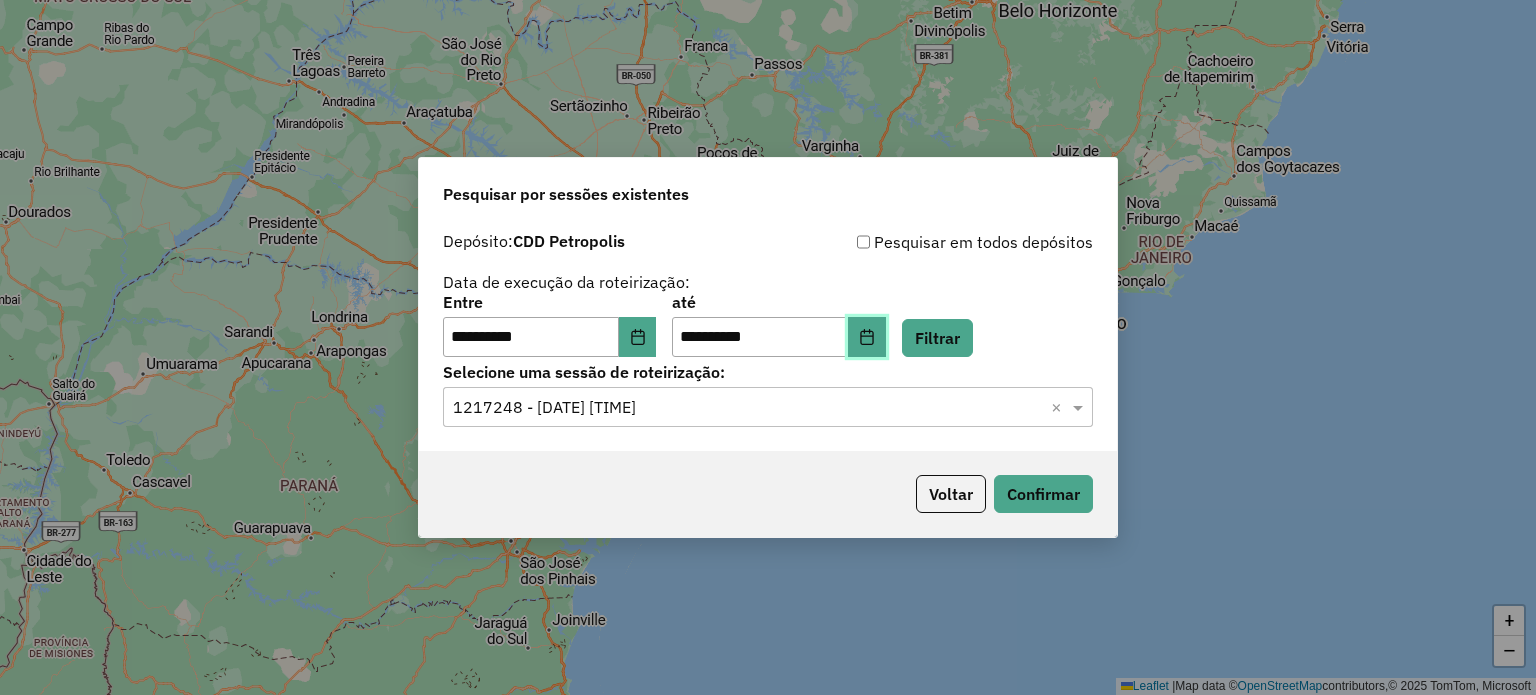 click at bounding box center (867, 337) 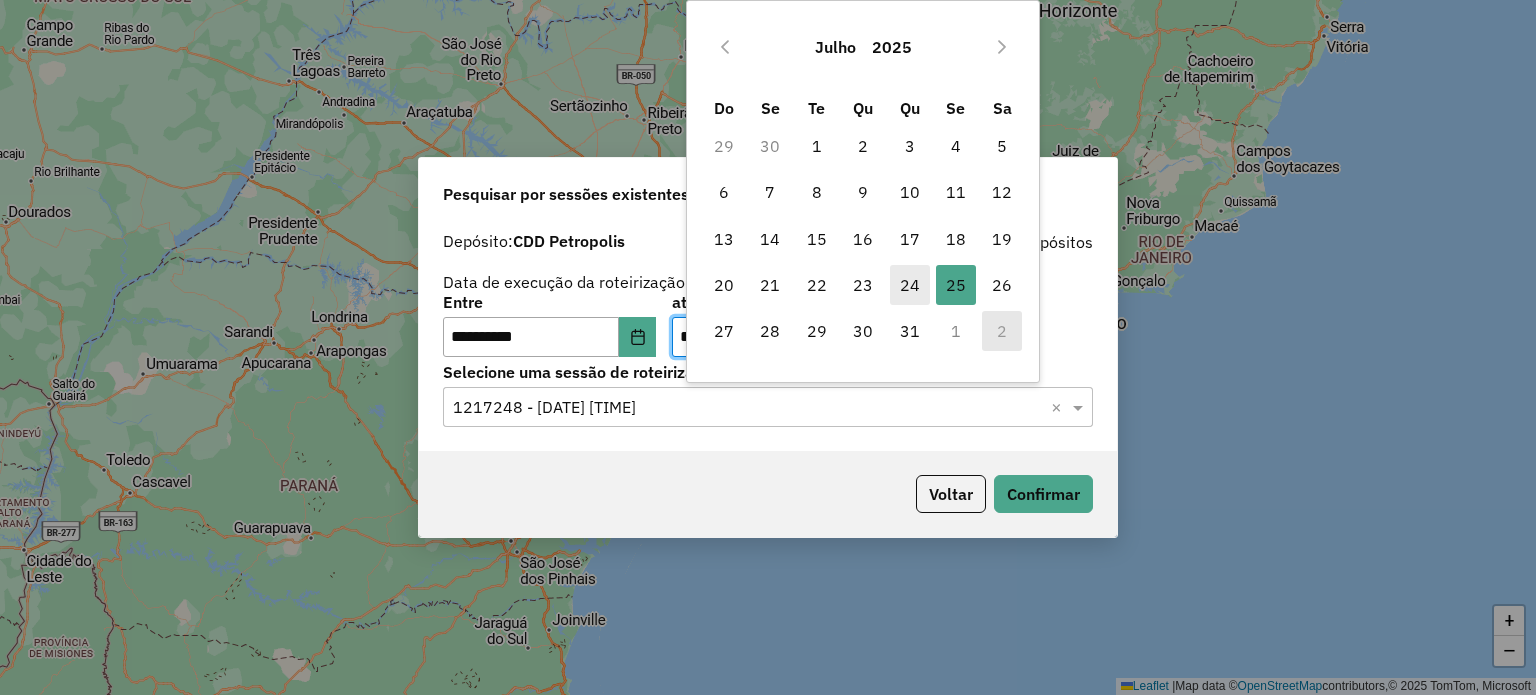 click on "24" at bounding box center (910, 285) 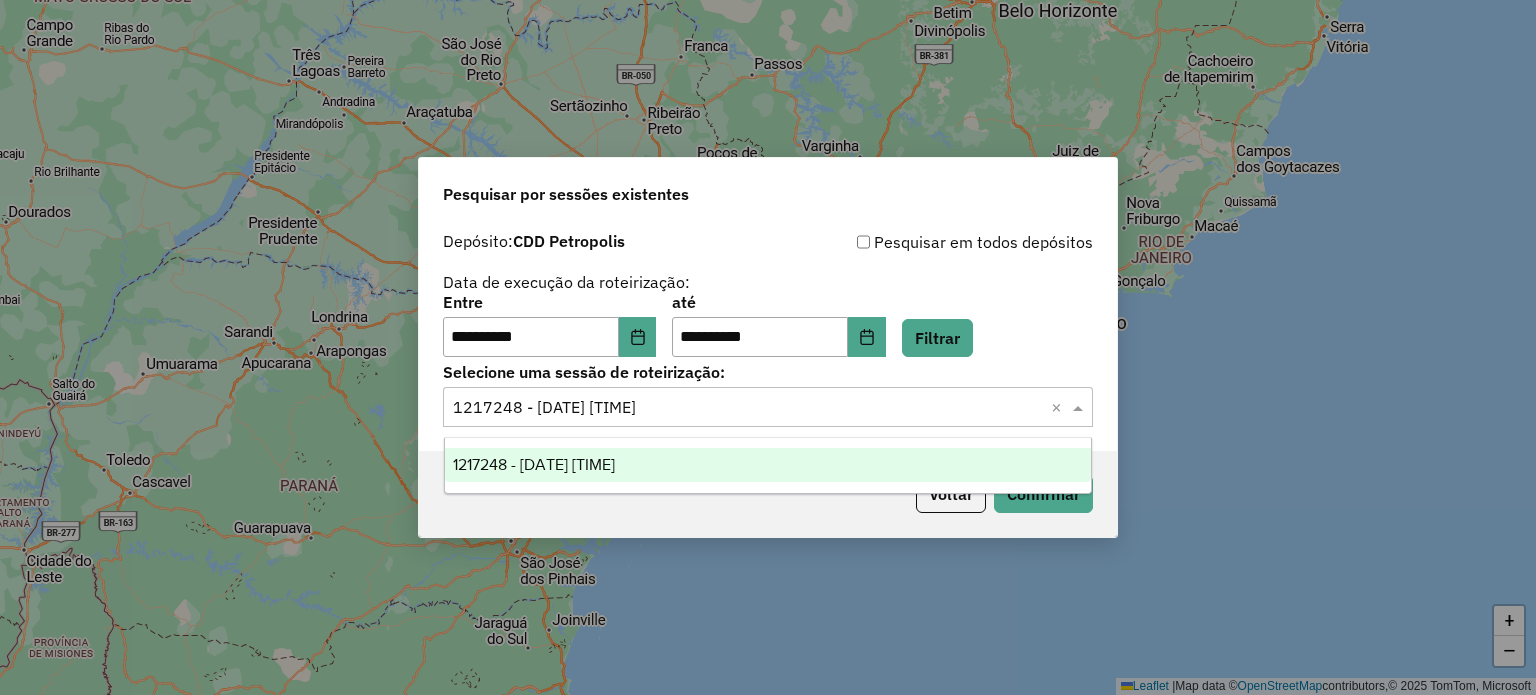 click 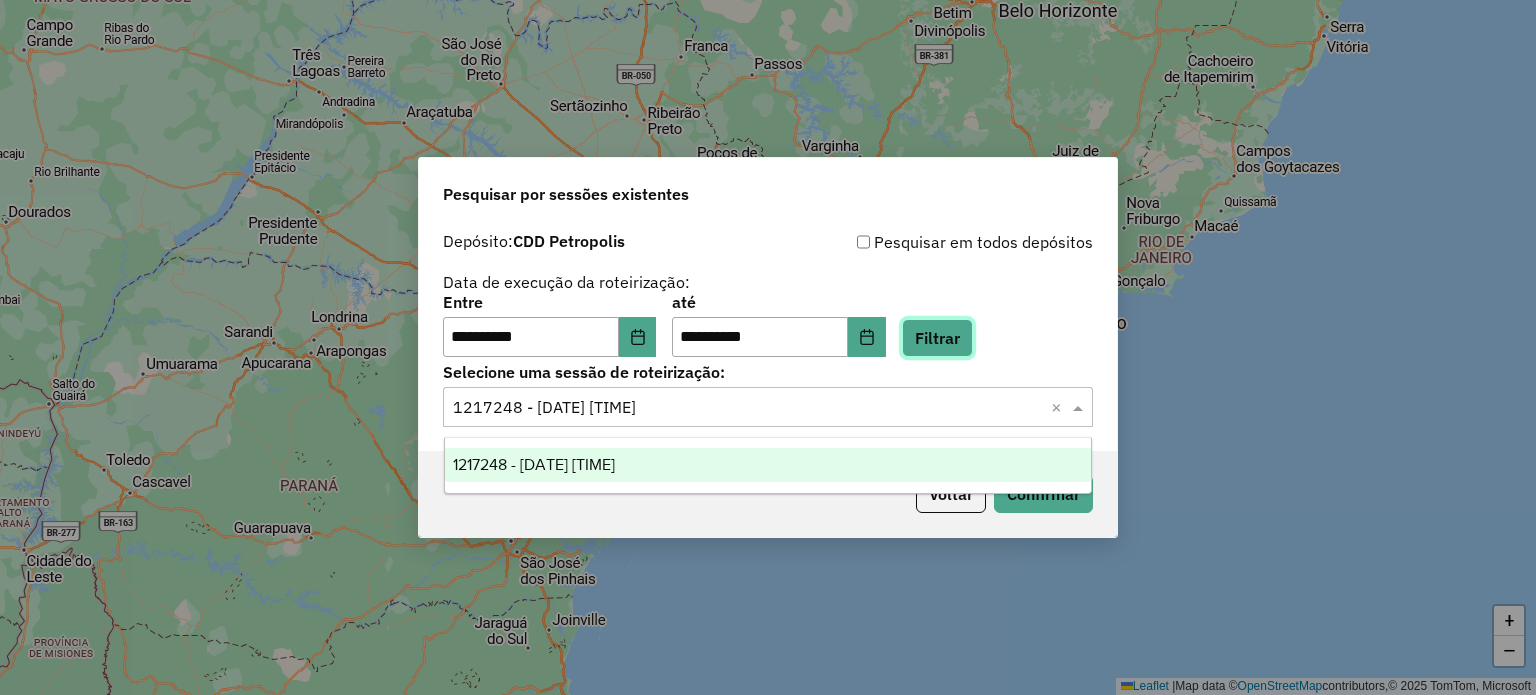 click on "Filtrar" 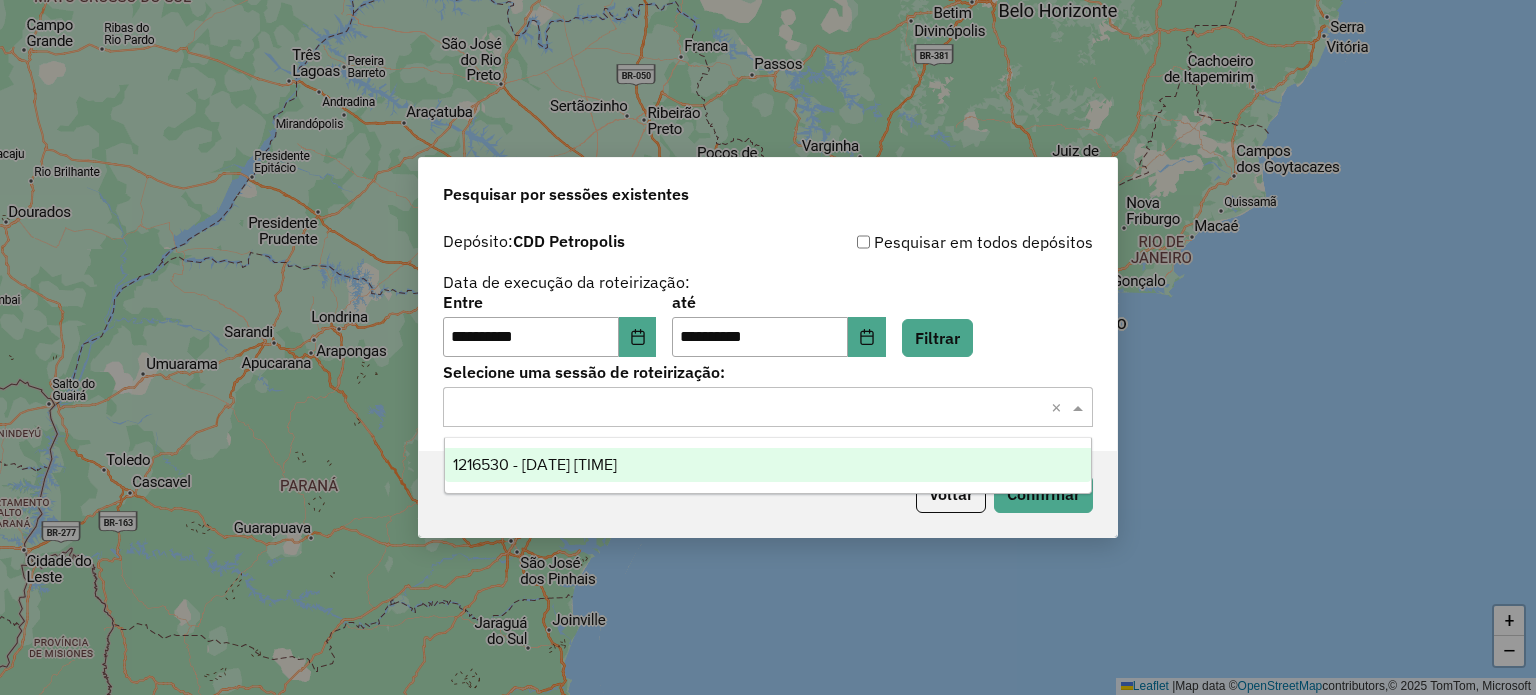 click 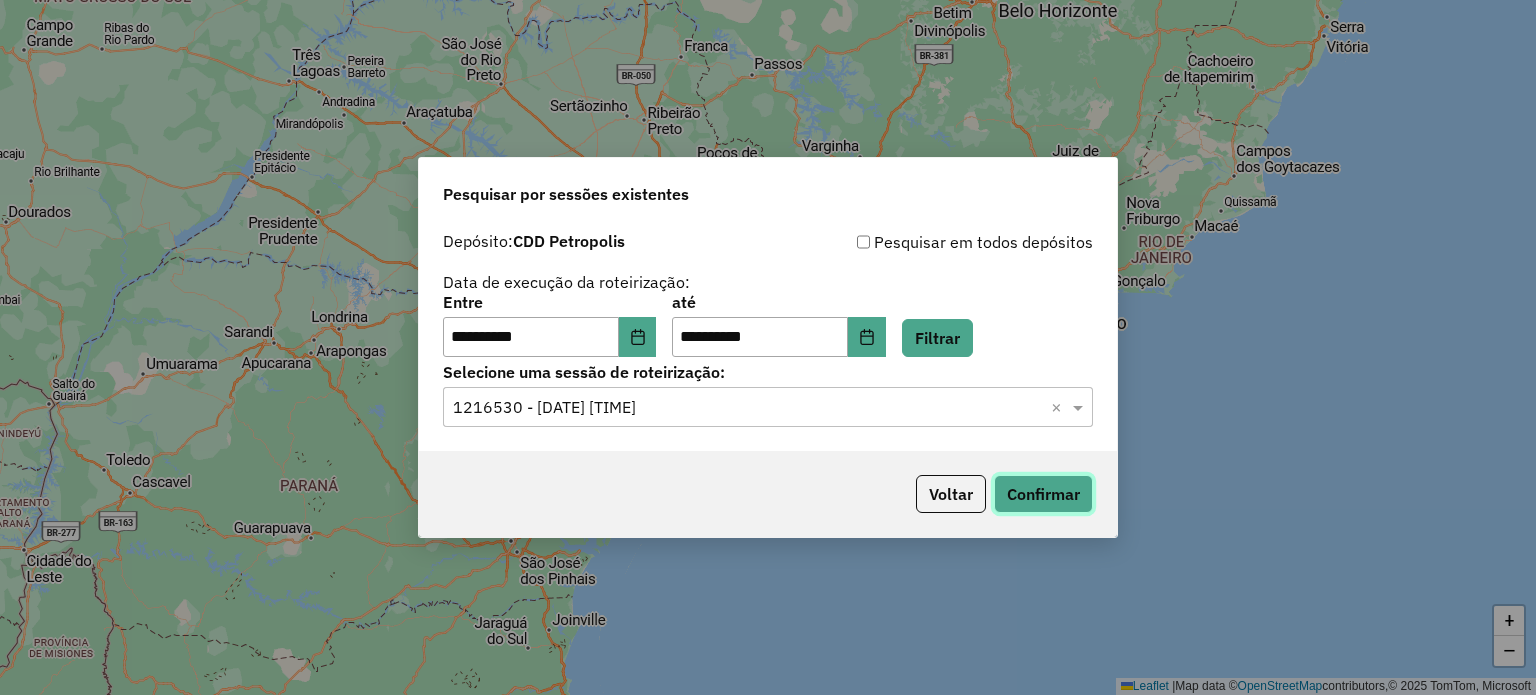 click on "Confirmar" 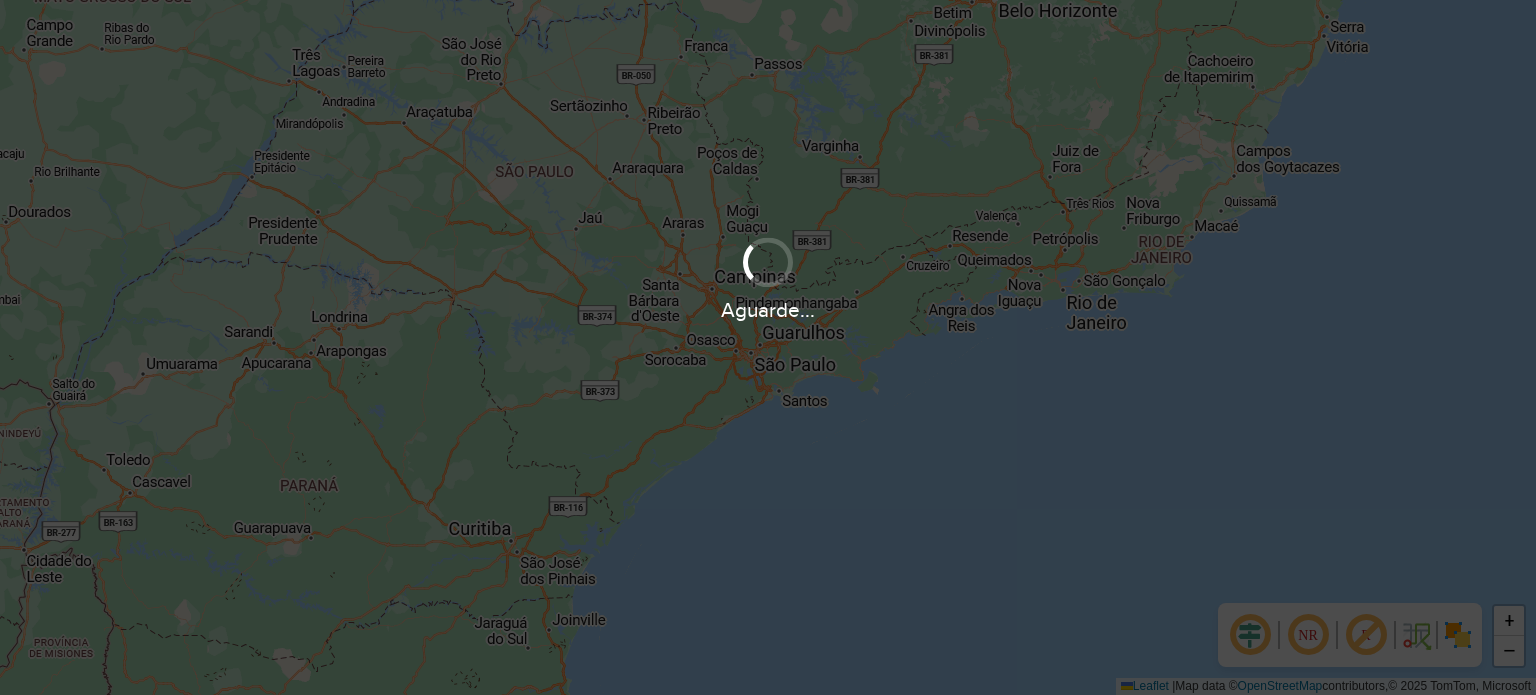 scroll, scrollTop: 0, scrollLeft: 0, axis: both 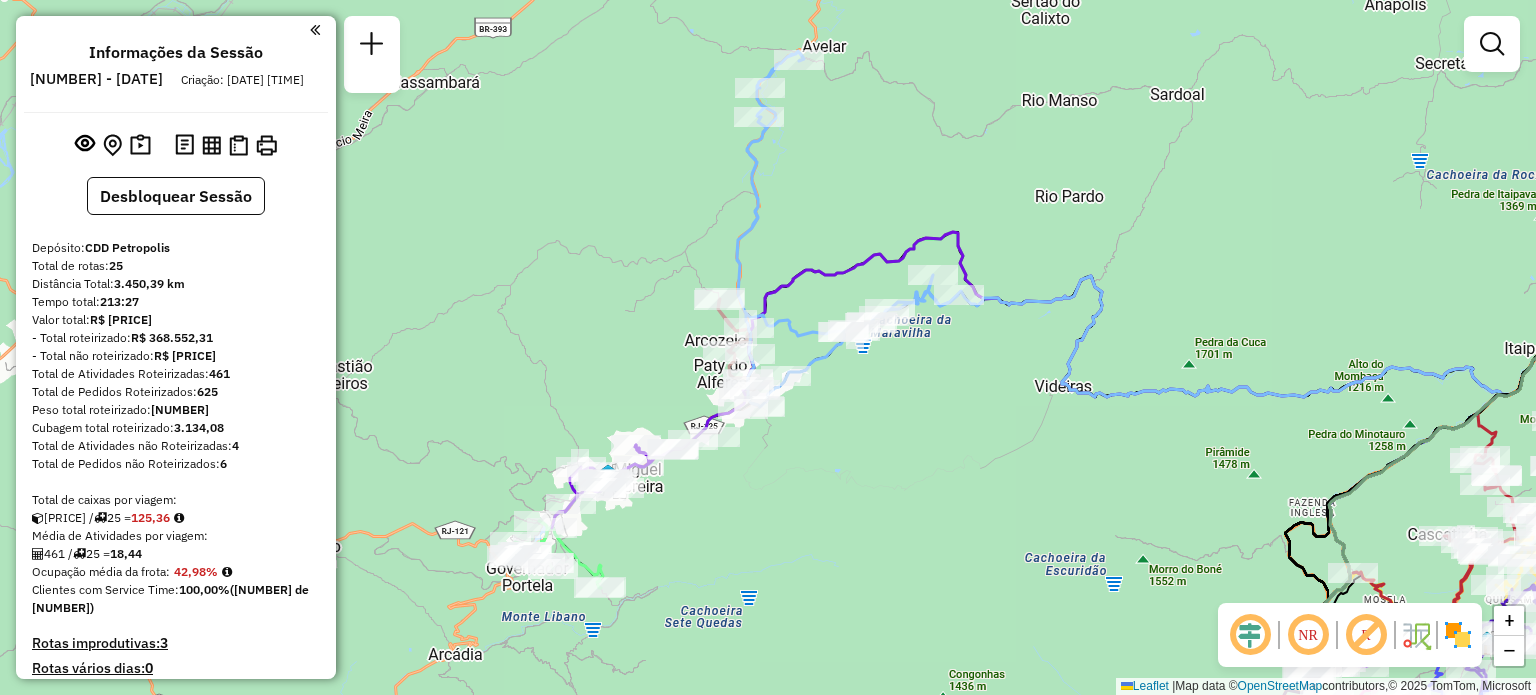 drag, startPoint x: 752, startPoint y: 443, endPoint x: 871, endPoint y: 441, distance: 119.01681 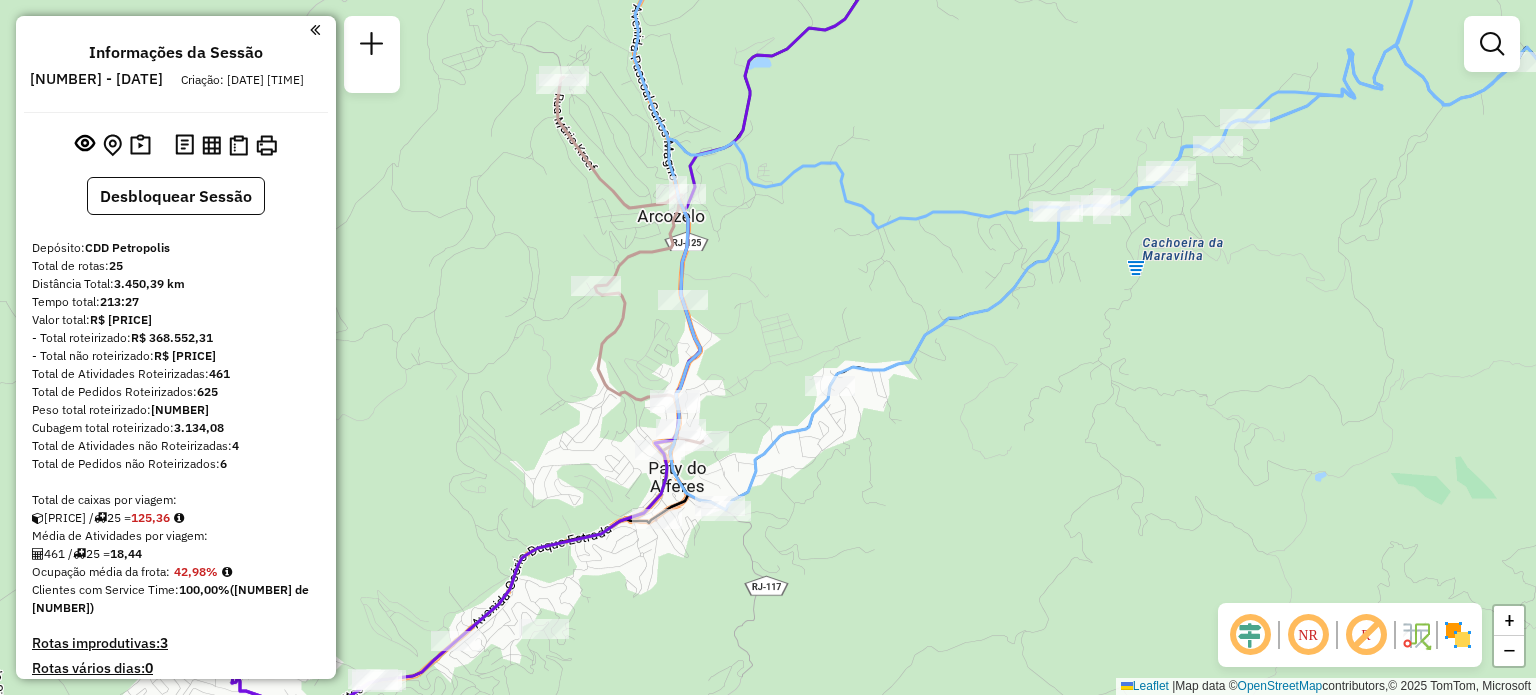 drag, startPoint x: 806, startPoint y: 350, endPoint x: 996, endPoint y: 139, distance: 283.9384 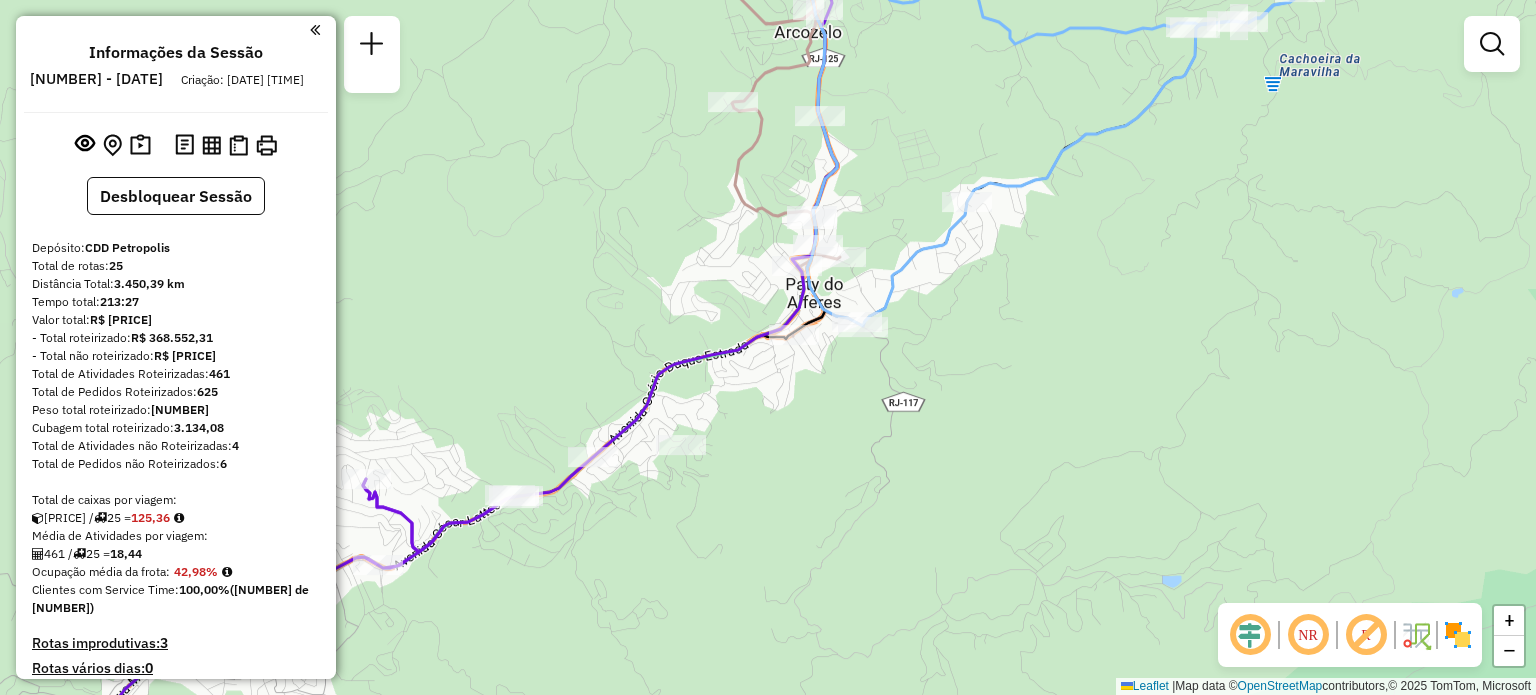 drag, startPoint x: 730, startPoint y: 579, endPoint x: 976, endPoint y: 453, distance: 276.39102 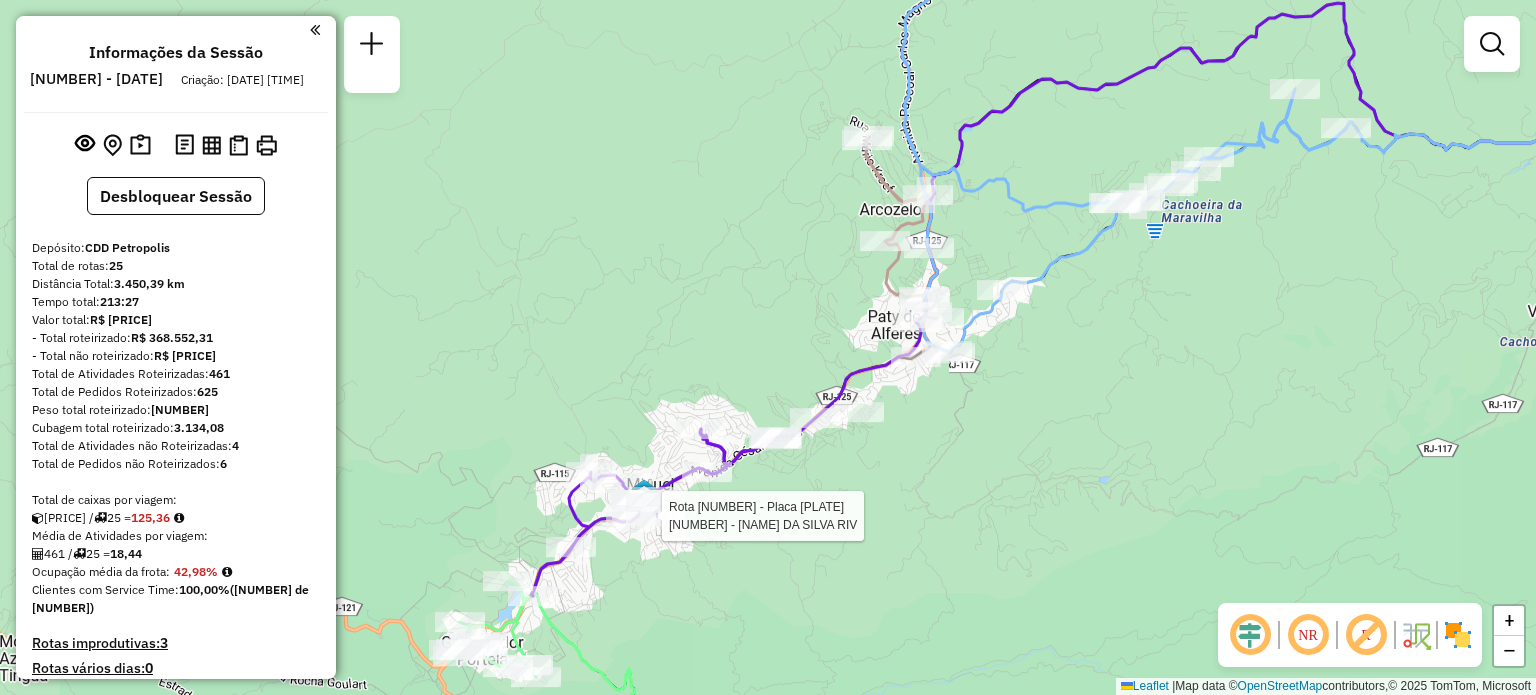 select on "**********" 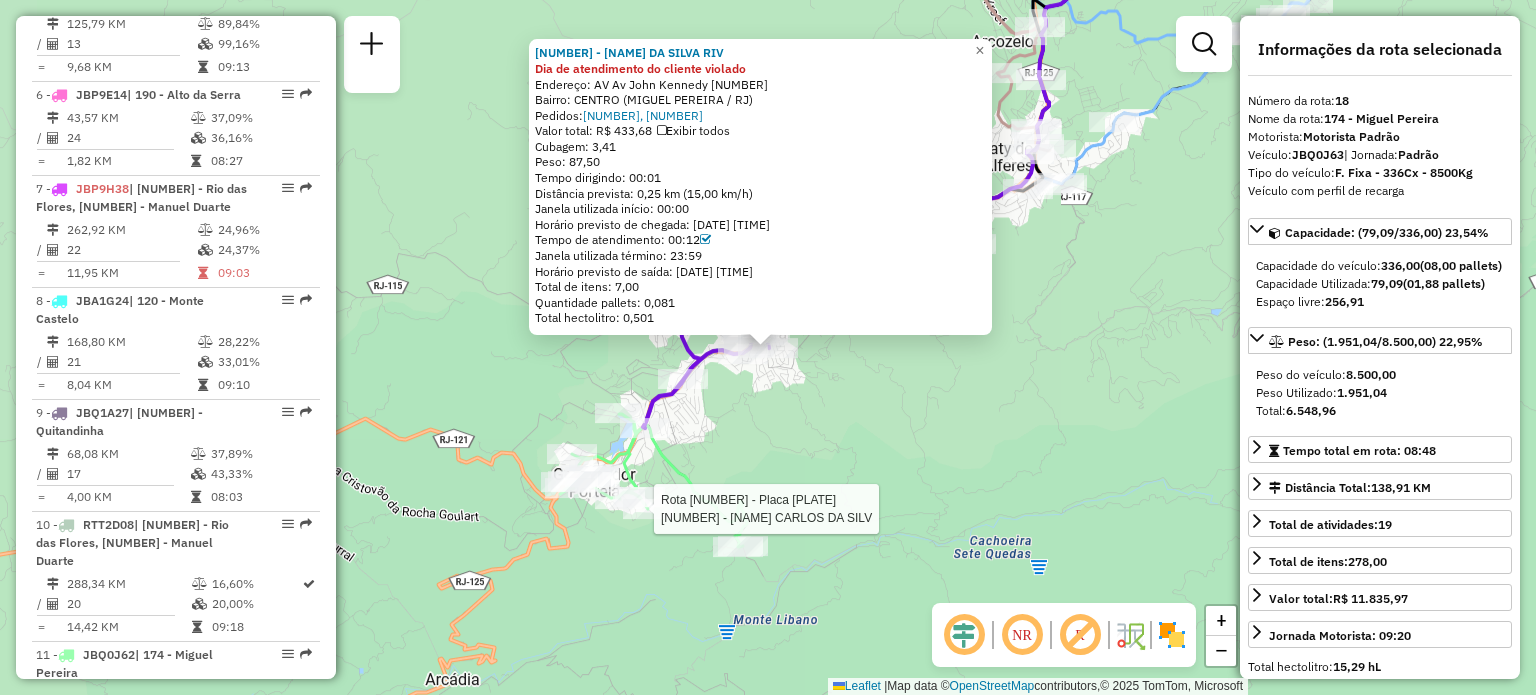 scroll, scrollTop: 2630, scrollLeft: 0, axis: vertical 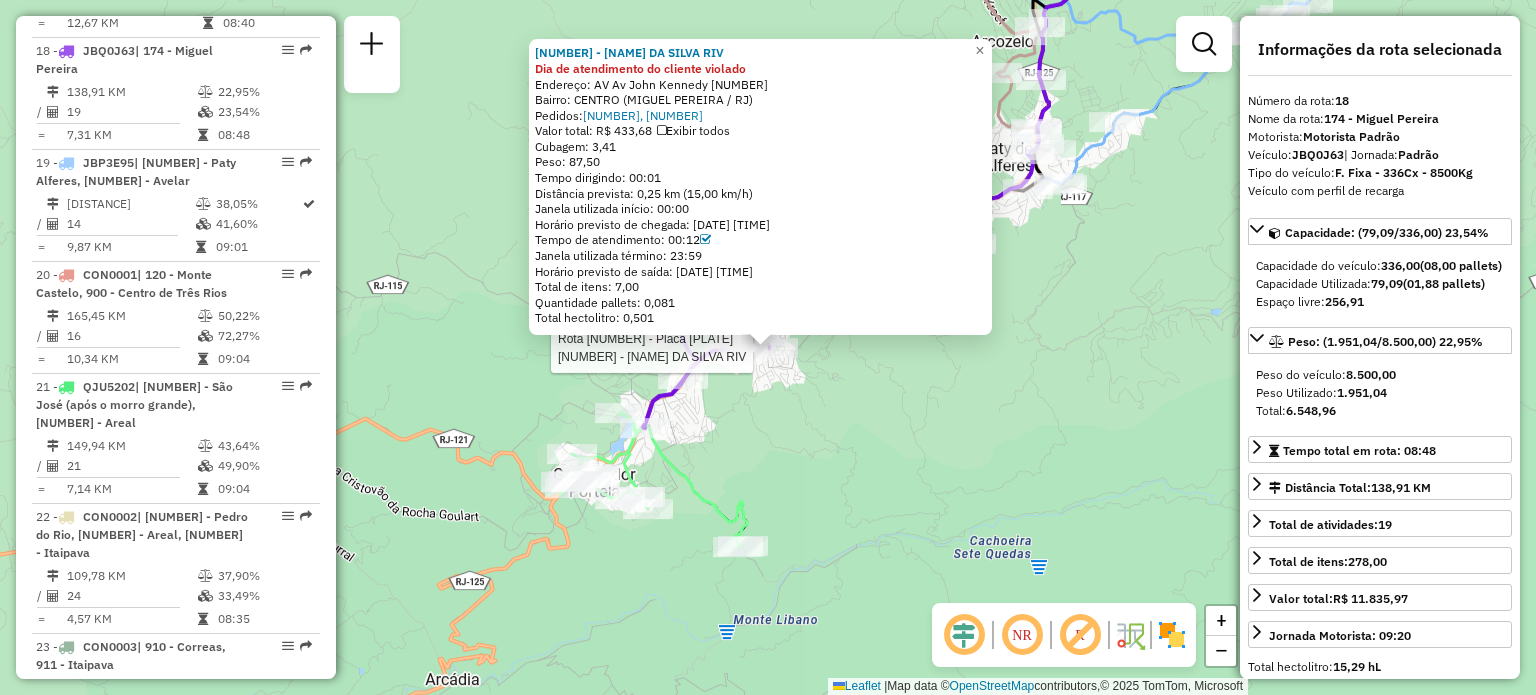click on "Rota 18 - Placa JBQ0J63  08620142 - SILVIA REJANE  ROCHA 08620142 - SILVIA REJANE  ROCHA Dia de atendimento do cliente violado  Endereço: AV  Av John Kennedy               336   Bairro: CENTRO (MIGUEL PEREIRA / RJ)   Pedidos:  26222713, 26222714   Valor total: R$ 433,68   Exibir todos   Cubagem: 3,41  Peso: 87,50  Tempo dirigindo: 00:01   Distância prevista: 0,25 km (15,00 km/h)   Janela utilizada início: 00:00   Horário previsto de chegada: 26/07/2025 13:20   Tempo de atendimento: 00:12   Janela utilizada término: 23:59   Horário previsto de saída: 26/07/2025 13:32   Total de itens: 7,00   Quantidade pallets: 0,081   Total hectolitro: 0,501  × Janela de atendimento Grade de atendimento Capacidade Transportadoras Veículos Cliente Pedidos  Rotas Selecione os dias de semana para filtrar as janelas de atendimento  Seg   Ter   Qua   Qui   Sex   Sáb   Dom  Informe o período da janela de atendimento: De: Até:  Filtrar exatamente a janela do cliente  Considerar janela de atendimento padrão   Seg   Ter" 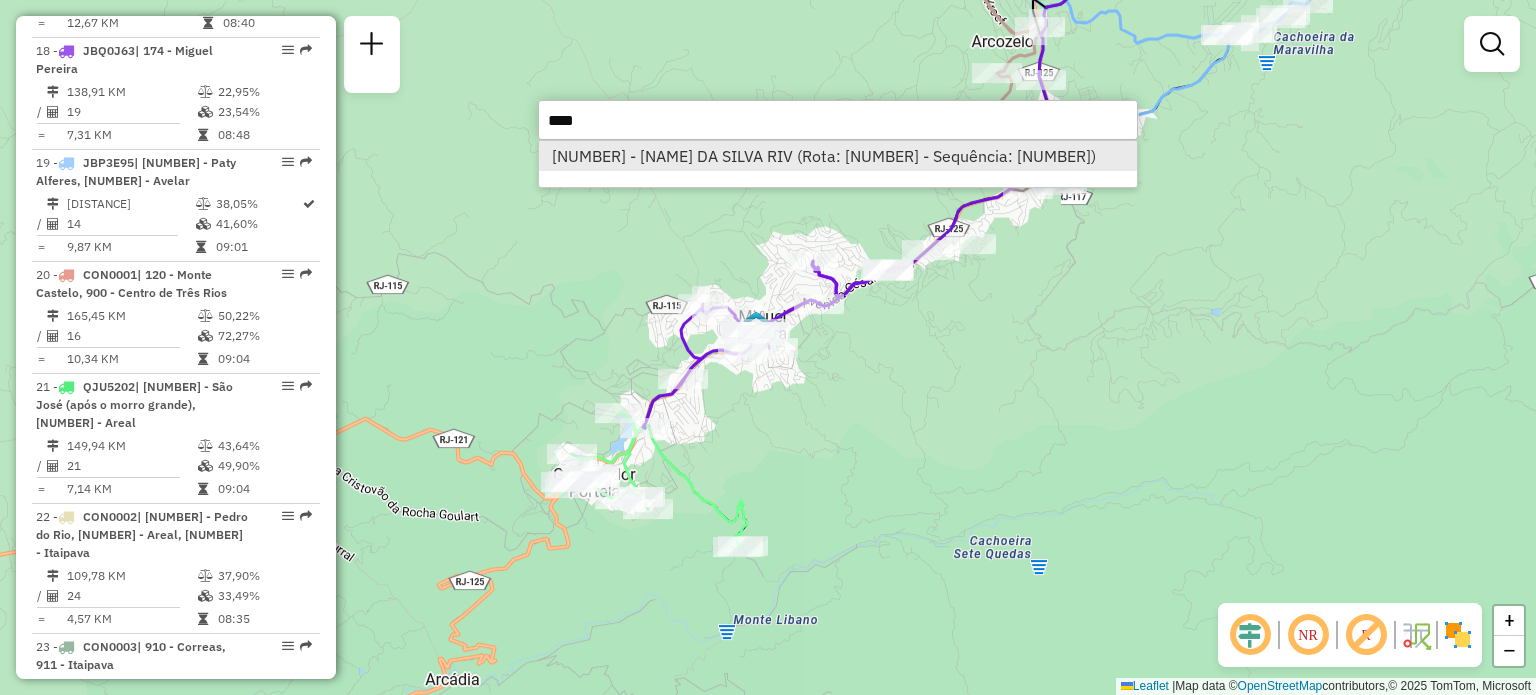 type on "****" 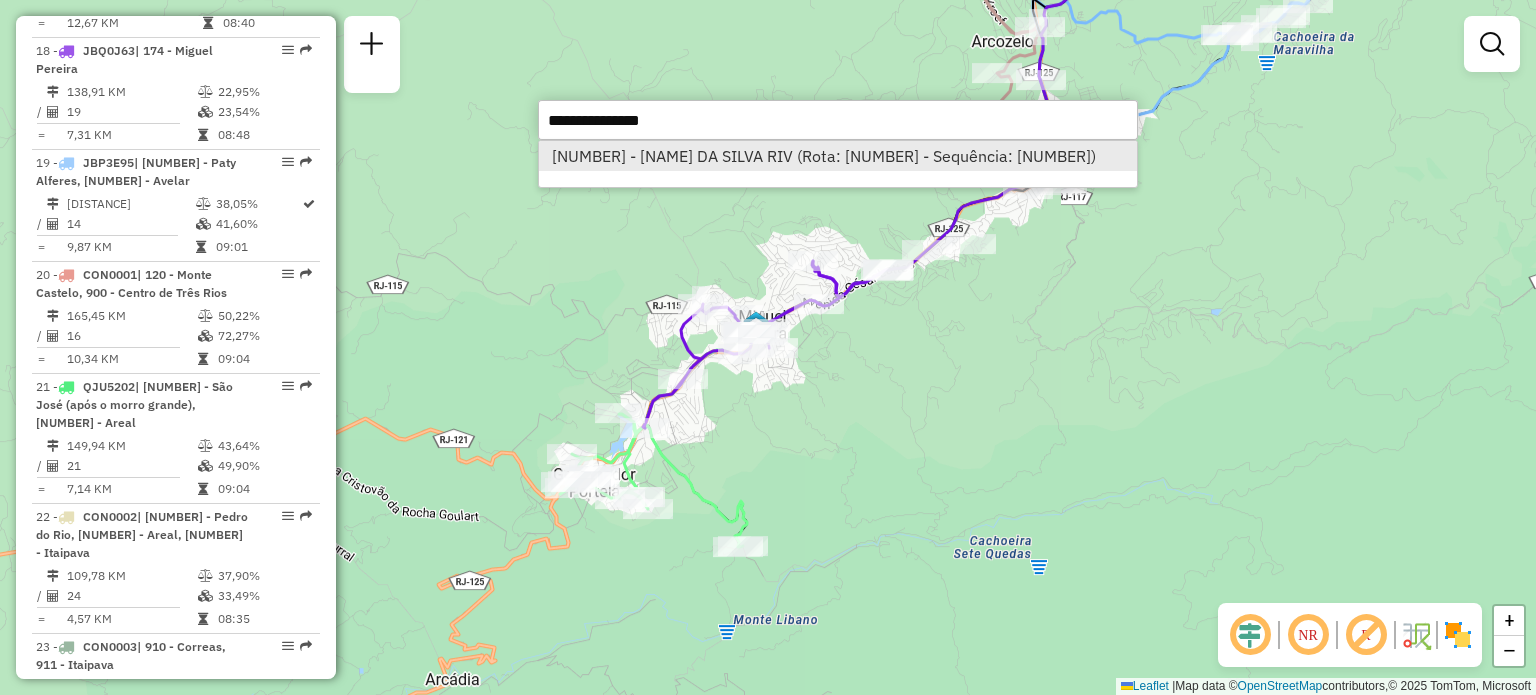 select on "**********" 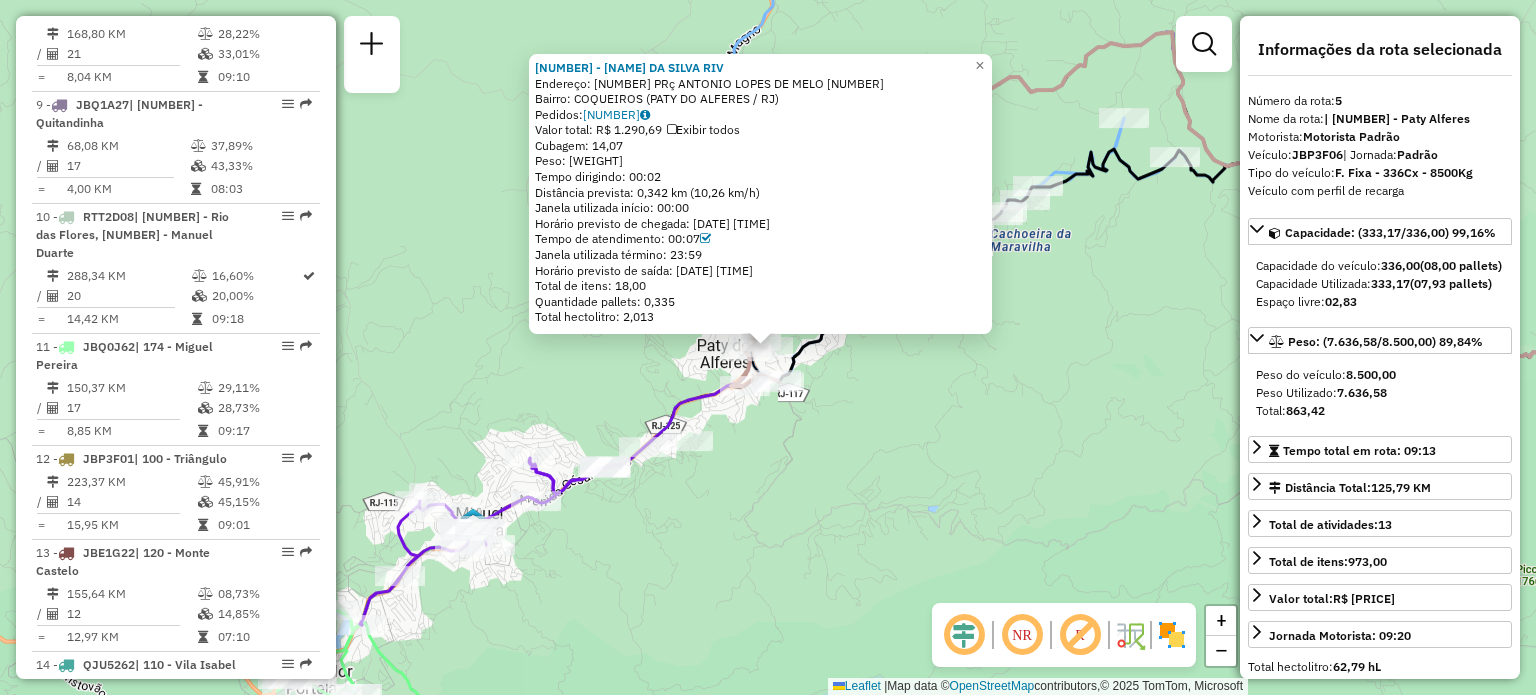 scroll, scrollTop: 1284, scrollLeft: 0, axis: vertical 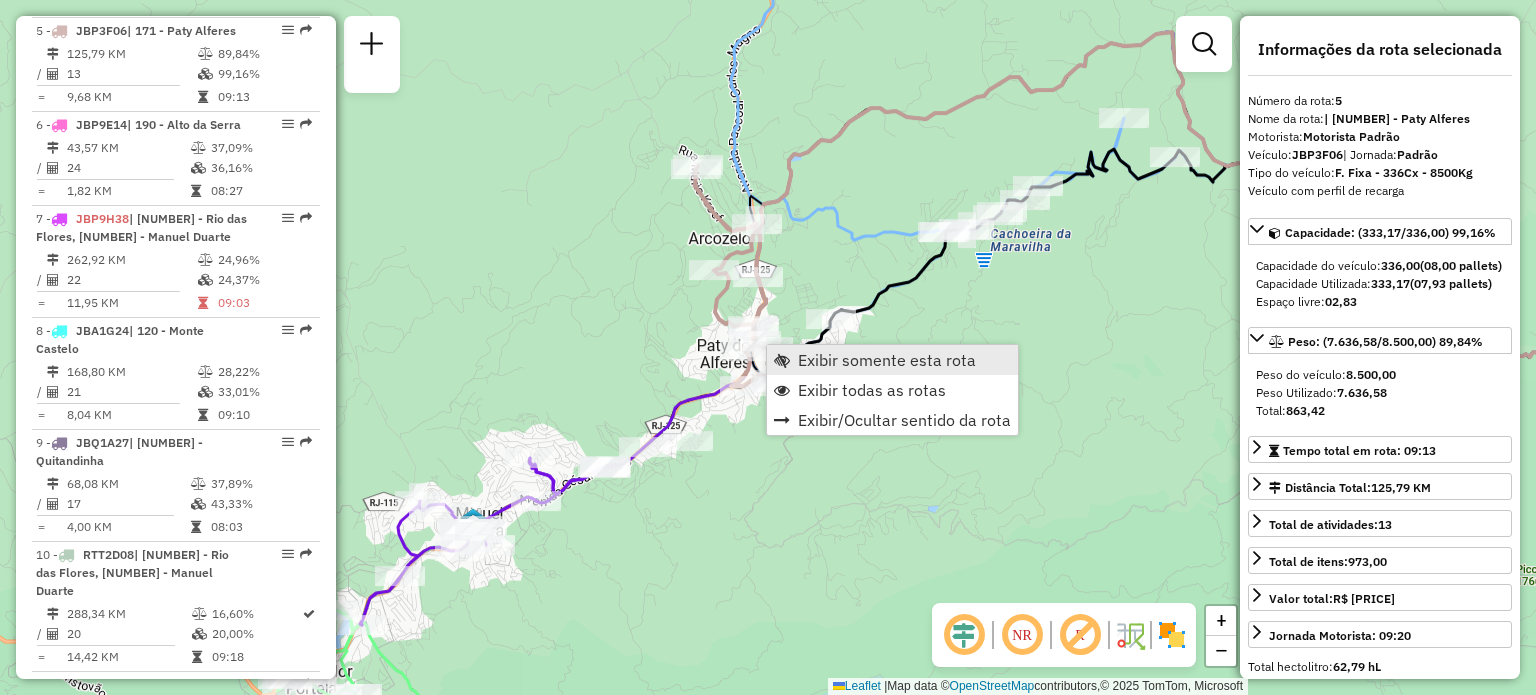 click on "Exibir somente esta rota" at bounding box center [892, 360] 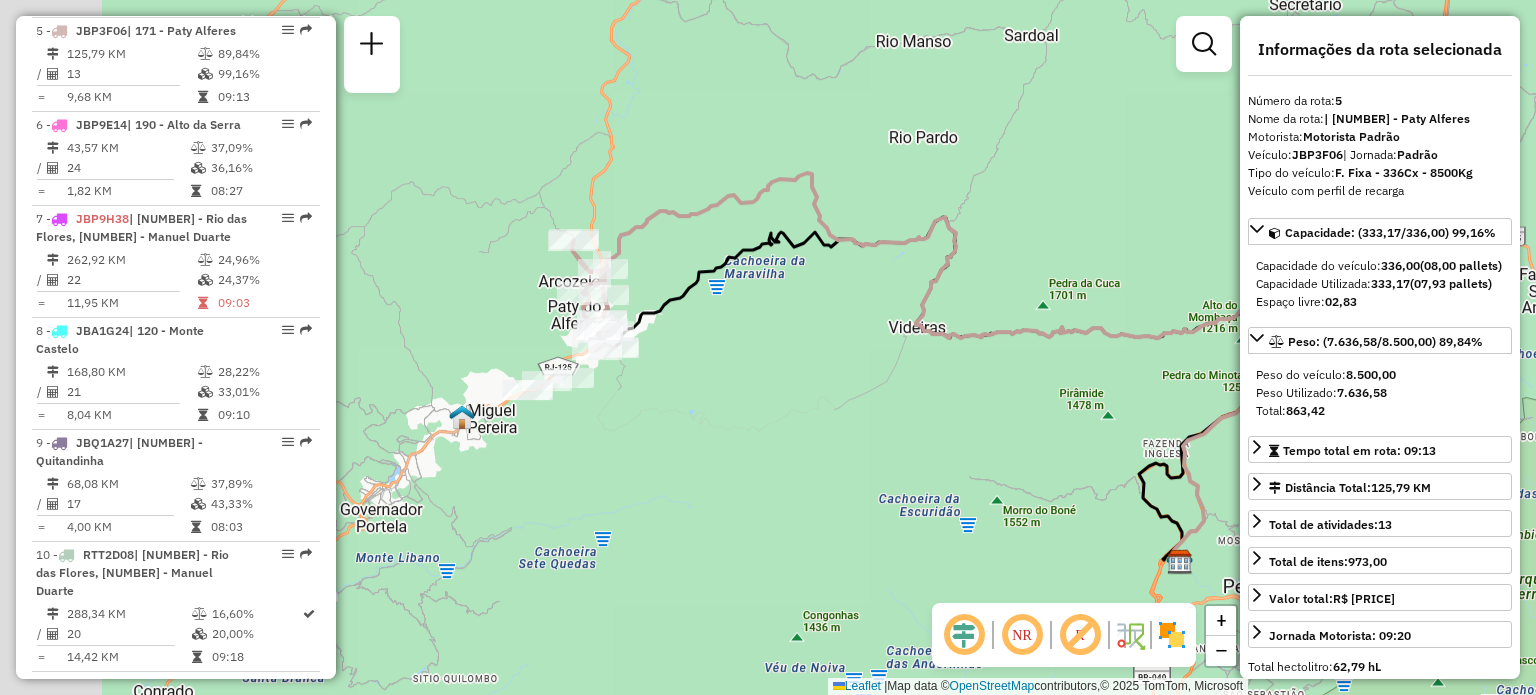 drag, startPoint x: 558, startPoint y: 351, endPoint x: 822, endPoint y: 371, distance: 264.7565 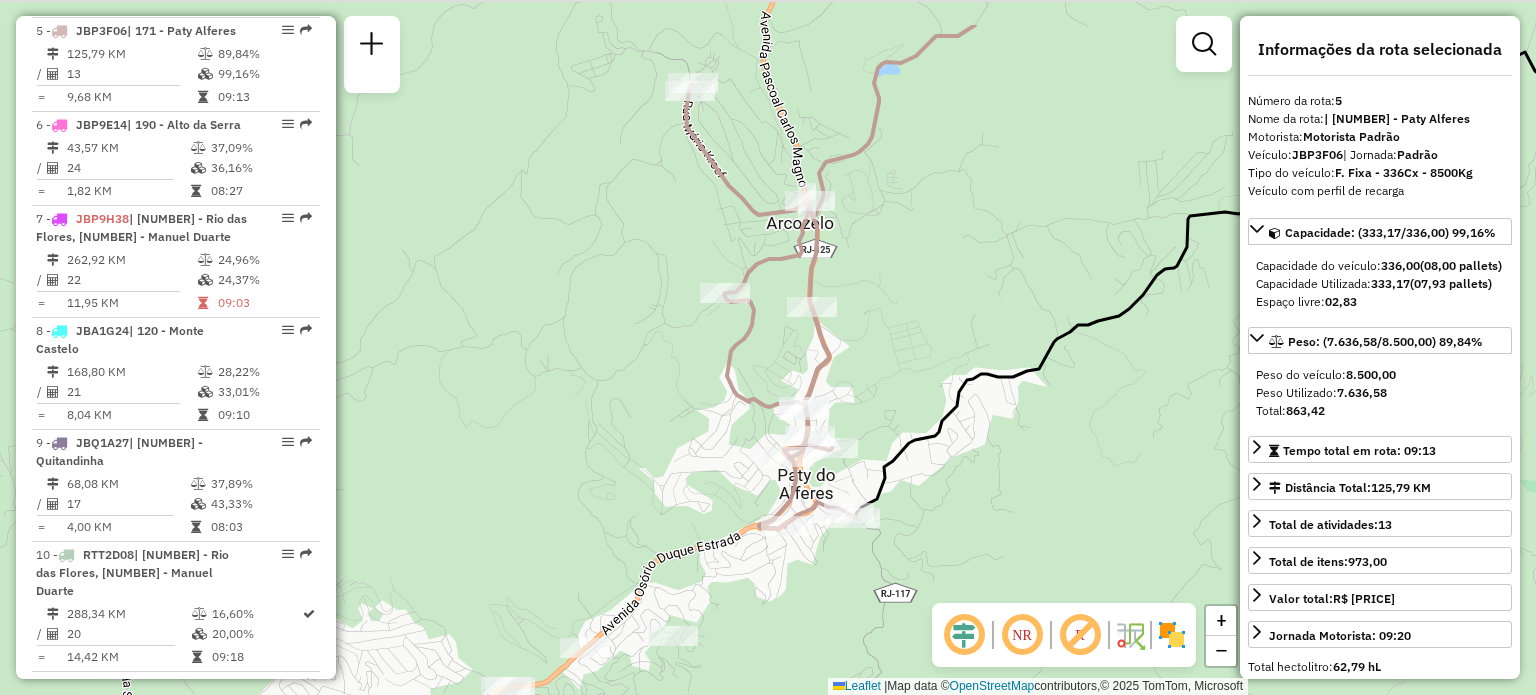 drag, startPoint x: 779, startPoint y: 395, endPoint x: 700, endPoint y: 489, distance: 122.78844 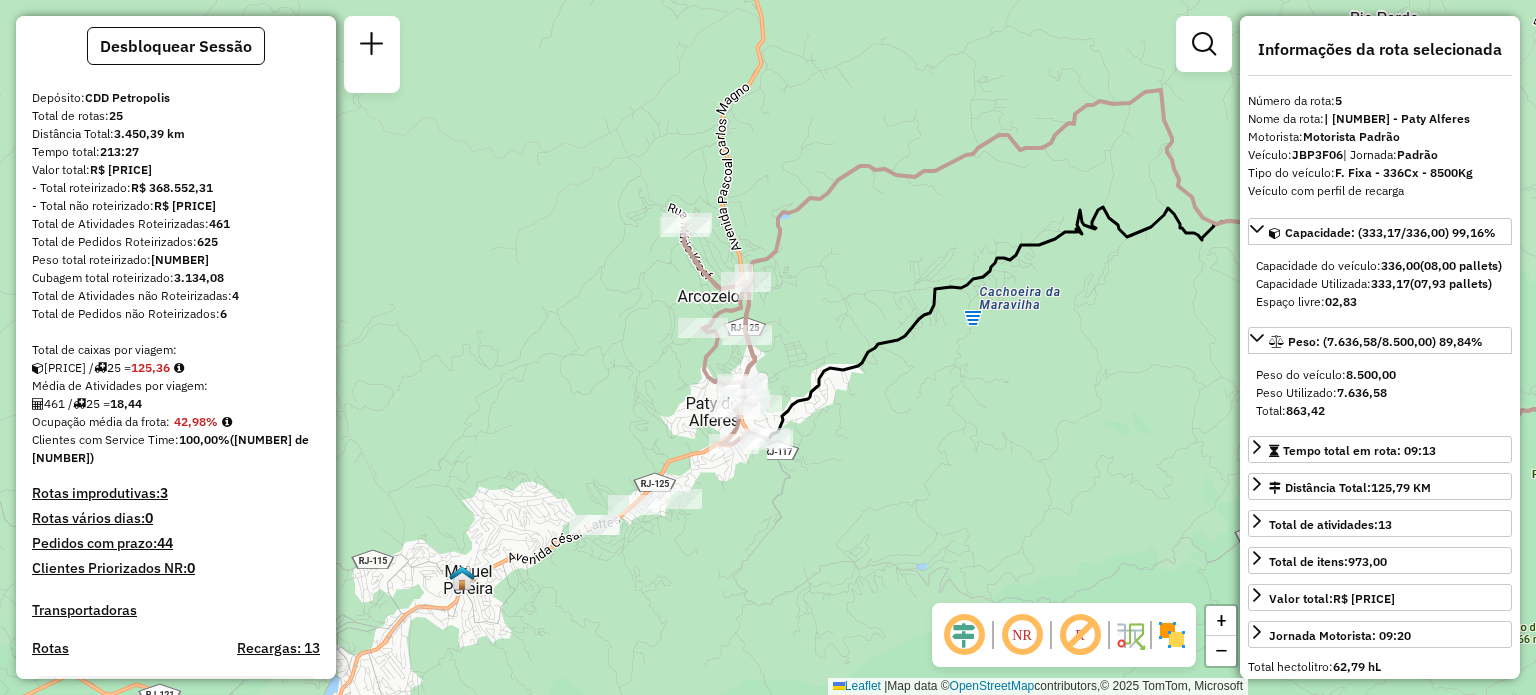 scroll, scrollTop: 0, scrollLeft: 0, axis: both 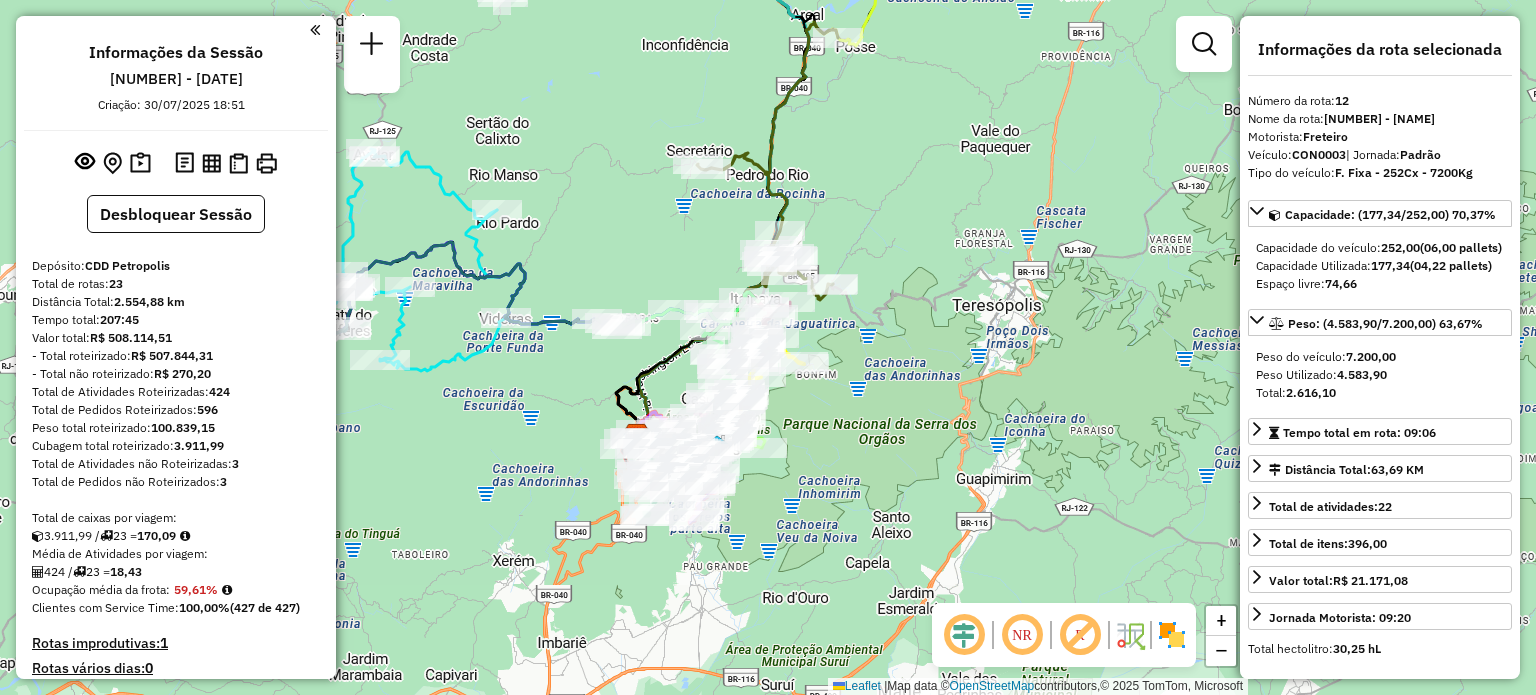 select on "**********" 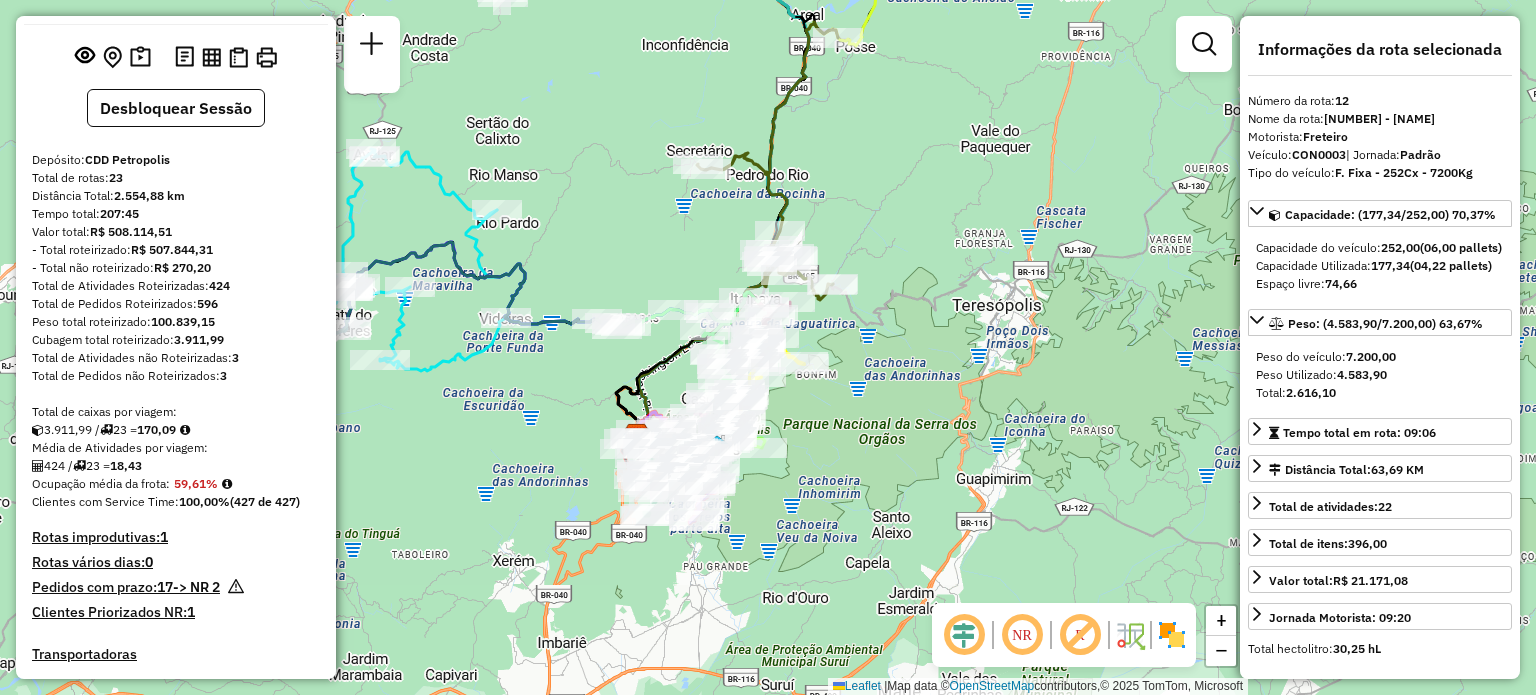 scroll, scrollTop: 0, scrollLeft: 0, axis: both 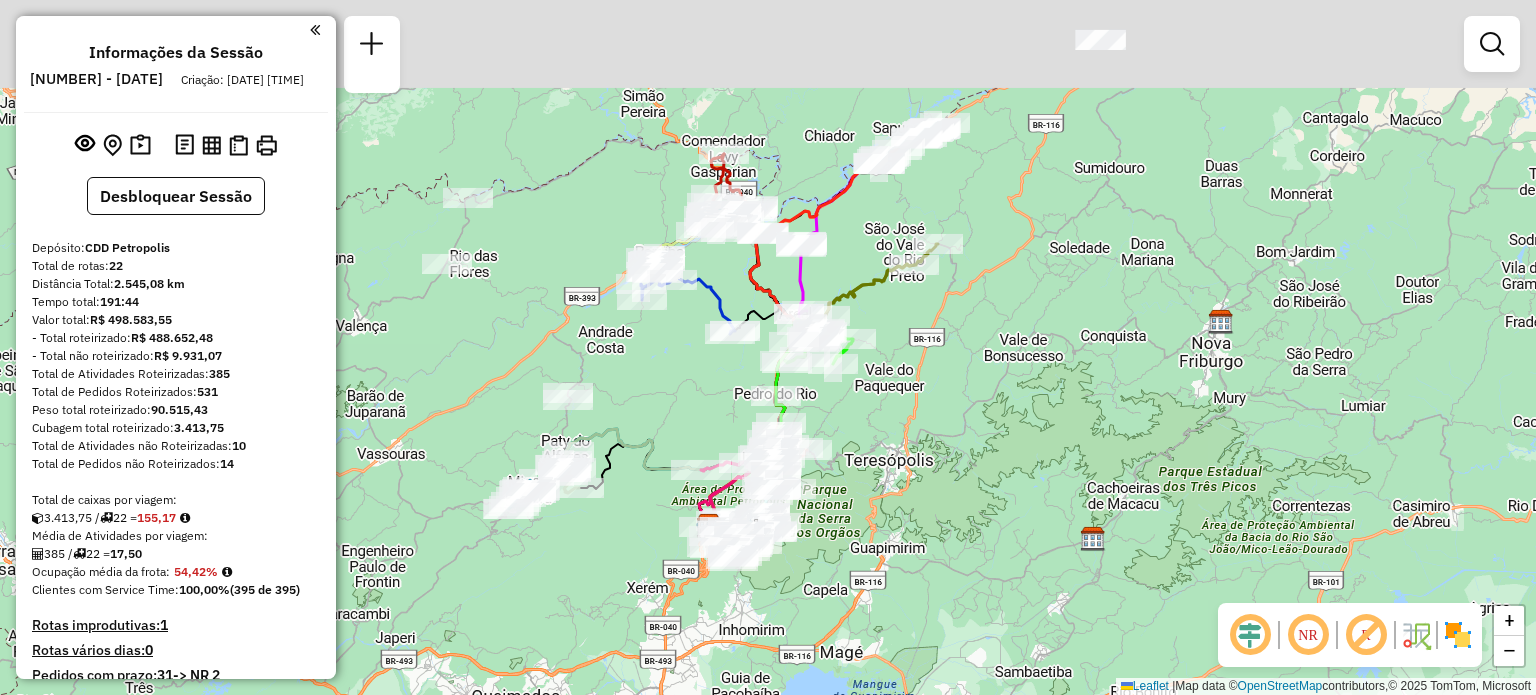 drag, startPoint x: 683, startPoint y: 208, endPoint x: 617, endPoint y: 403, distance: 205.86646 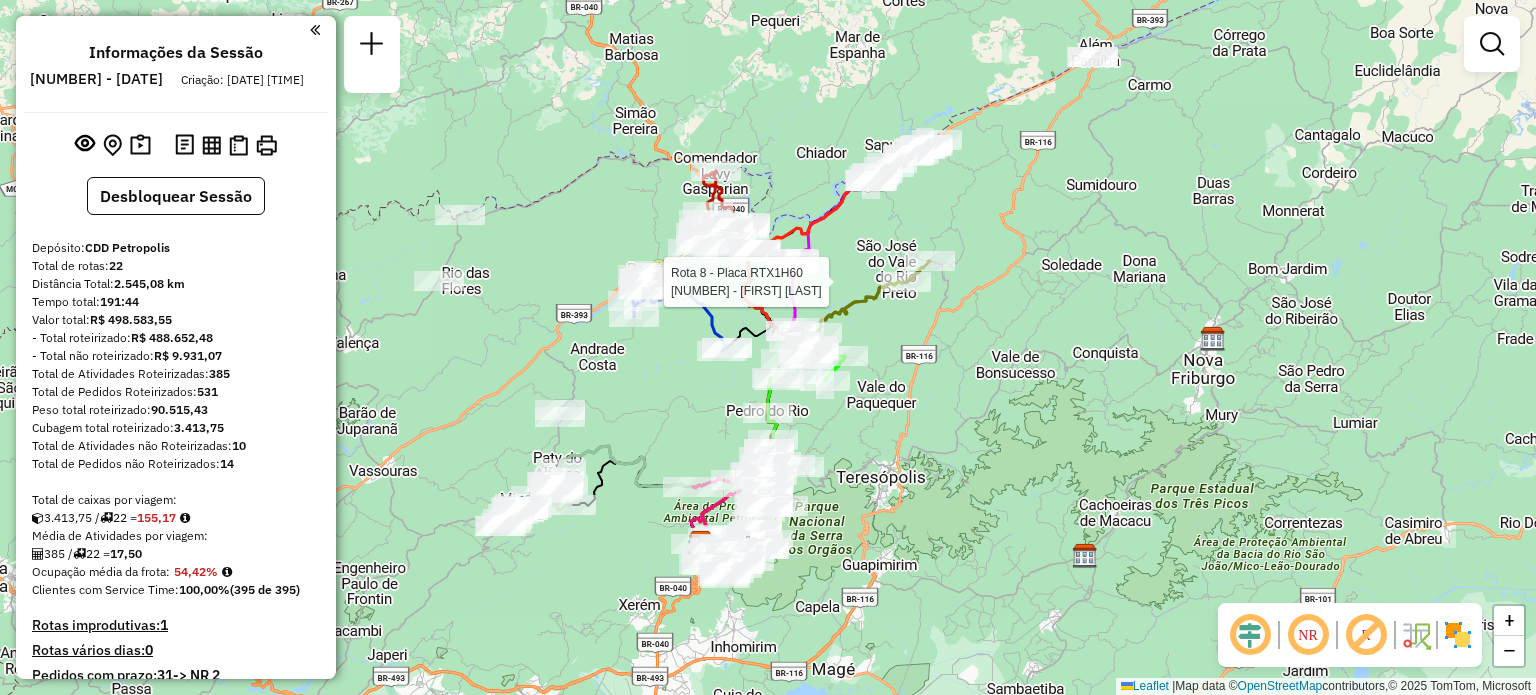 select on "**********" 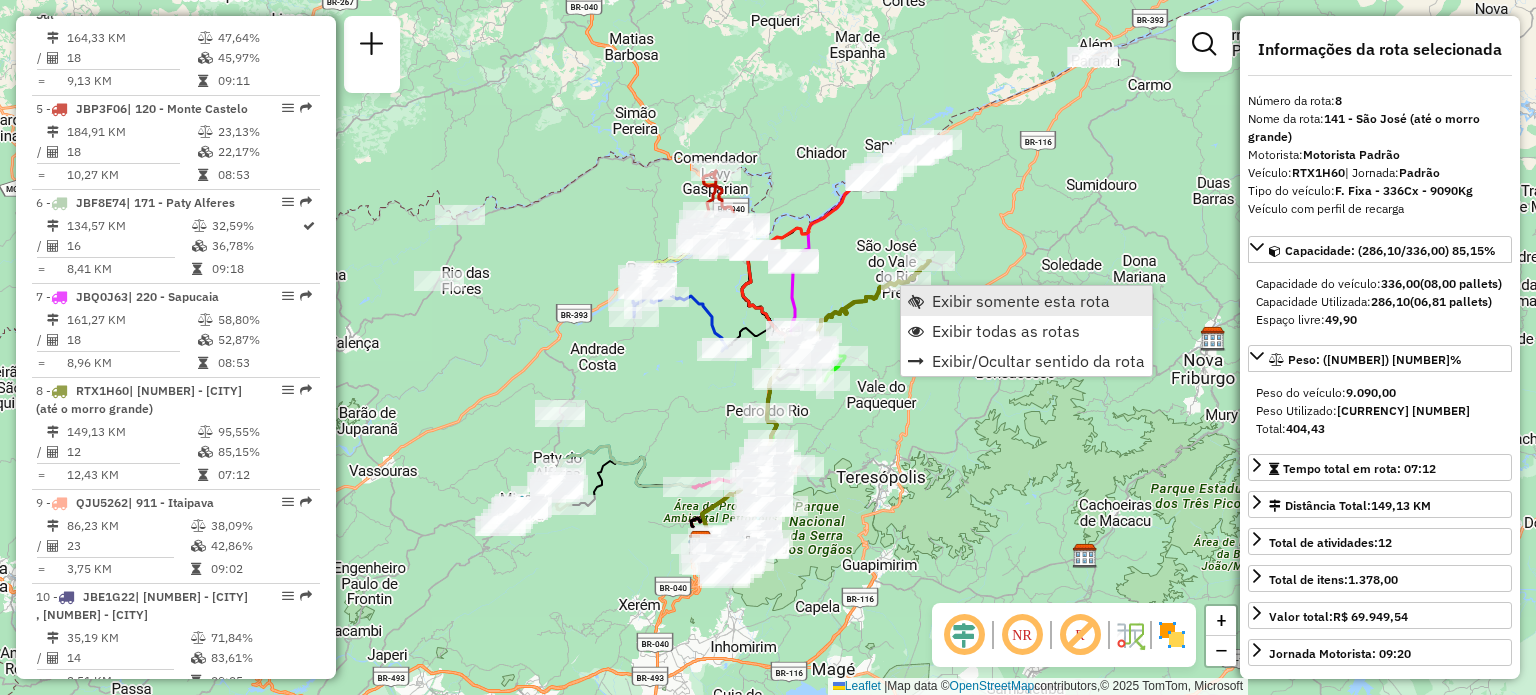 scroll, scrollTop: 1584, scrollLeft: 0, axis: vertical 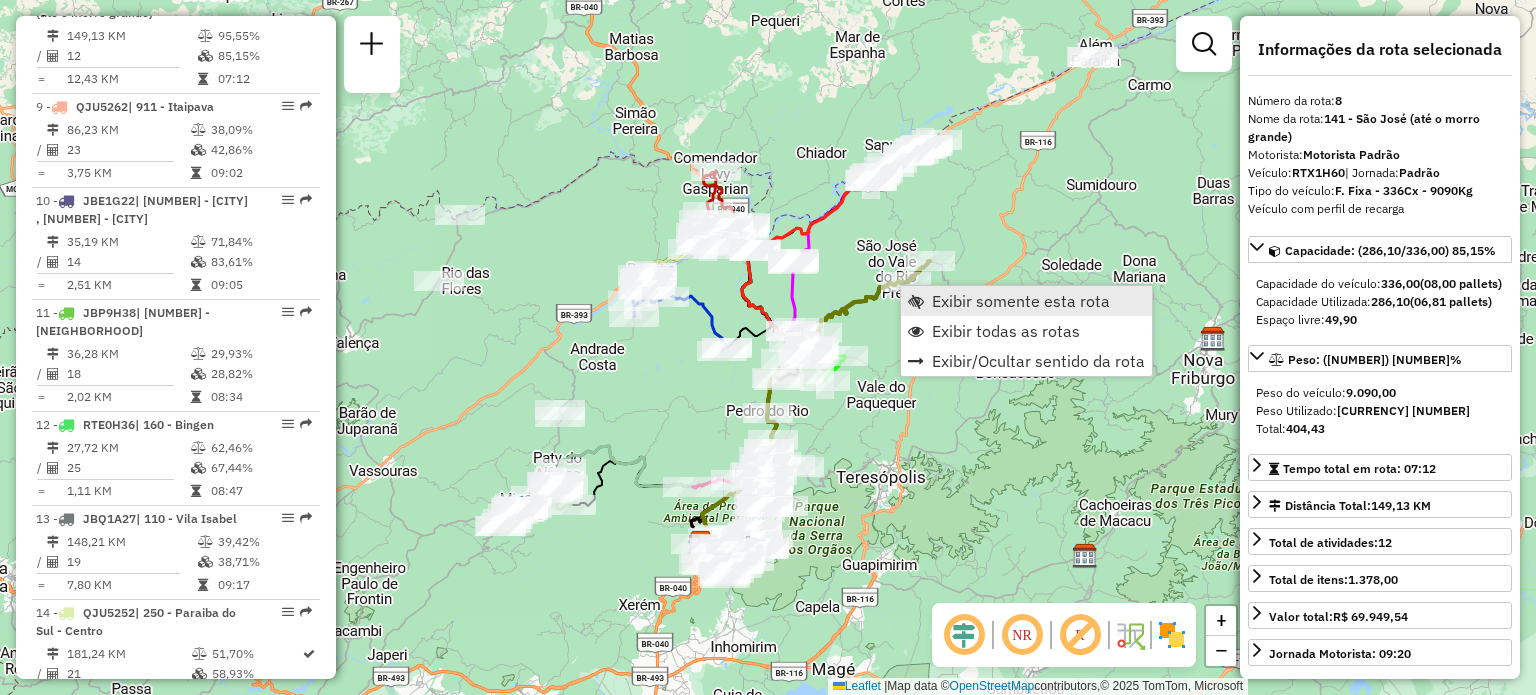 click on "Exibir somente esta rota" at bounding box center [1021, 301] 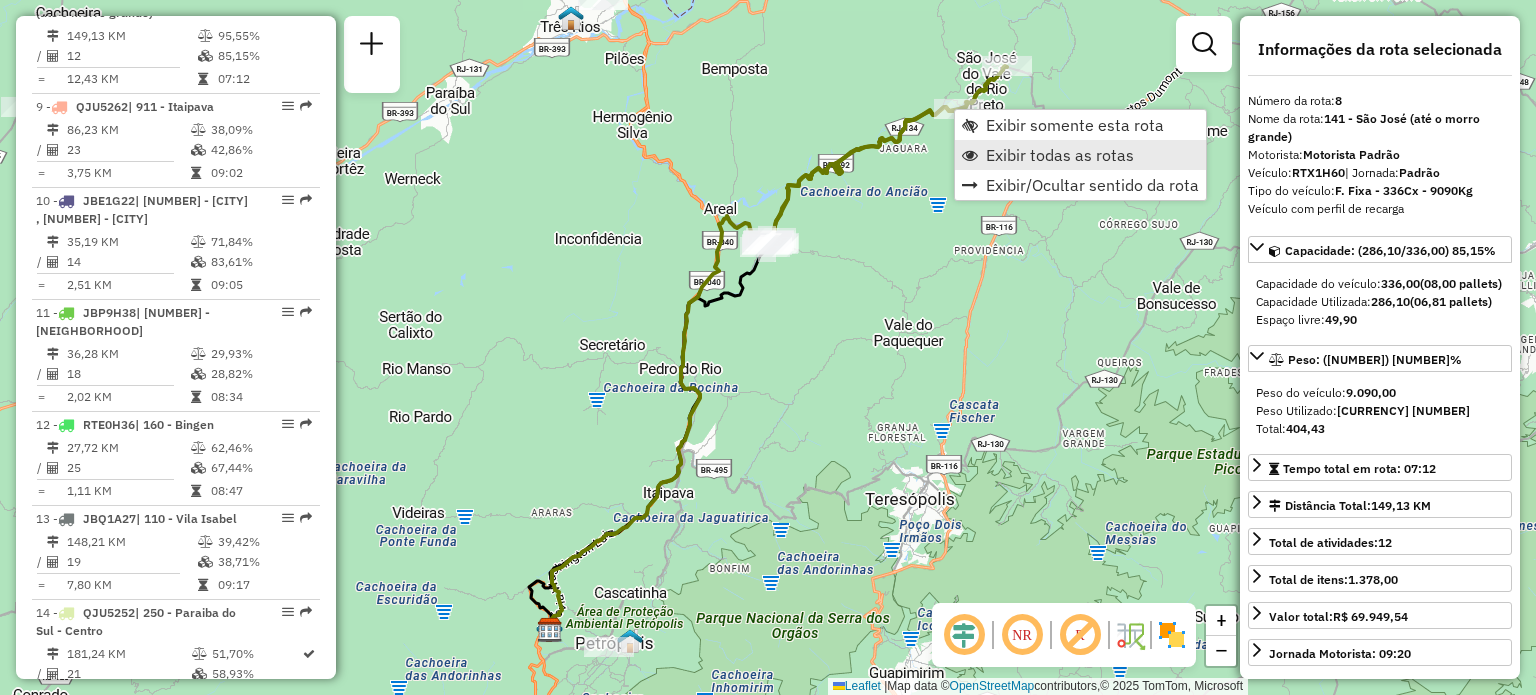 click at bounding box center [970, 155] 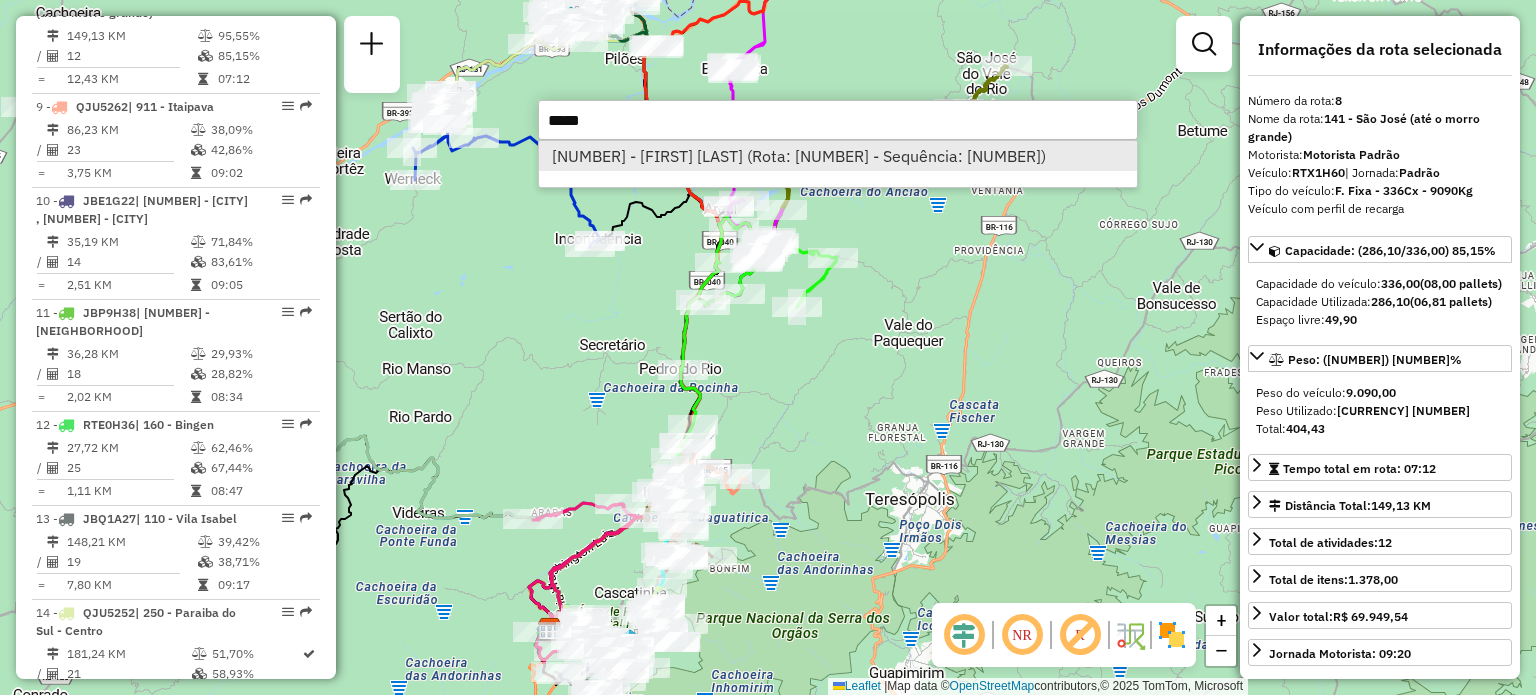 type on "*****" 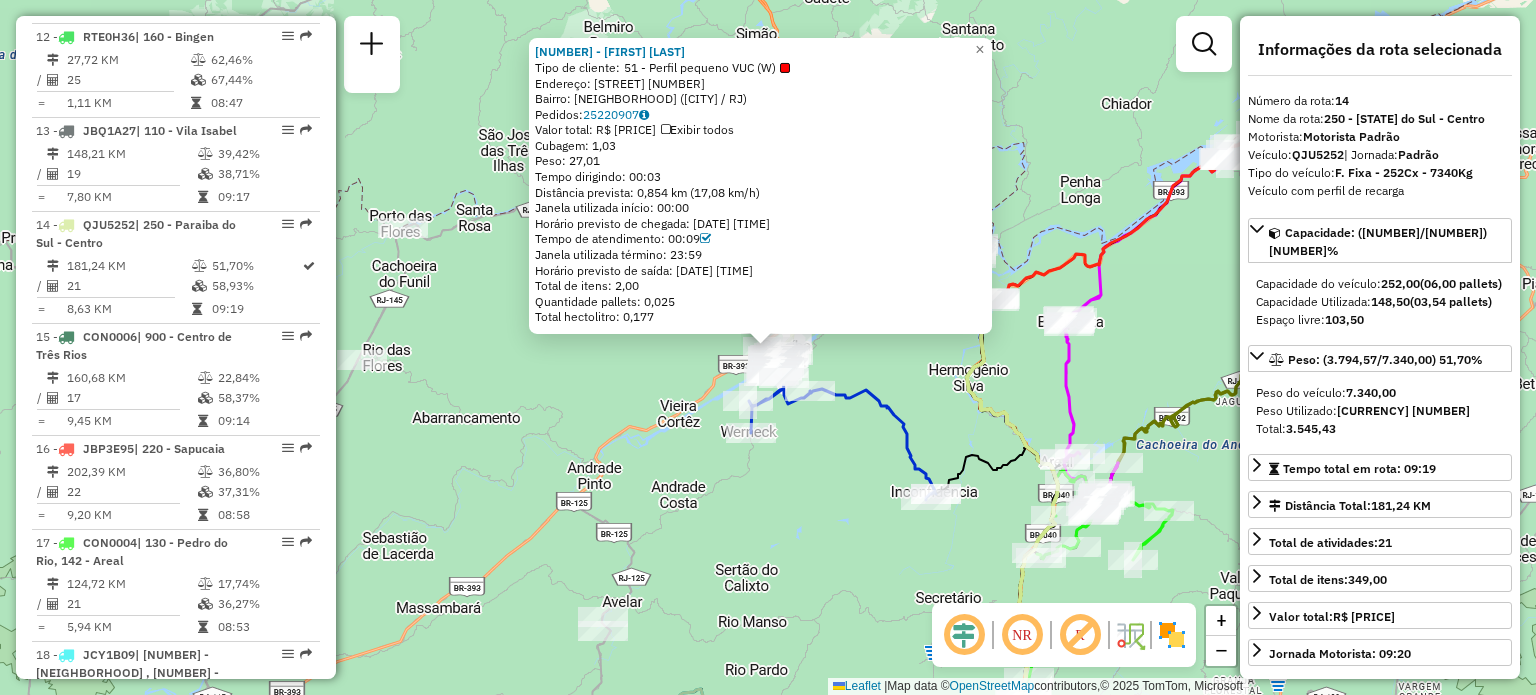 scroll, scrollTop: 2183, scrollLeft: 0, axis: vertical 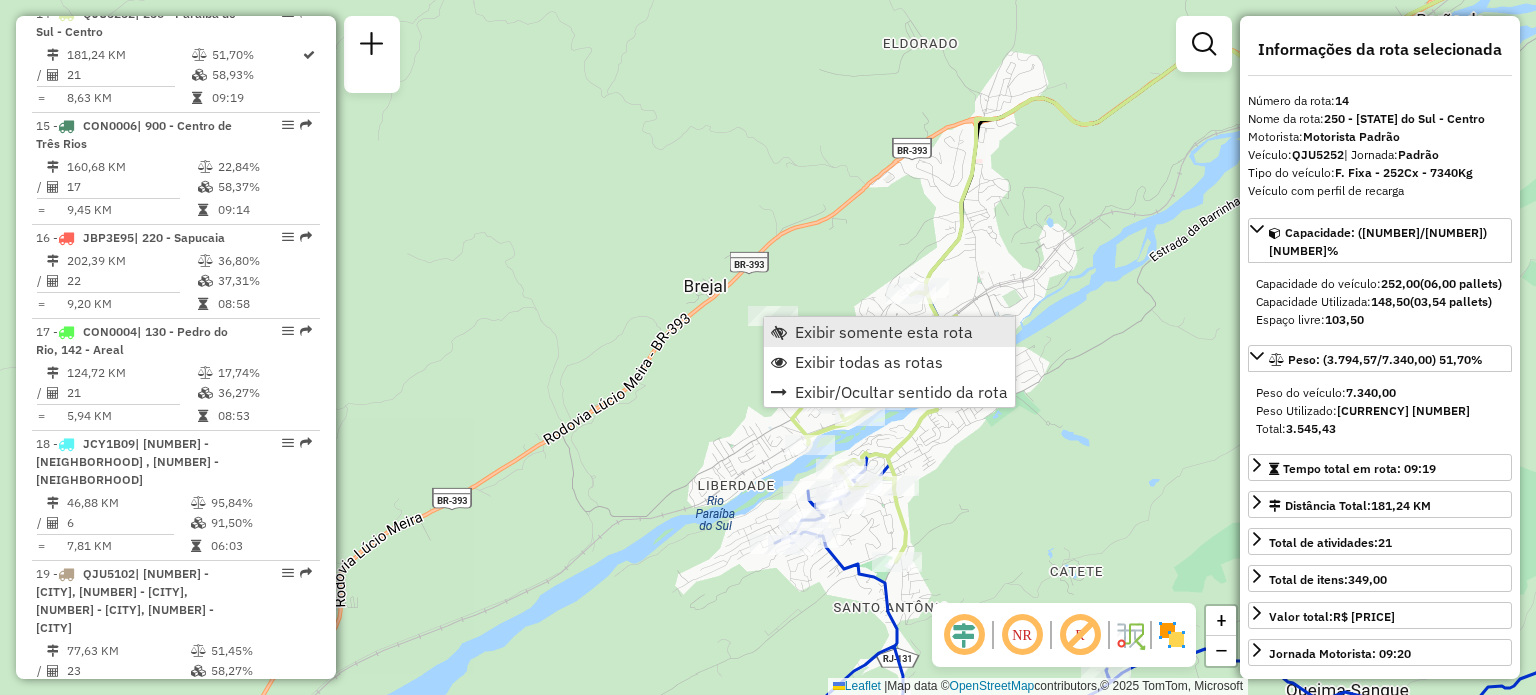 click on "Exibir somente esta rota" at bounding box center [884, 332] 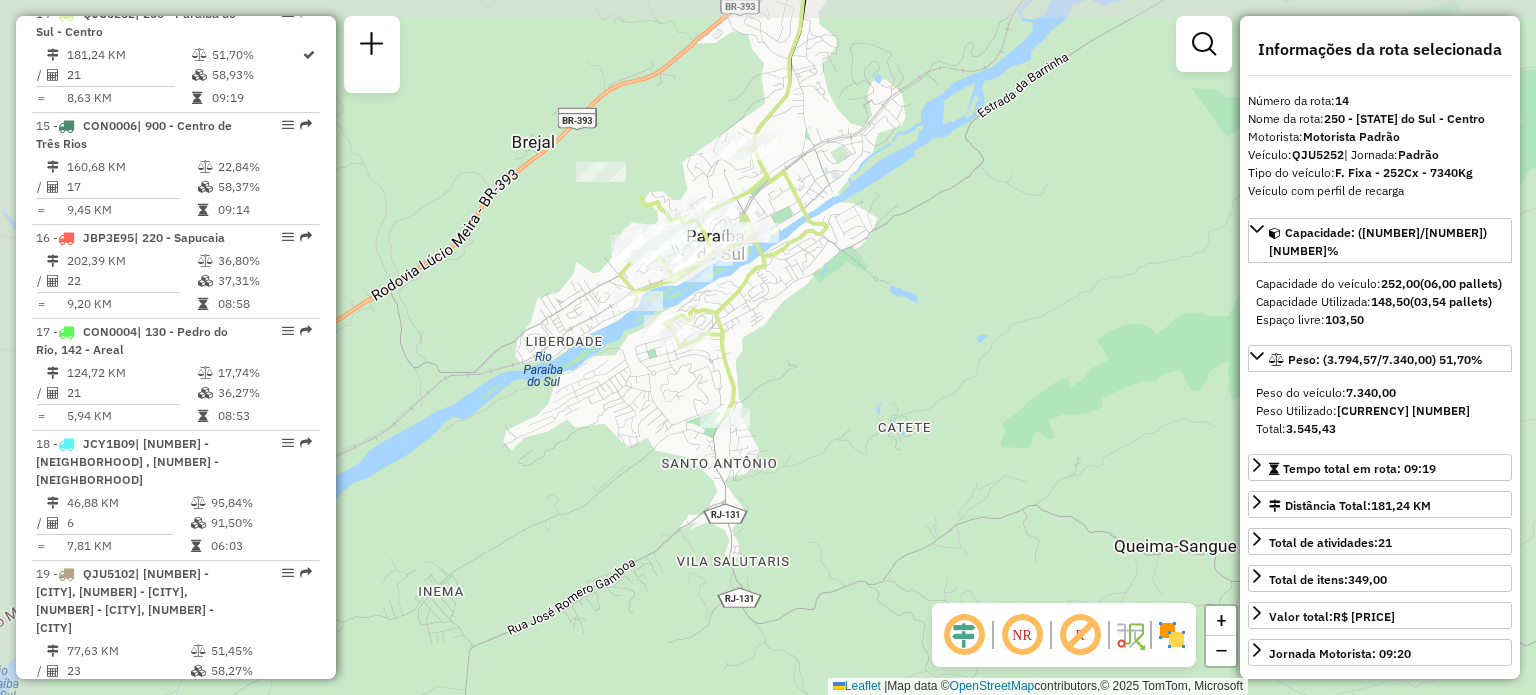 drag, startPoint x: 792, startPoint y: 344, endPoint x: 824, endPoint y: 355, distance: 33.83785 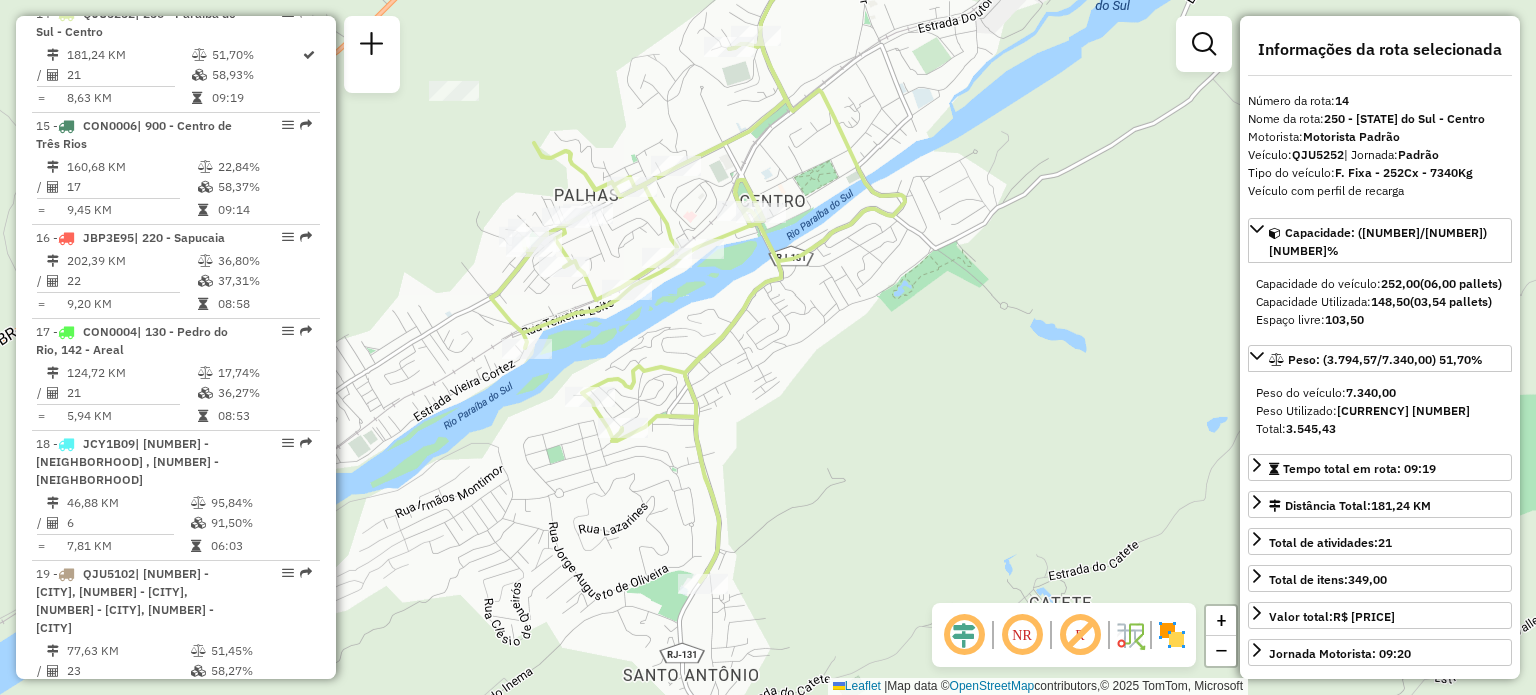 click on "Janela de atendimento Grade de atendimento Capacidade Transportadoras Veículos Cliente Pedidos  Rotas Selecione os dias de semana para filtrar as janelas de atendimento  Seg   Ter   Qua   Qui   Sex   Sáb   Dom  Informe o período da janela de atendimento: De: Até:  Filtrar exatamente a janela do cliente  Considerar janela de atendimento padrão  Selecione os dias de semana para filtrar as grades de atendimento  Seg   Ter   Qua   Qui   Sex   Sáb   Dom   Considerar clientes sem dia de atendimento cadastrado  Clientes fora do dia de atendimento selecionado Filtrar as atividades entre os valores definidos abaixo:  Peso mínimo:   Peso máximo:   Cubagem mínima:   Cubagem máxima:   De:   Até:  Filtrar as atividades entre o tempo de atendimento definido abaixo:  De:   Até:   Considerar capacidade total dos clientes não roteirizados Transportadora: Selecione um ou mais itens Tipo de veículo: Selecione um ou mais itens Veículo: Selecione um ou mais itens Motorista: Selecione um ou mais itens Nome: Rótulo:" 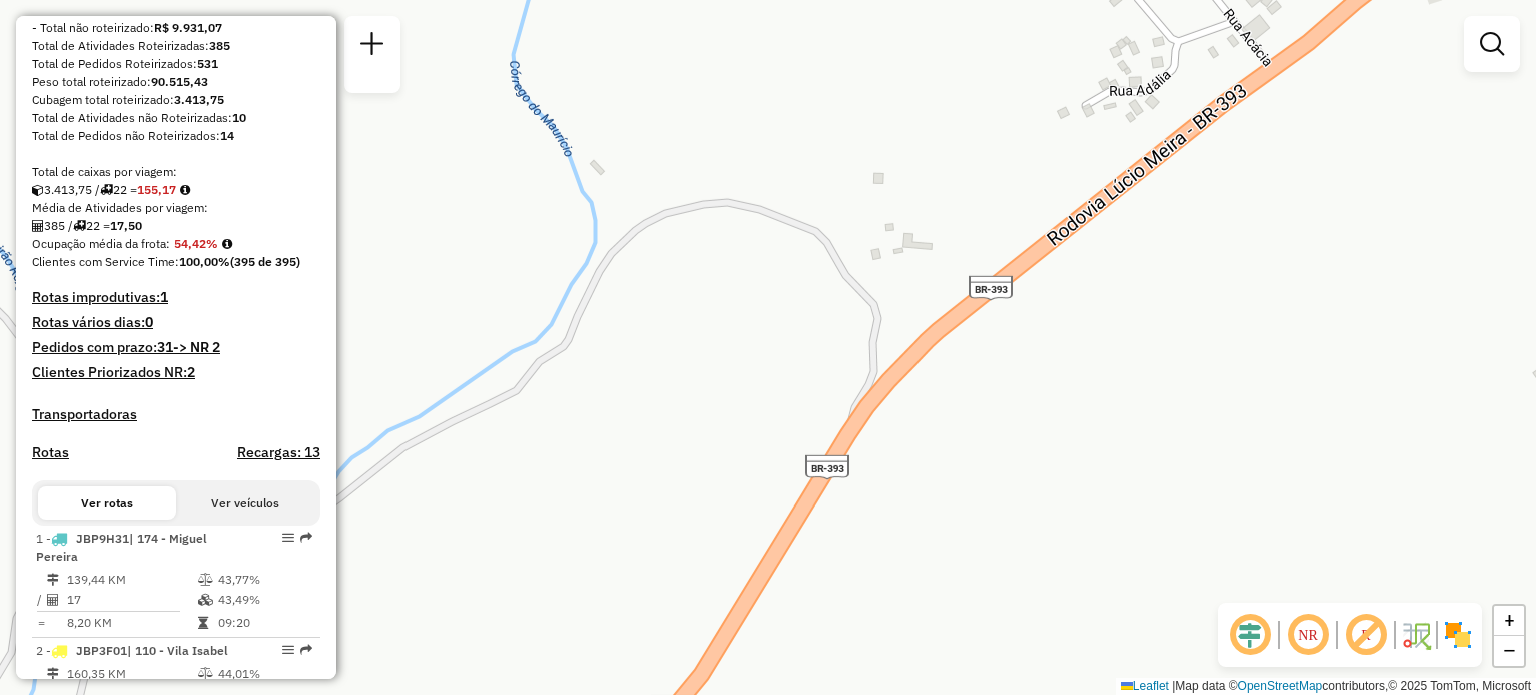 scroll, scrollTop: 700, scrollLeft: 0, axis: vertical 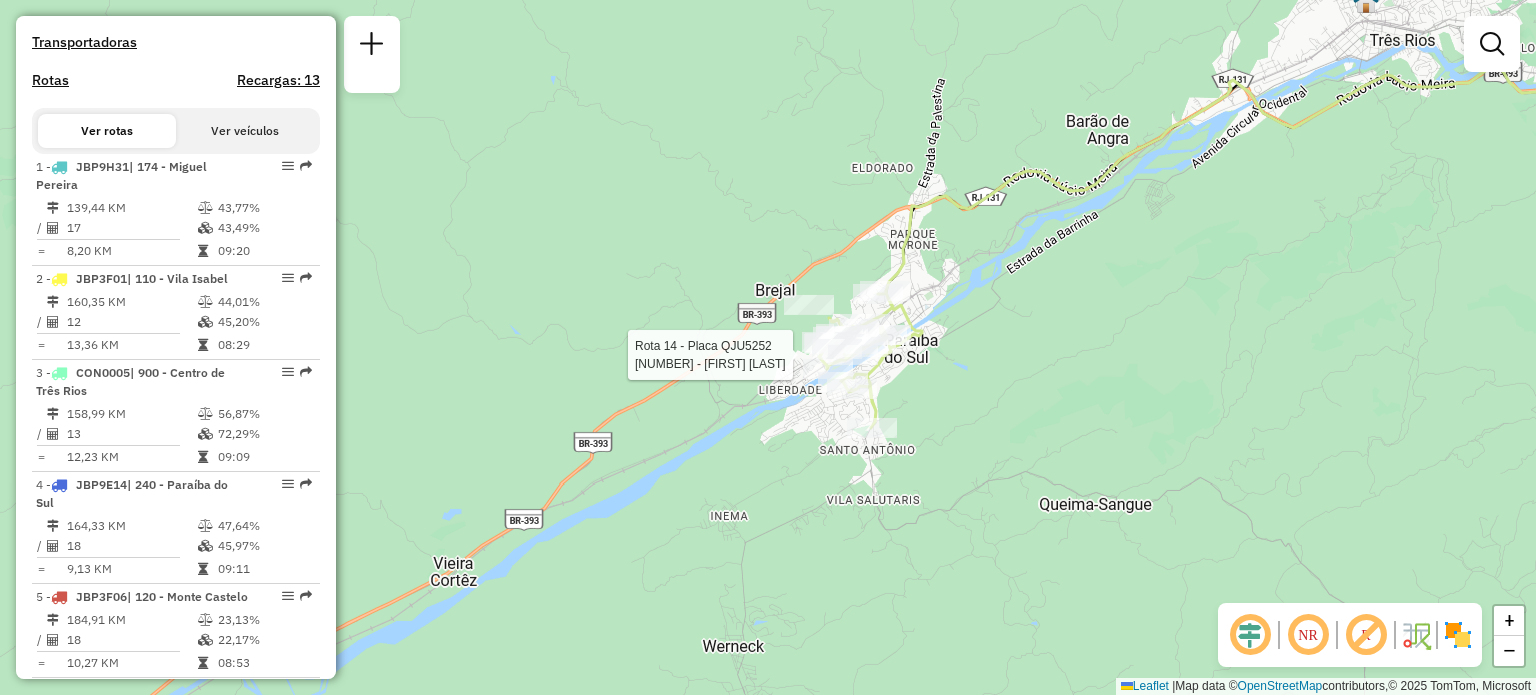 select on "**********" 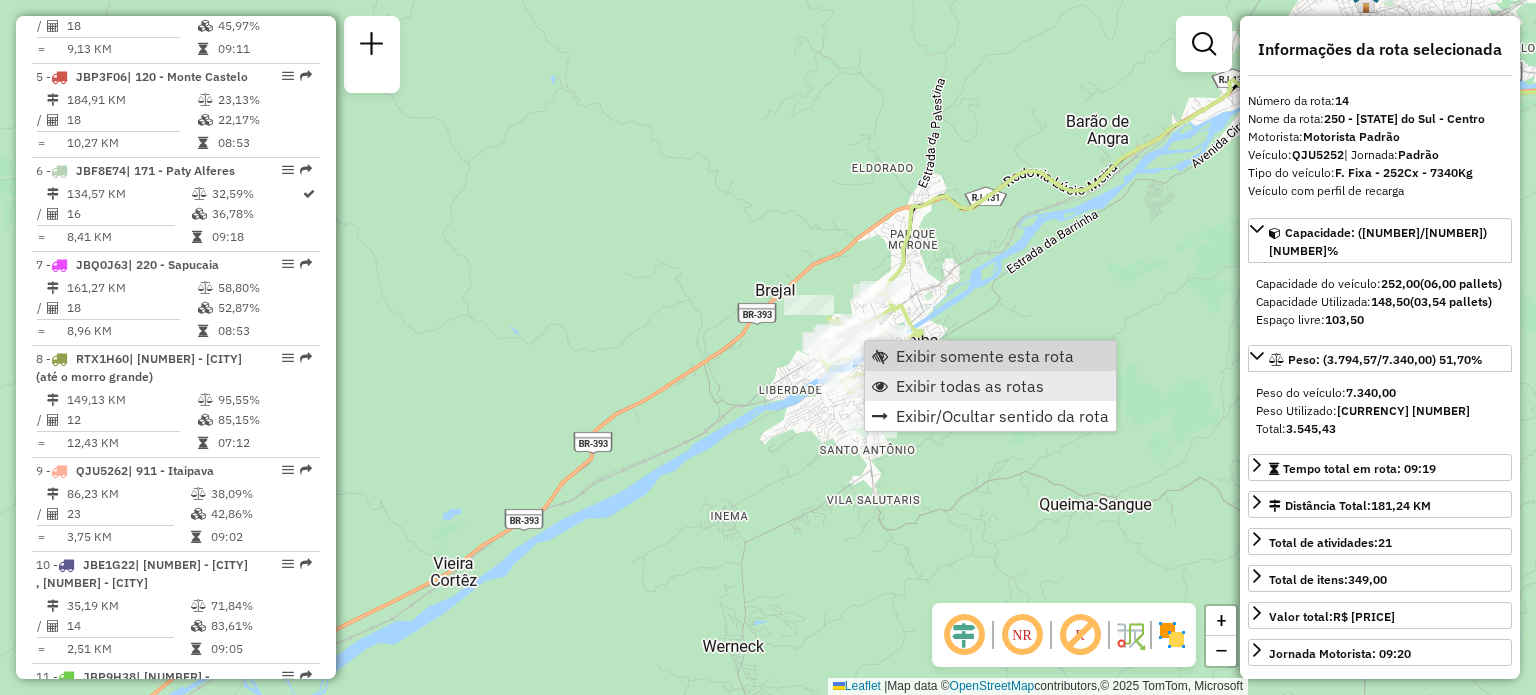 scroll, scrollTop: 2183, scrollLeft: 0, axis: vertical 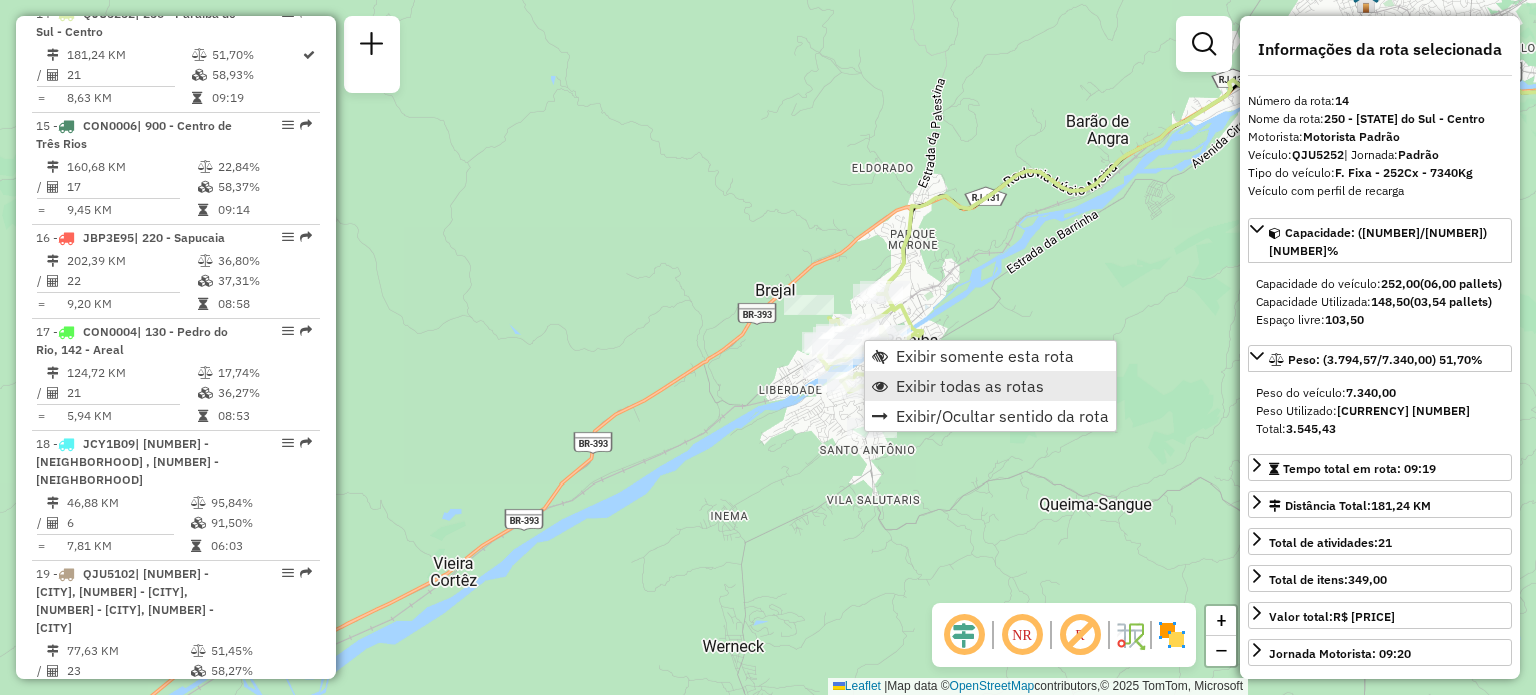 click on "Exibir todas as rotas" at bounding box center [970, 386] 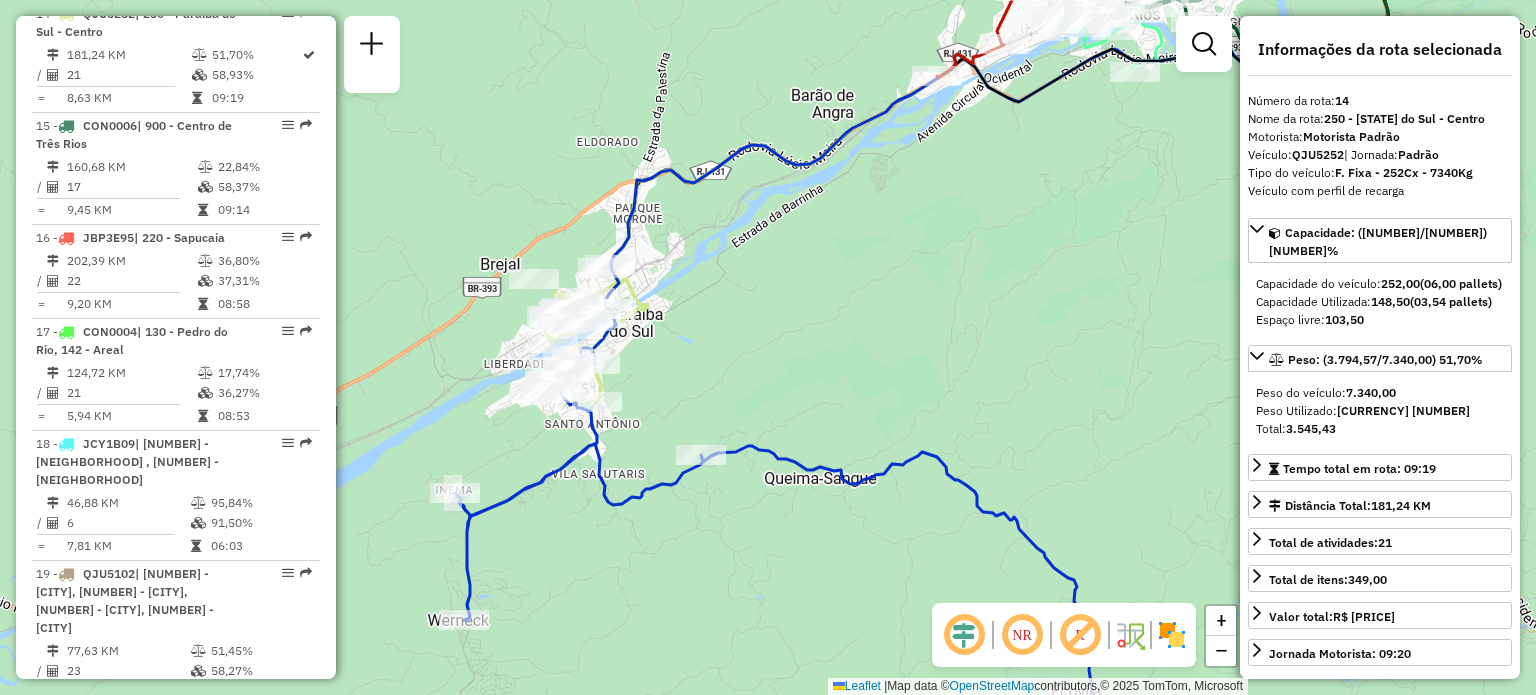 drag, startPoint x: 955, startPoint y: 407, endPoint x: 860, endPoint y: 221, distance: 208.85641 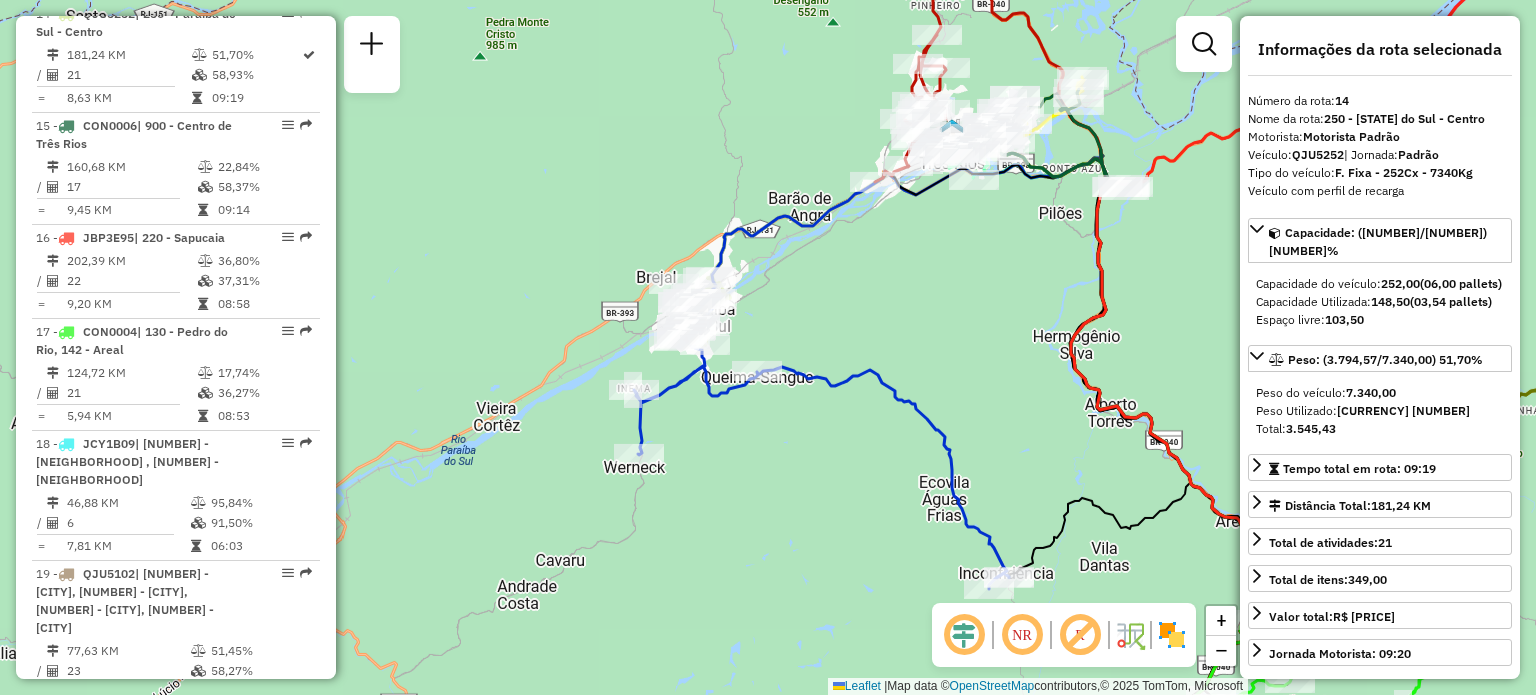drag, startPoint x: 965, startPoint y: 207, endPoint x: 800, endPoint y: 358, distance: 223.66493 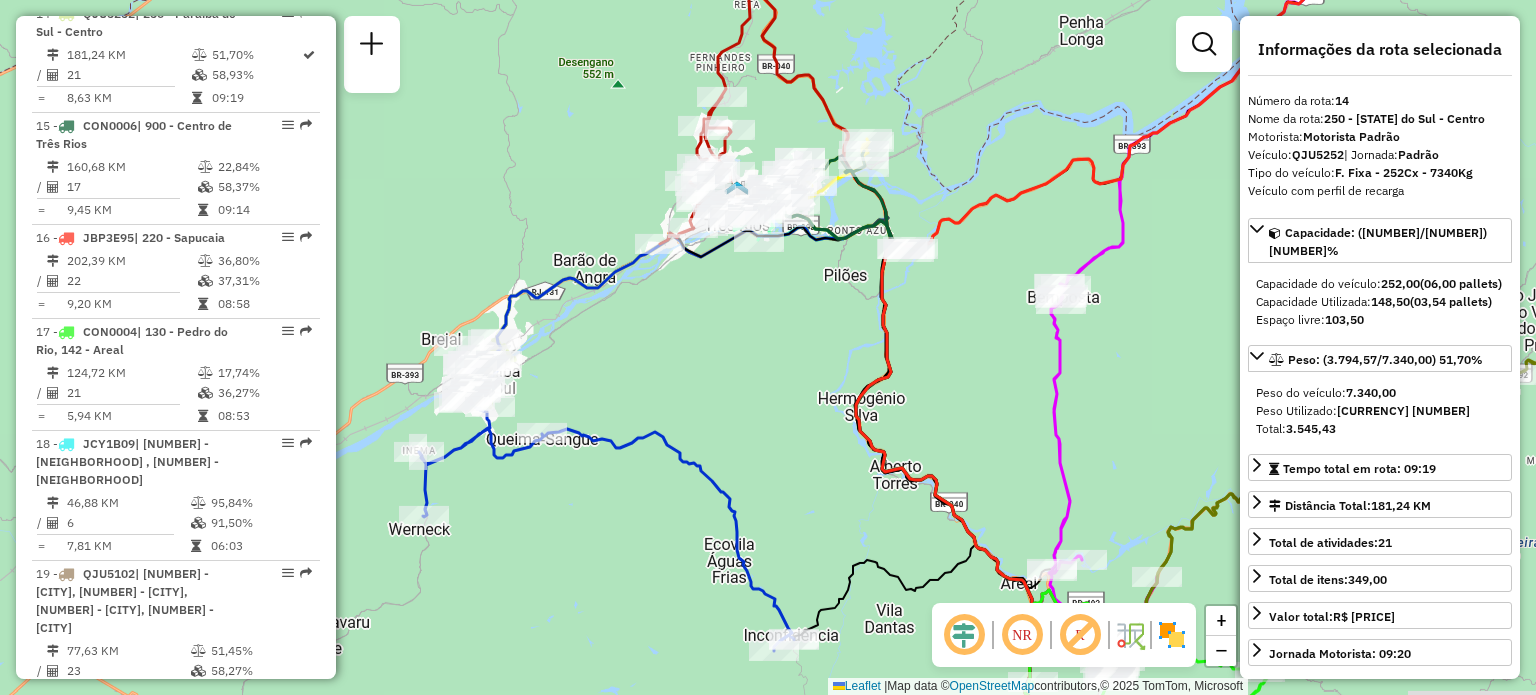 drag, startPoint x: 824, startPoint y: 407, endPoint x: 688, endPoint y: 273, distance: 190.92407 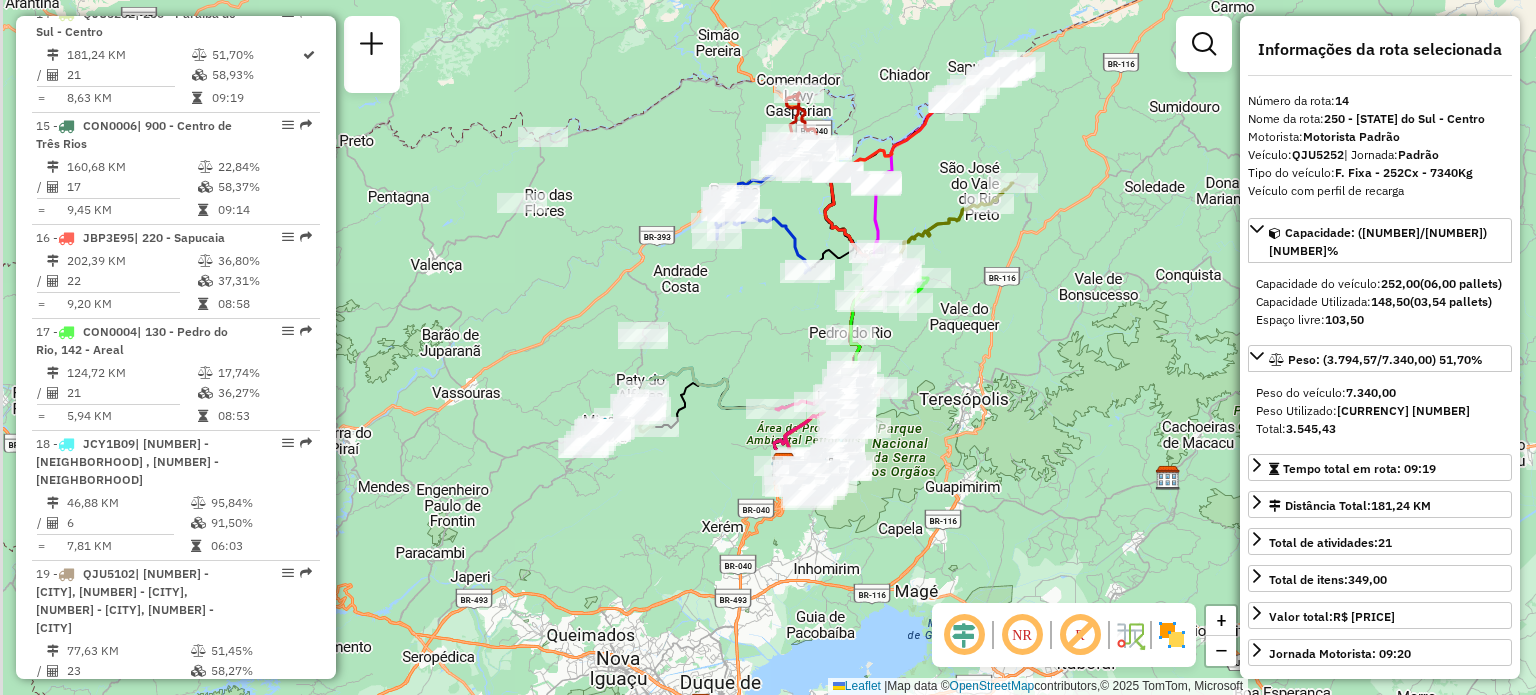 drag, startPoint x: 755, startPoint y: 387, endPoint x: 788, endPoint y: 343, distance: 55 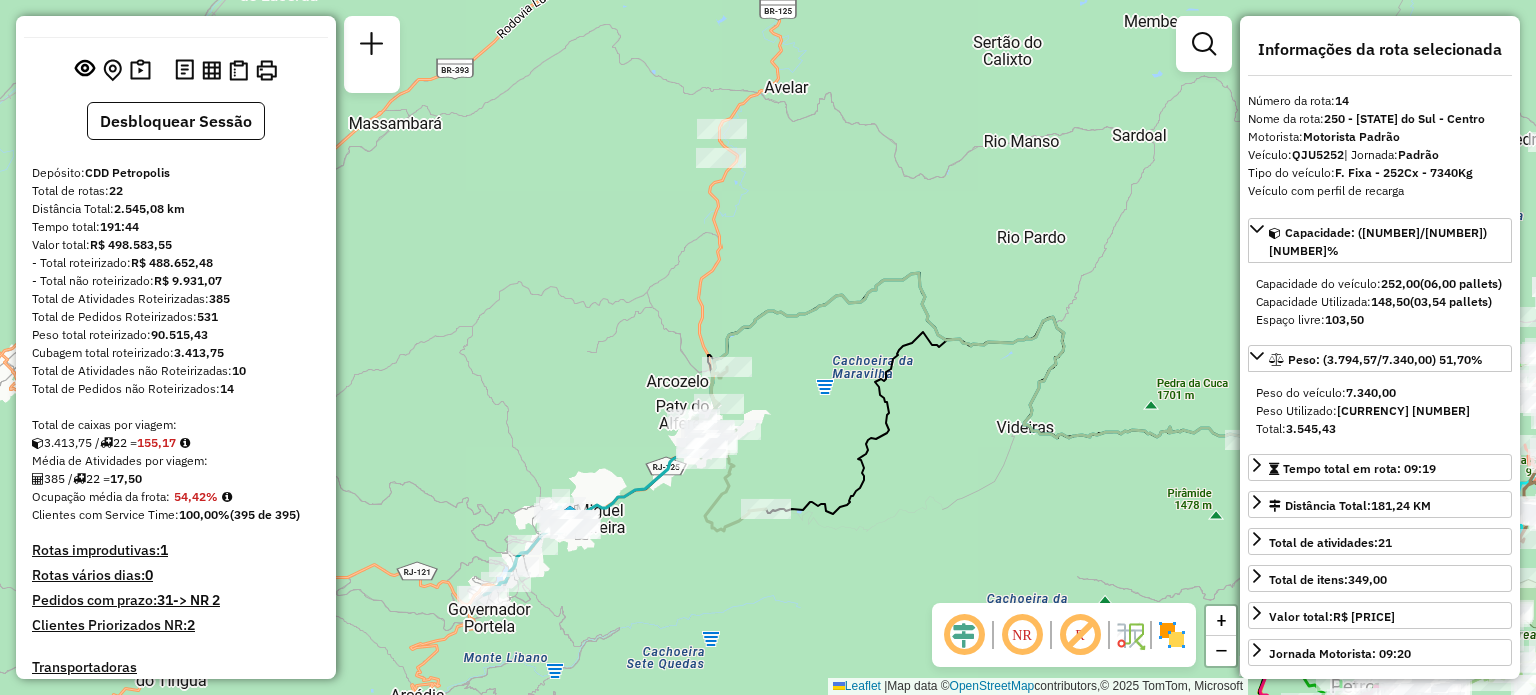 scroll, scrollTop: 0, scrollLeft: 0, axis: both 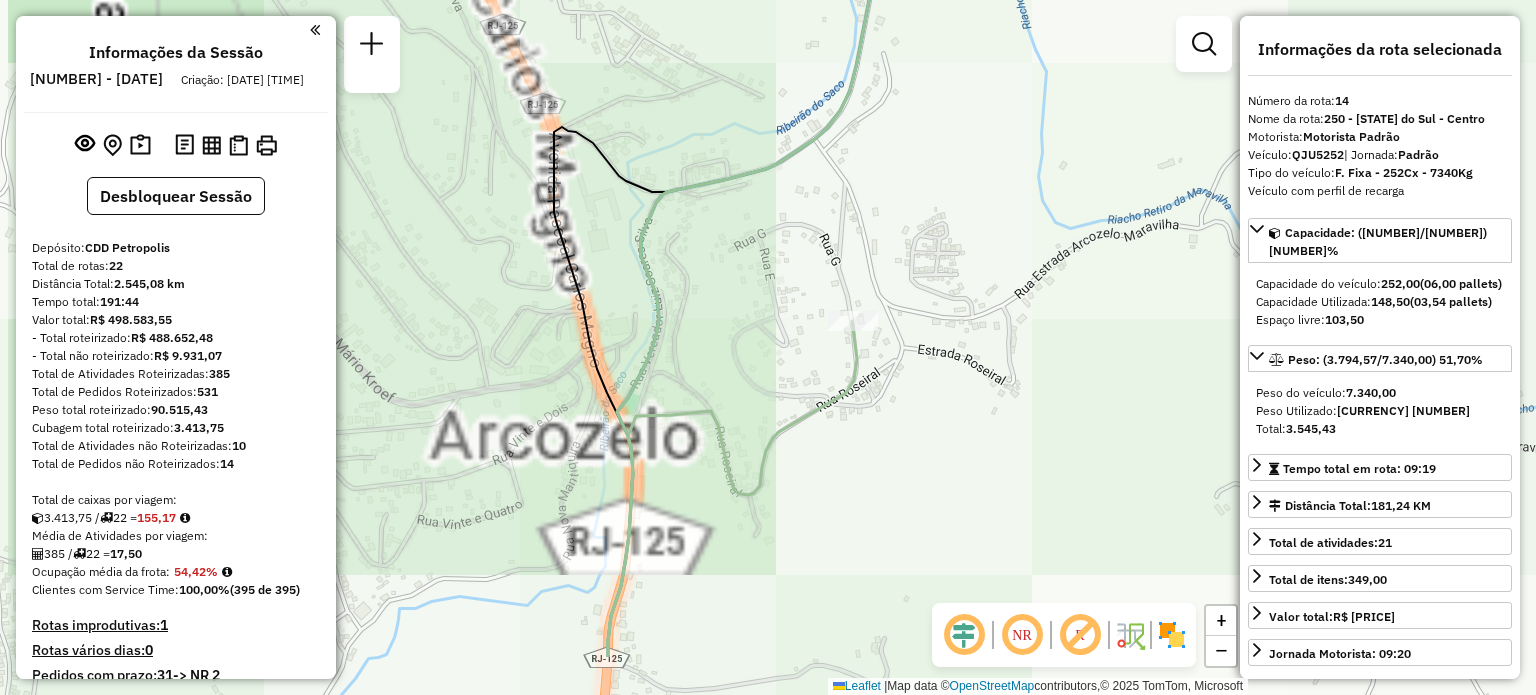drag, startPoint x: 799, startPoint y: 386, endPoint x: 704, endPoint y: 203, distance: 206.18924 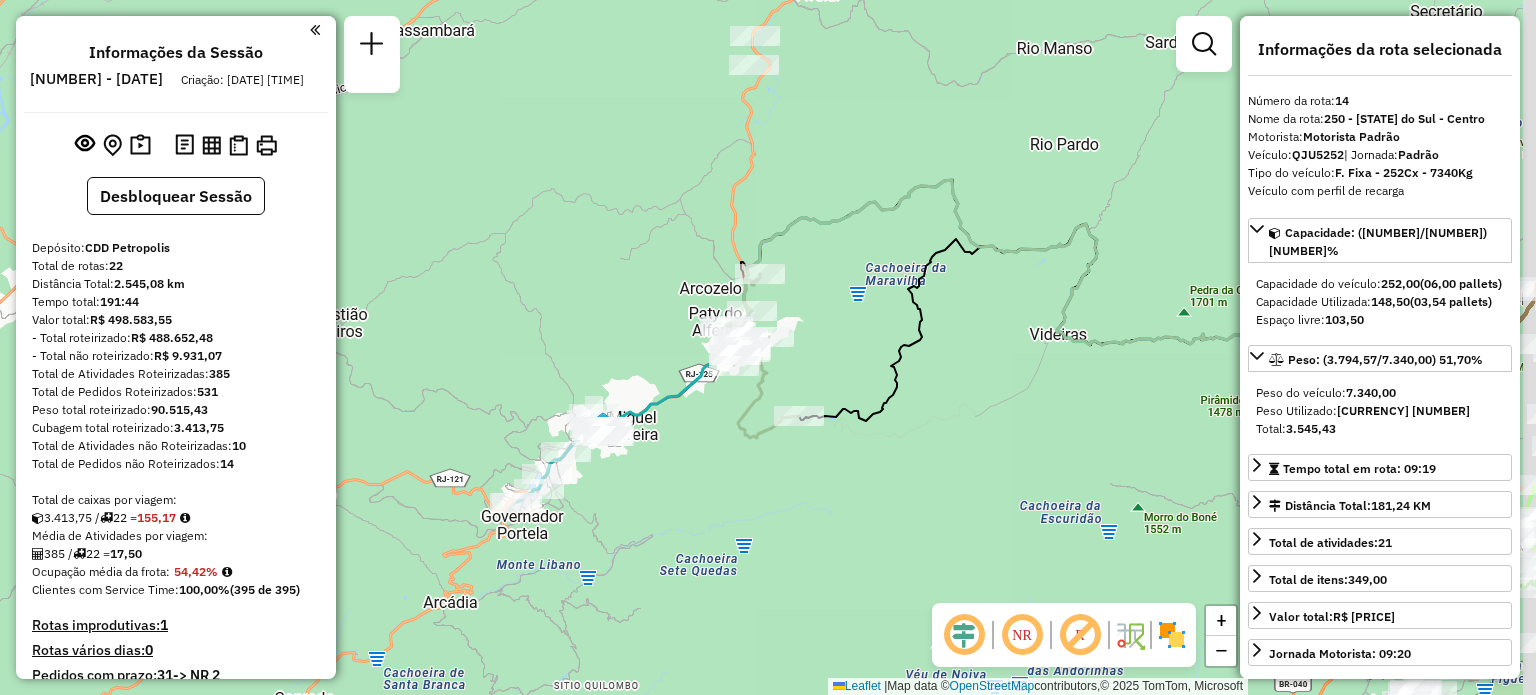 drag, startPoint x: 848, startPoint y: 341, endPoint x: 807, endPoint y: 366, distance: 48.02083 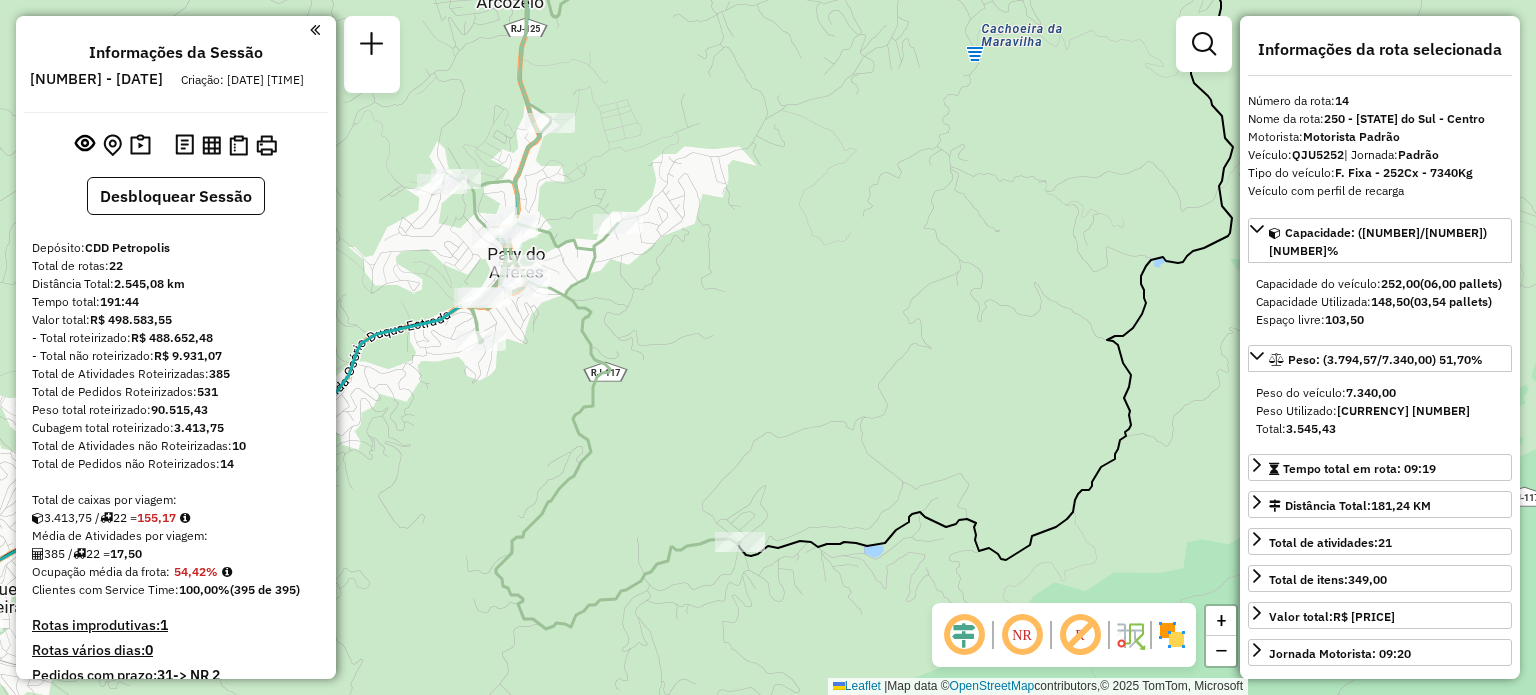drag, startPoint x: 783, startPoint y: 316, endPoint x: 720, endPoint y: 339, distance: 67.06713 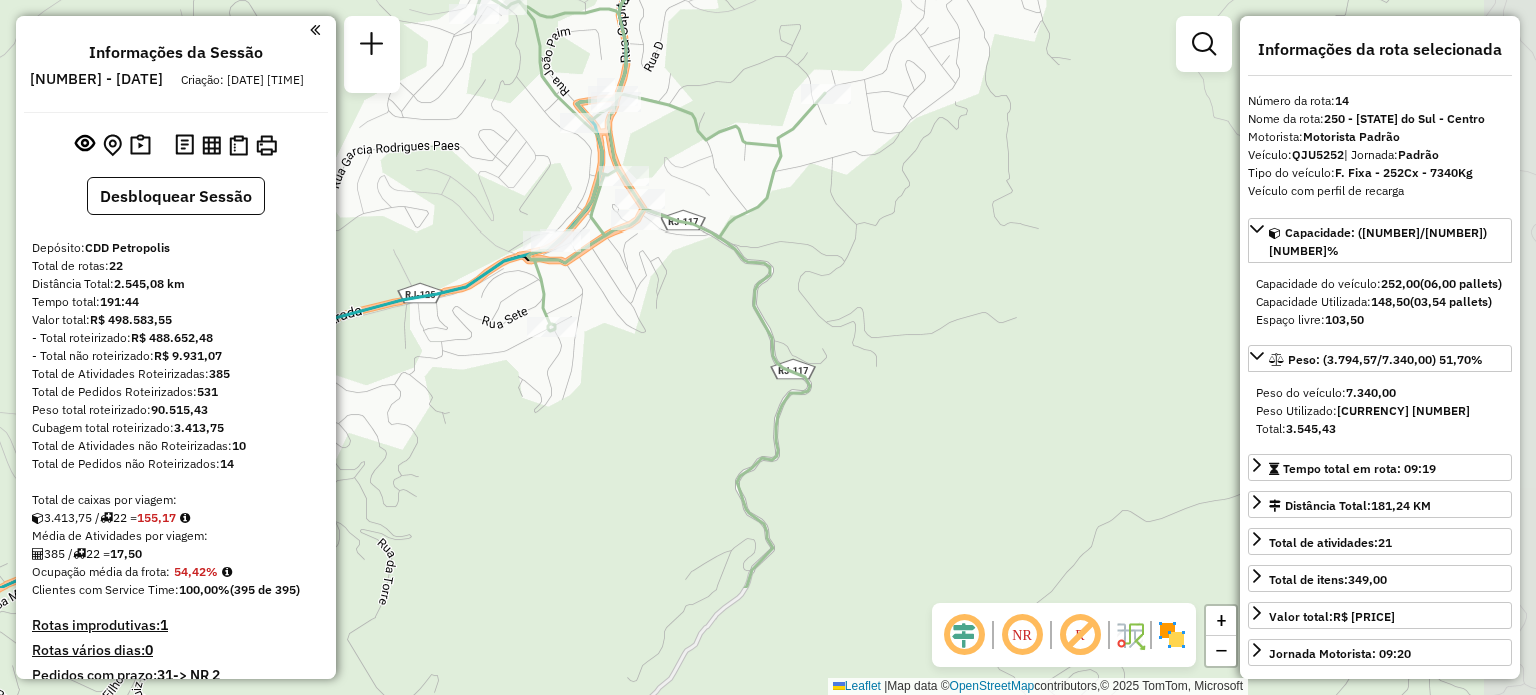 drag, startPoint x: 776, startPoint y: 360, endPoint x: 680, endPoint y: 183, distance: 201.3579 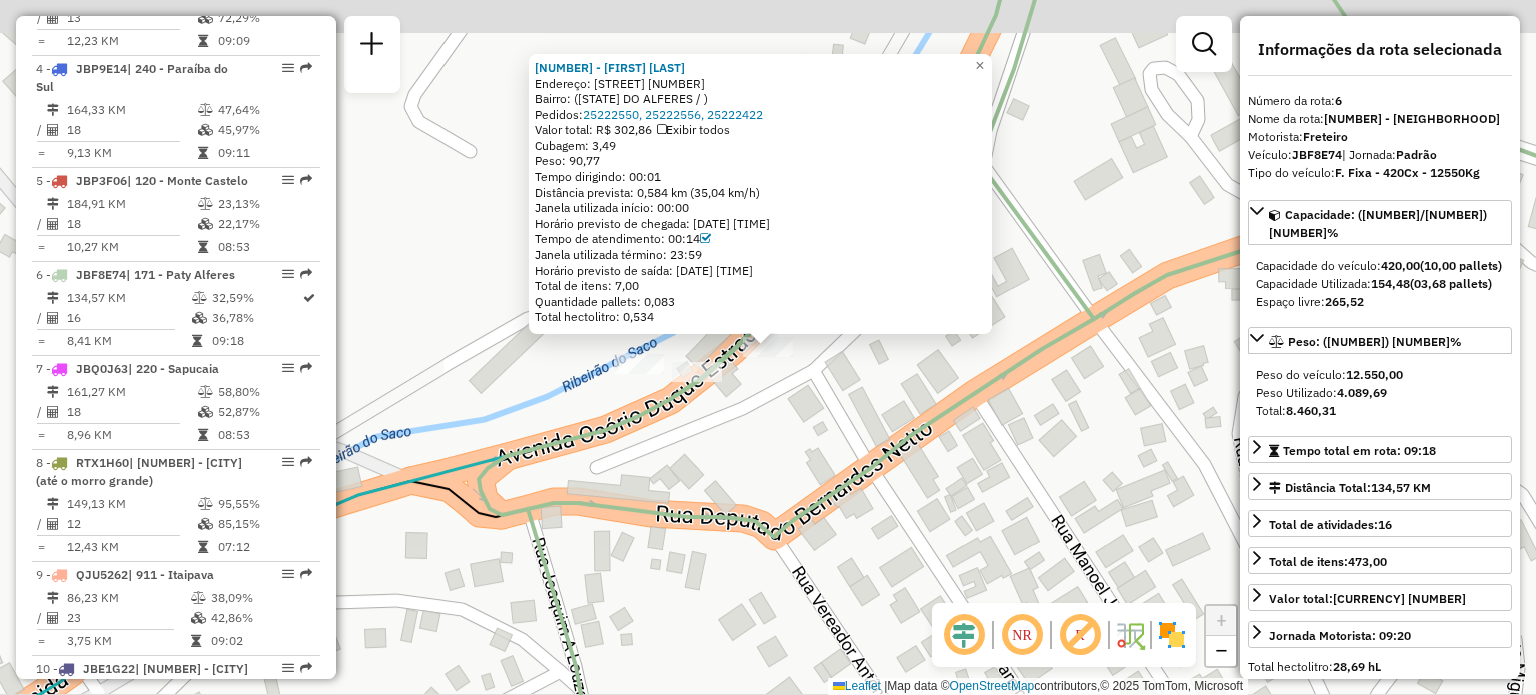 scroll, scrollTop: 1396, scrollLeft: 0, axis: vertical 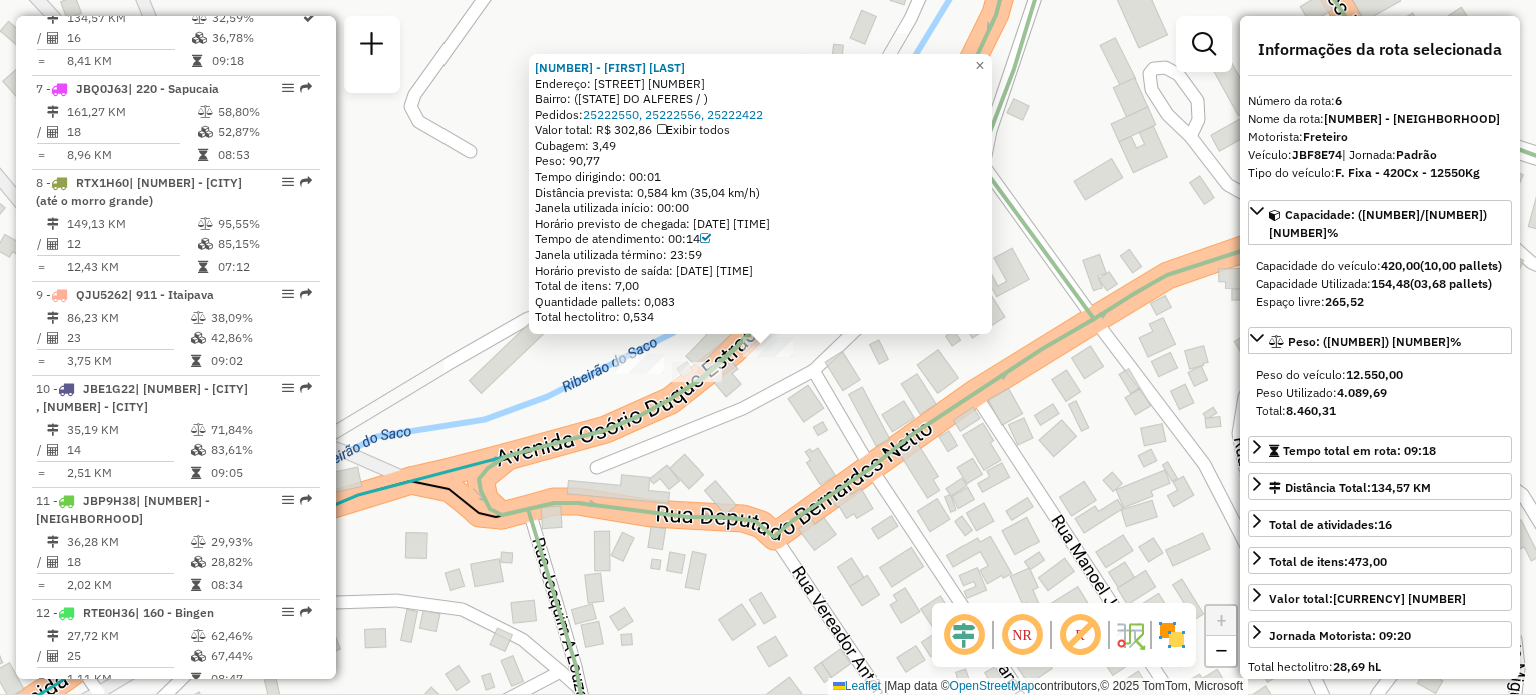 click on "08613105 - IGOR NOBRE DE PAULA  Endereço: Av Osorio duque estrada 583   Bairro:  (PATY DO ALFERES / )   Pedidos:  25222550, 25222556, 25222422   Valor total: R$ 302,86   Exibir todos   Cubagem: 3,49  Peso: 90,77  Tempo dirigindo: 00:01   Distância prevista: 0,584 km (35,04 km/h)   Janela utilizada início: 00:00   Horário previsto de chegada: 25/07/2025 13:17   Tempo de atendimento: 00:14   Janela utilizada término: 23:59   Horário previsto de saída: 25/07/2025 13:31   Total de itens: 7,00   Quantidade pallets: 0,083   Total hectolitro: 0,534  × Janela de atendimento Grade de atendimento Capacidade Transportadoras Veículos Cliente Pedidos  Rotas Selecione os dias de semana para filtrar as janelas de atendimento  Seg   Ter   Qua   Qui   Sex   Sáb   Dom  Informe o período da janela de atendimento: De: Até:  Filtrar exatamente a janela do cliente  Considerar janela de atendimento padrão  Selecione os dias de semana para filtrar as grades de atendimento  Seg   Ter   Qua   Qui   Sex   Sáb   Dom   De:" 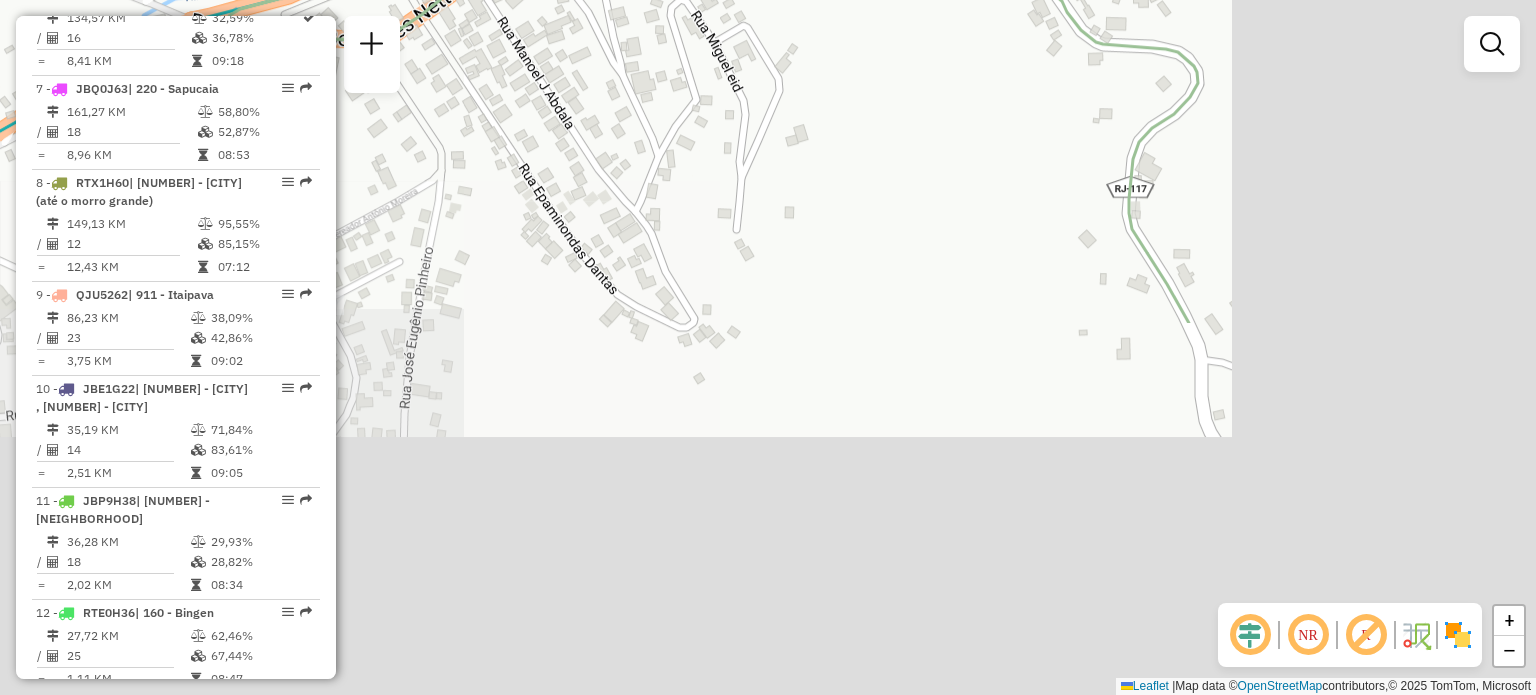 drag, startPoint x: 783, startPoint y: 327, endPoint x: 473, endPoint y: 46, distance: 418.40292 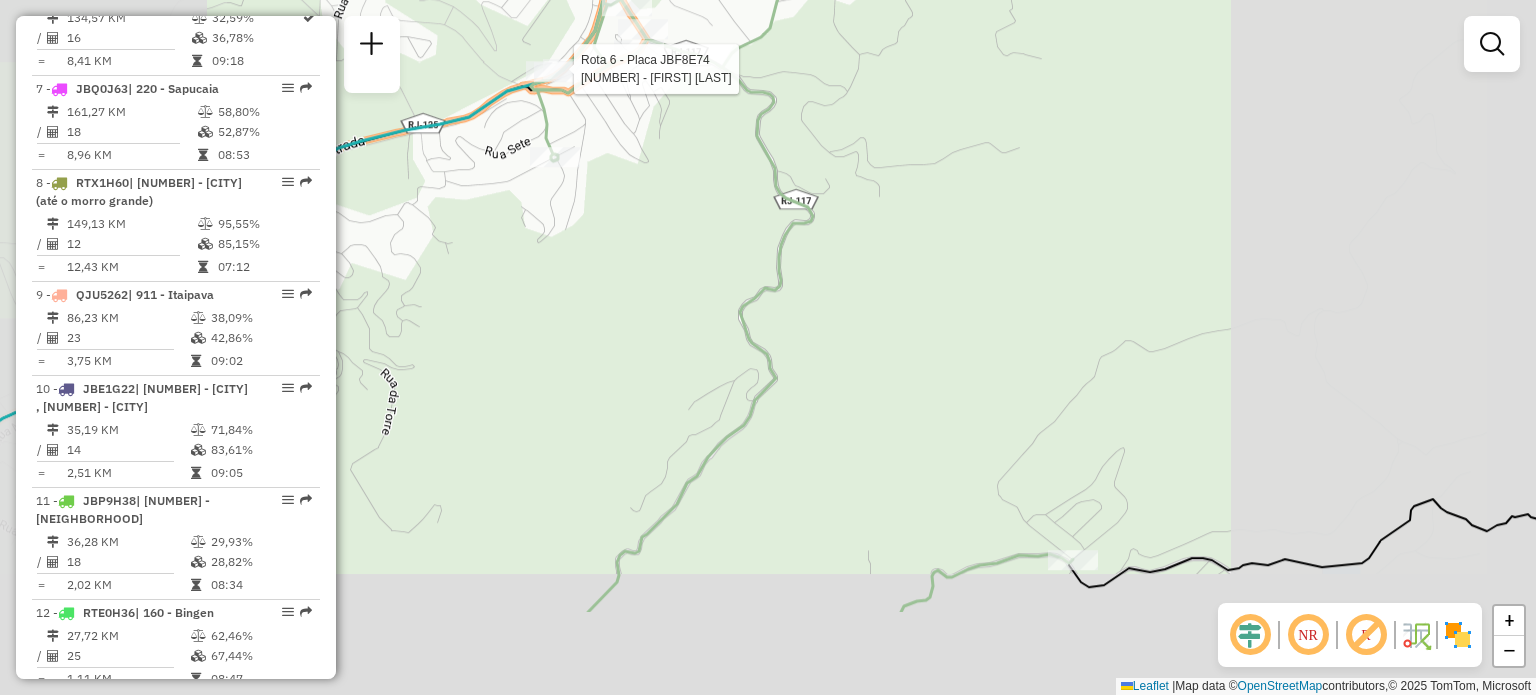 drag, startPoint x: 762, startPoint y: 265, endPoint x: 706, endPoint y: 167, distance: 112.871605 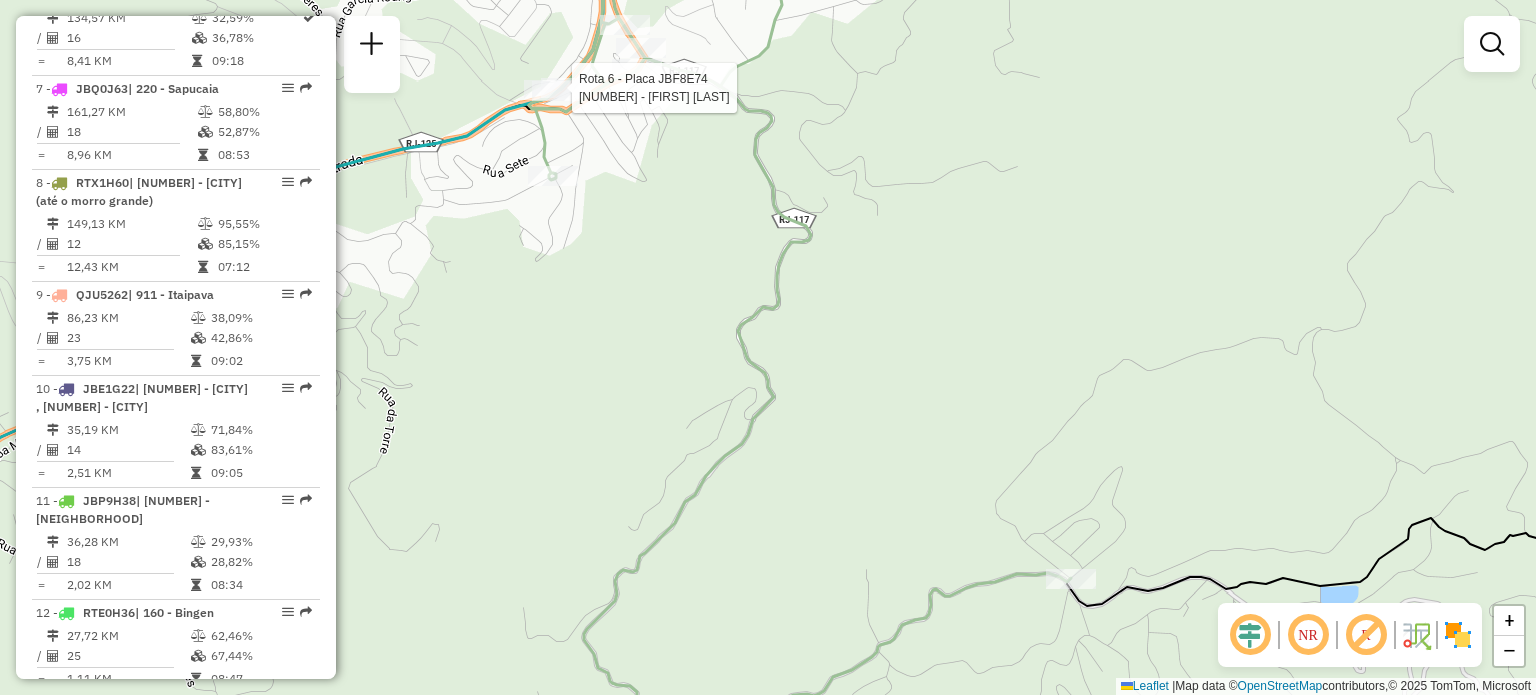 drag, startPoint x: 592, startPoint y: 237, endPoint x: 572, endPoint y: 345, distance: 109.83624 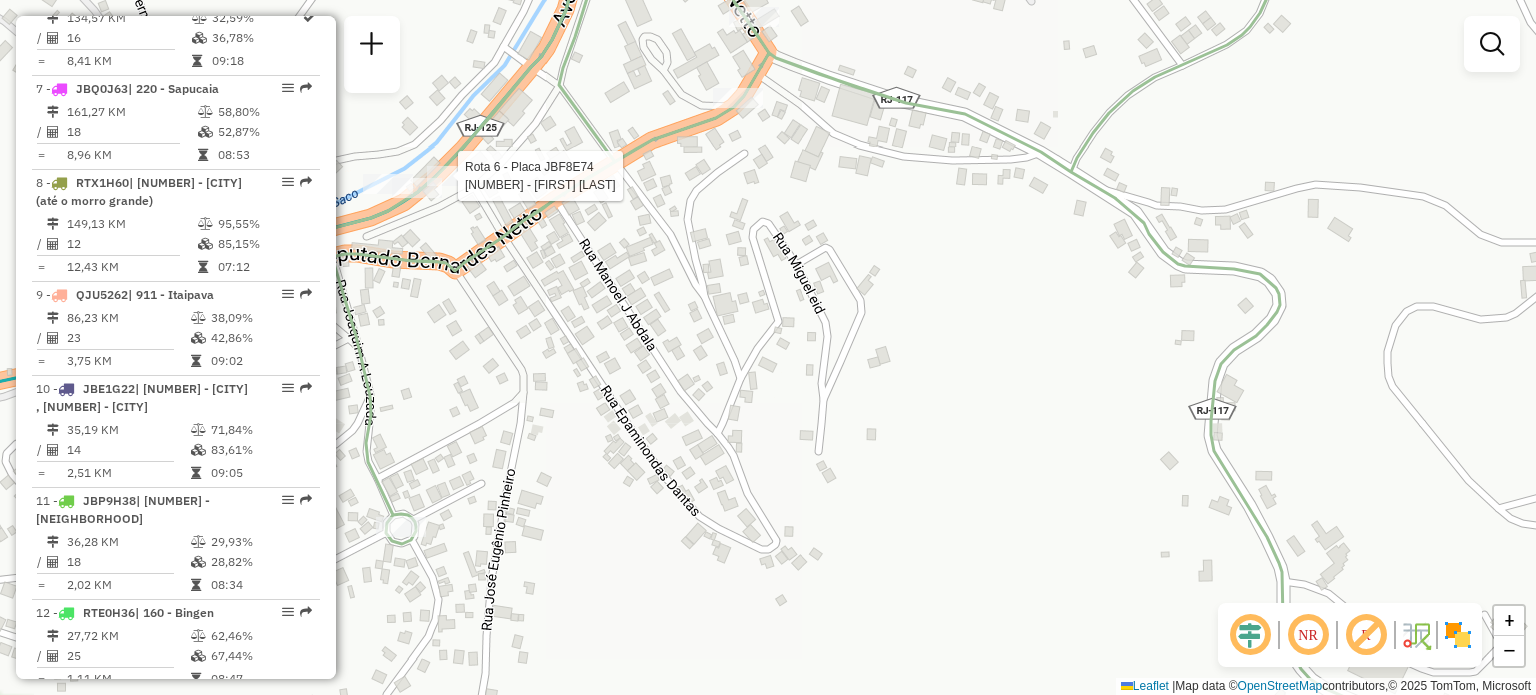 click on "Rota 6 - Placa JBF8E74  08613105 - IGOR NOBRE DE PAULA Janela de atendimento Grade de atendimento Capacidade Transportadoras Veículos Cliente Pedidos  Rotas Selecione os dias de semana para filtrar as janelas de atendimento  Seg   Ter   Qua   Qui   Sex   Sáb   Dom  Informe o período da janela de atendimento: De: Até:  Filtrar exatamente a janela do cliente  Considerar janela de atendimento padrão  Selecione os dias de semana para filtrar as grades de atendimento  Seg   Ter   Qua   Qui   Sex   Sáb   Dom   Considerar clientes sem dia de atendimento cadastrado  Clientes fora do dia de atendimento selecionado Filtrar as atividades entre os valores definidos abaixo:  Peso mínimo:   Peso máximo:   Cubagem mínima:   Cubagem máxima:   De:   Até:  Filtrar as atividades entre o tempo de atendimento definido abaixo:  De:   Até:   Considerar capacidade total dos clientes não roteirizados Transportadora: Selecione um ou mais itens Tipo de veículo: Selecione um ou mais itens Veículo: Motorista: Nome: Setor:" 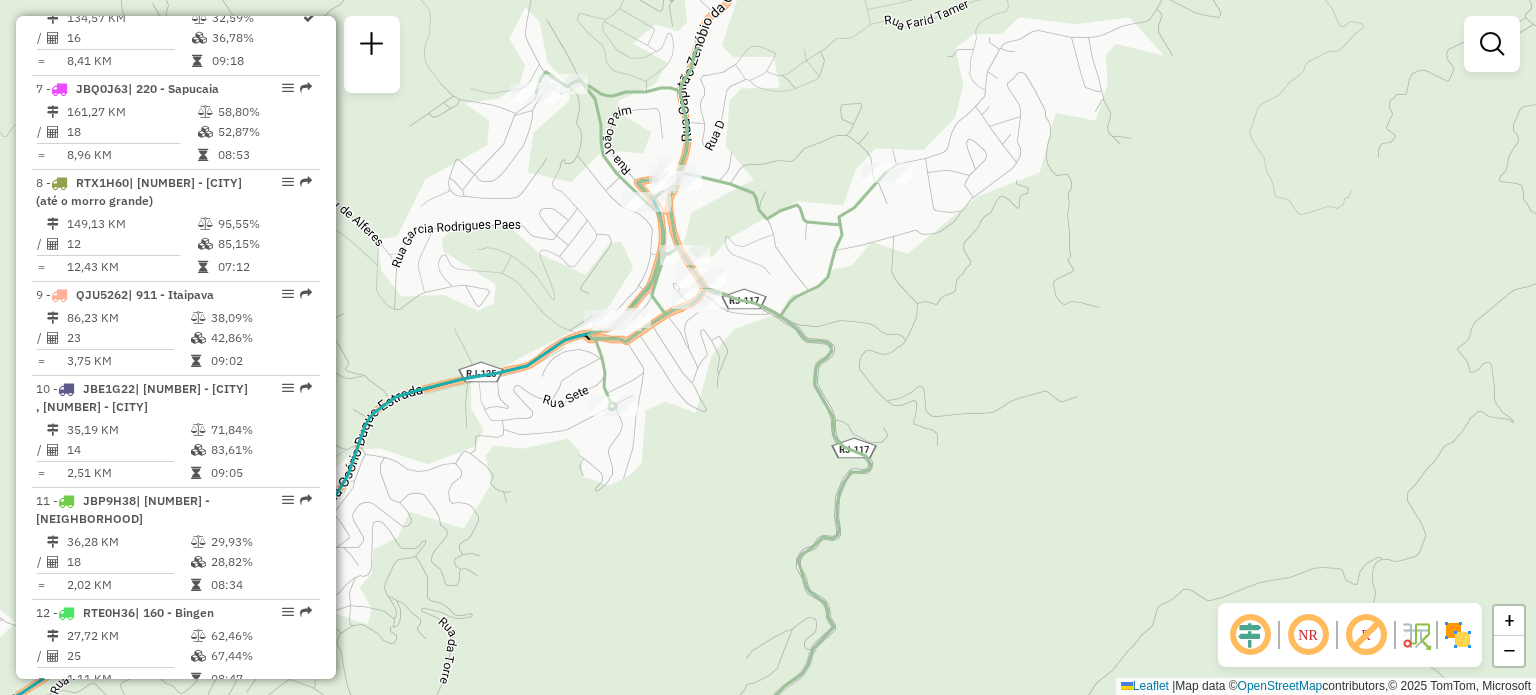 drag, startPoint x: 818, startPoint y: 295, endPoint x: 706, endPoint y: 322, distance: 115.2085 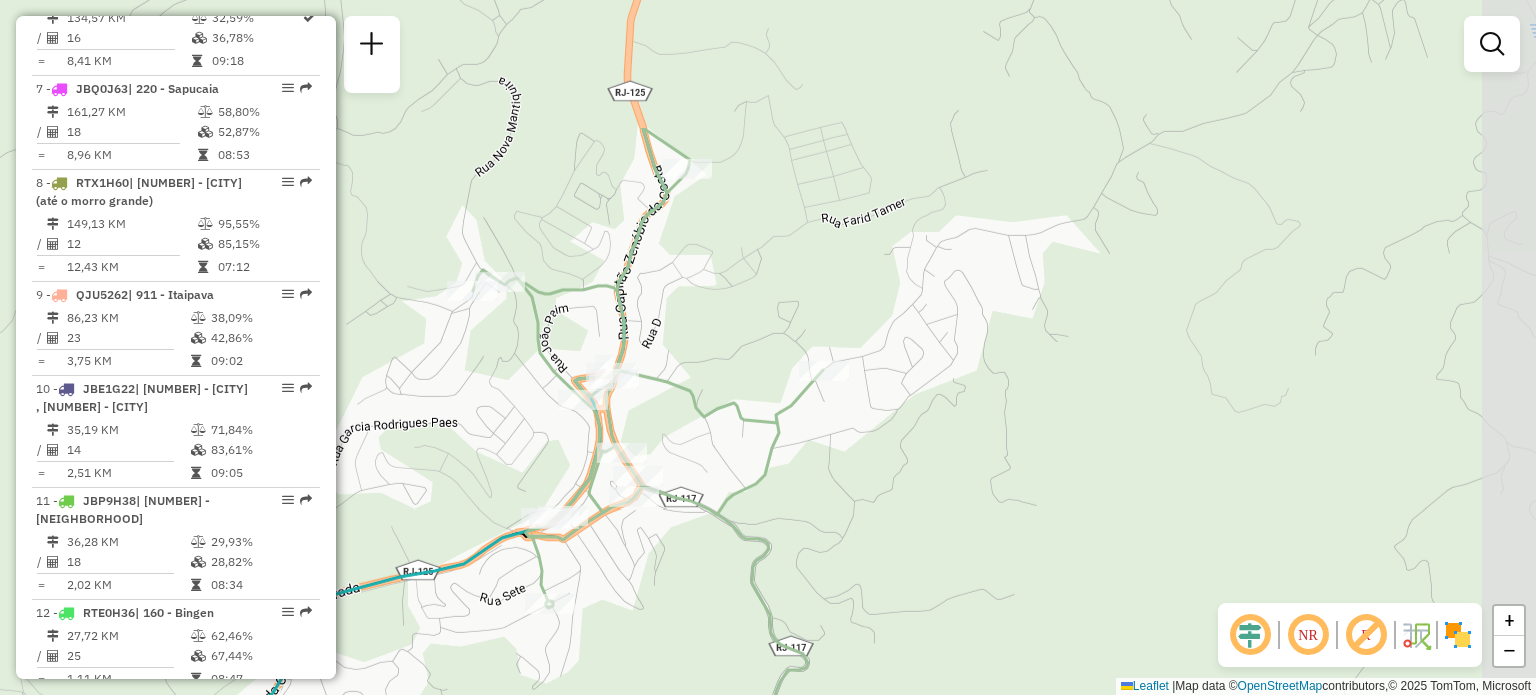 drag, startPoint x: 707, startPoint y: 153, endPoint x: 635, endPoint y: 355, distance: 214.44814 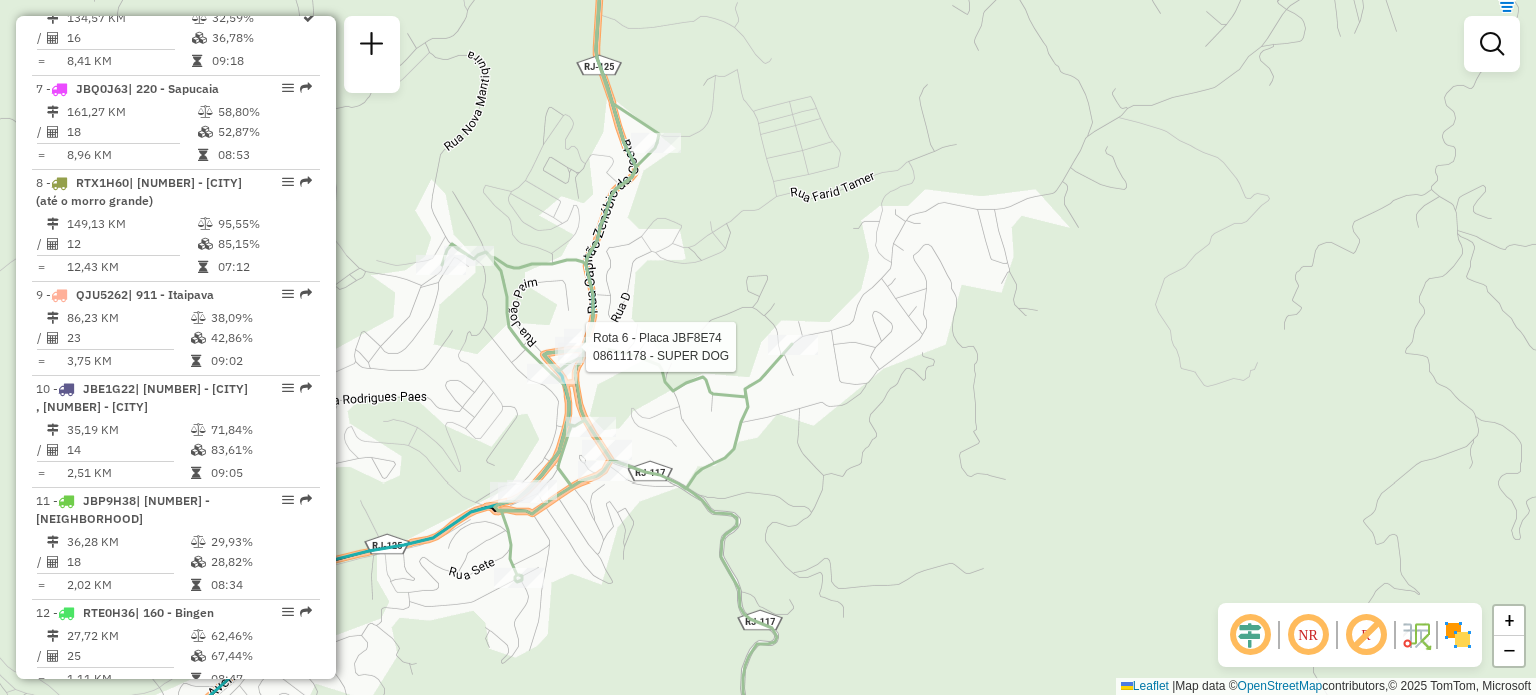 drag, startPoint x: 702, startPoint y: 436, endPoint x: 655, endPoint y: 99, distance: 340.26166 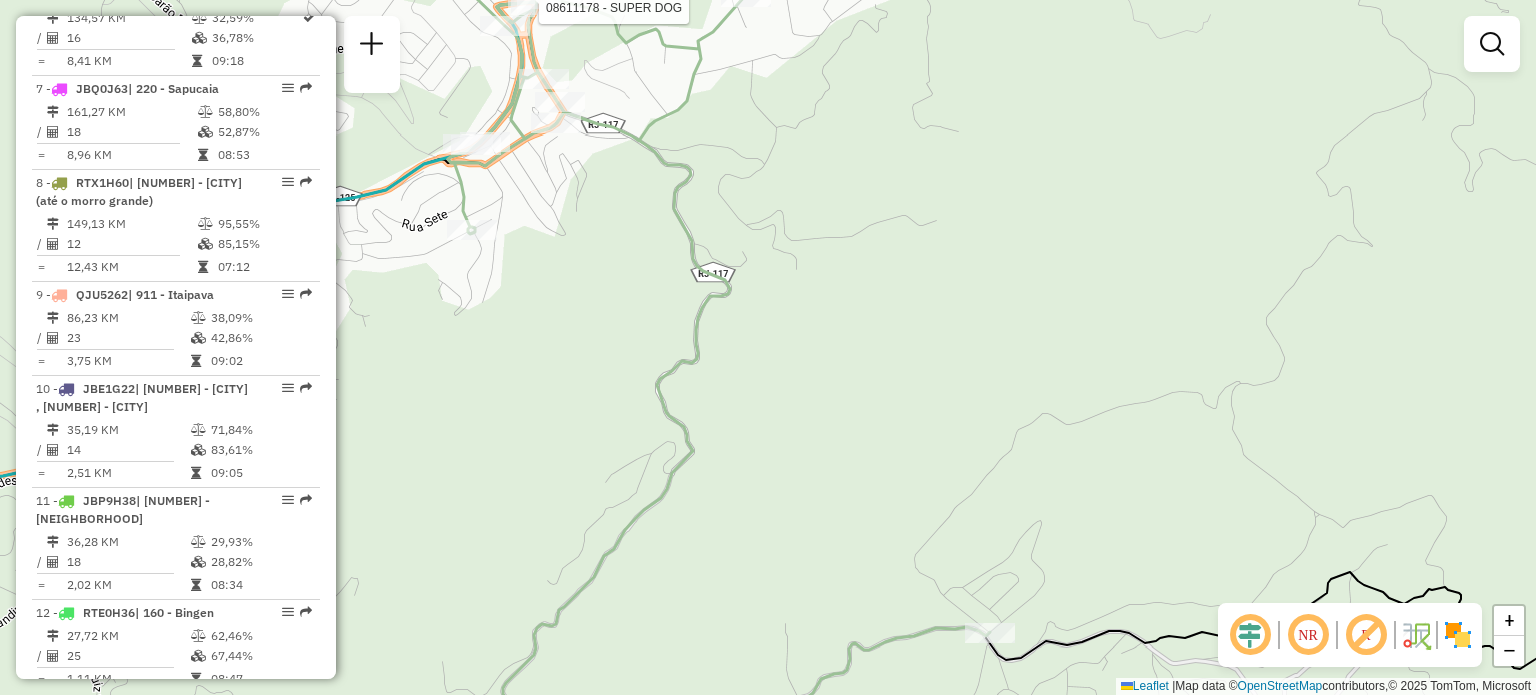 drag, startPoint x: 833, startPoint y: 560, endPoint x: 785, endPoint y: 249, distance: 314.68237 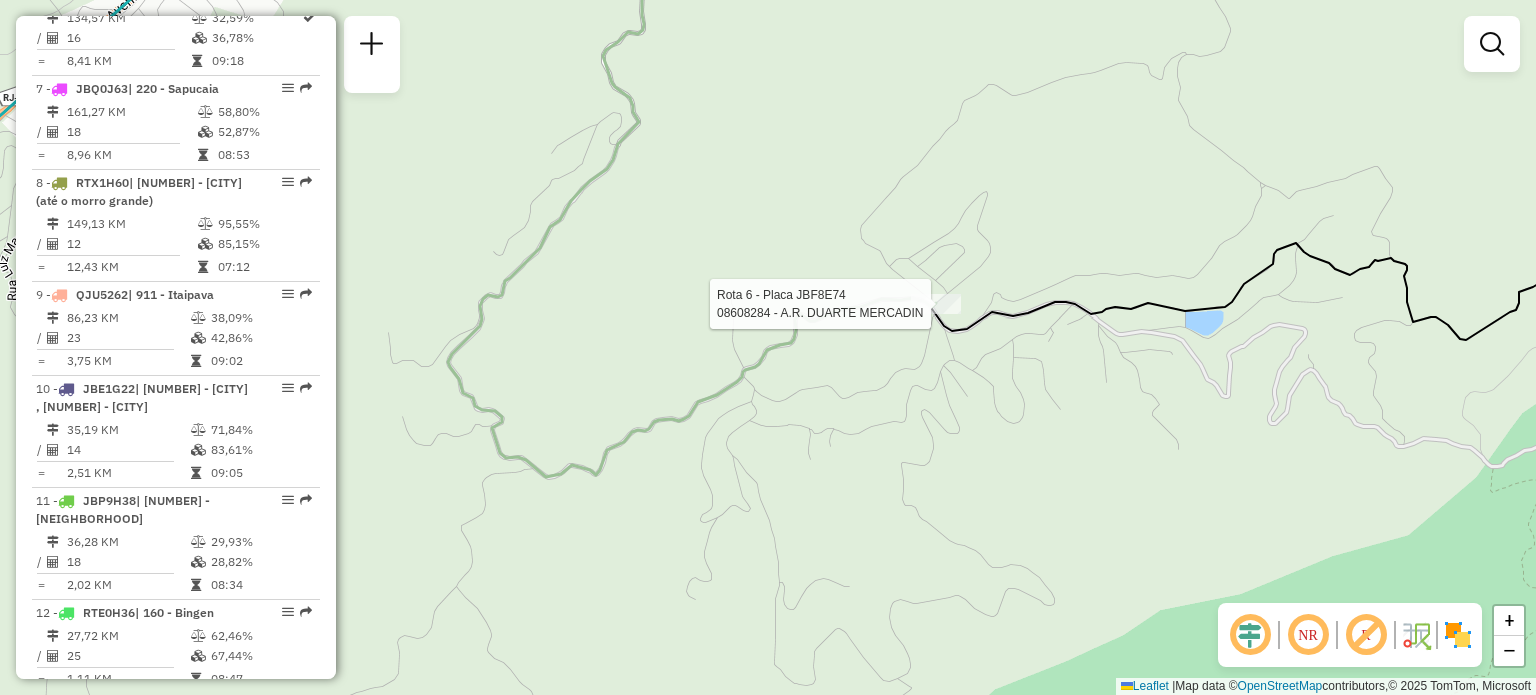 select on "**********" 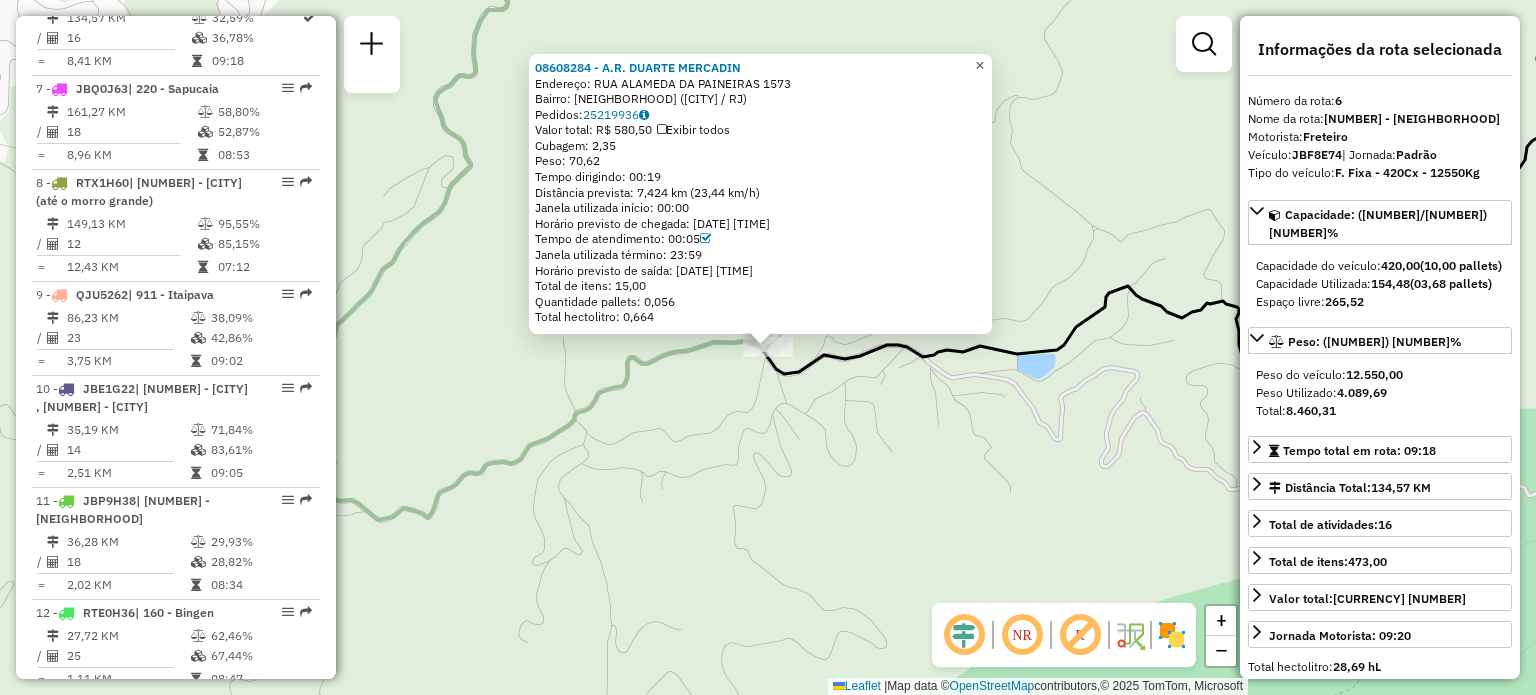 click on "×" 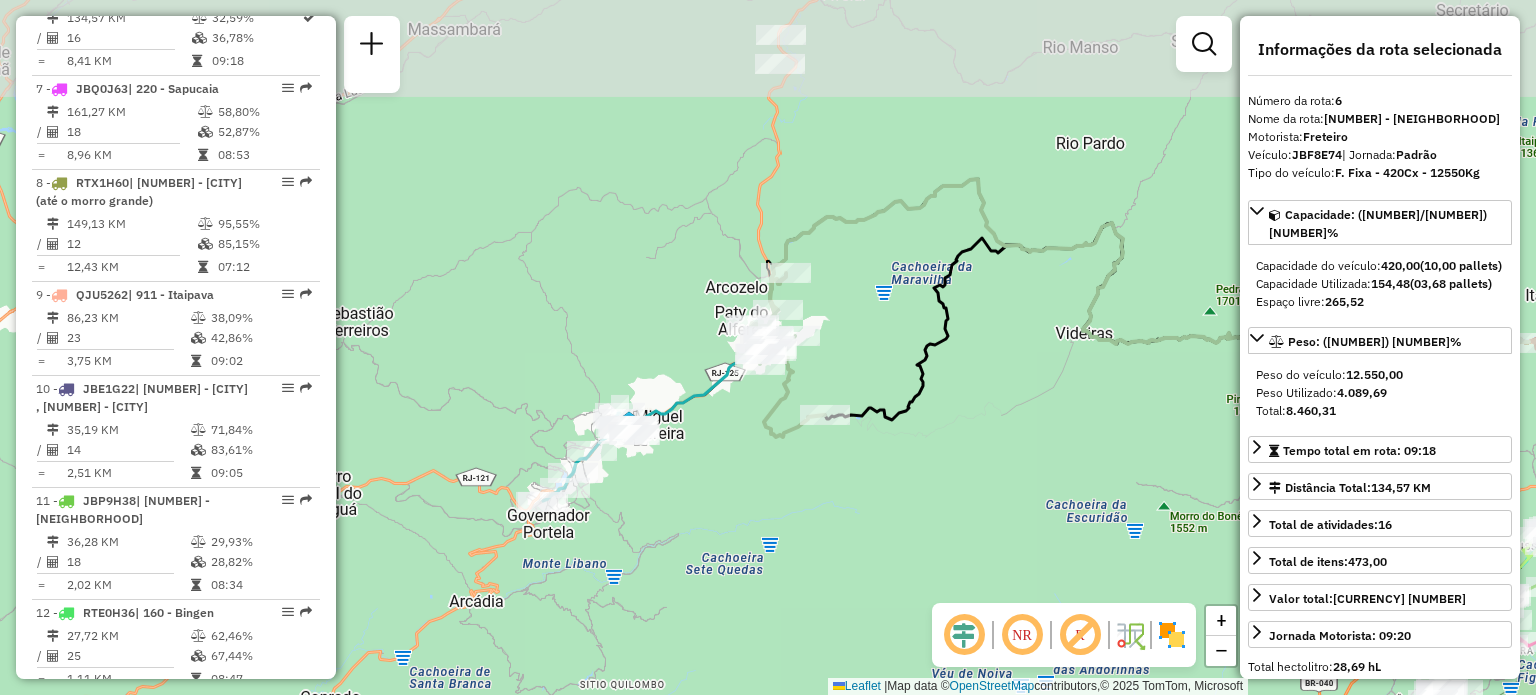 drag, startPoint x: 880, startPoint y: 155, endPoint x: 854, endPoint y: 358, distance: 204.65825 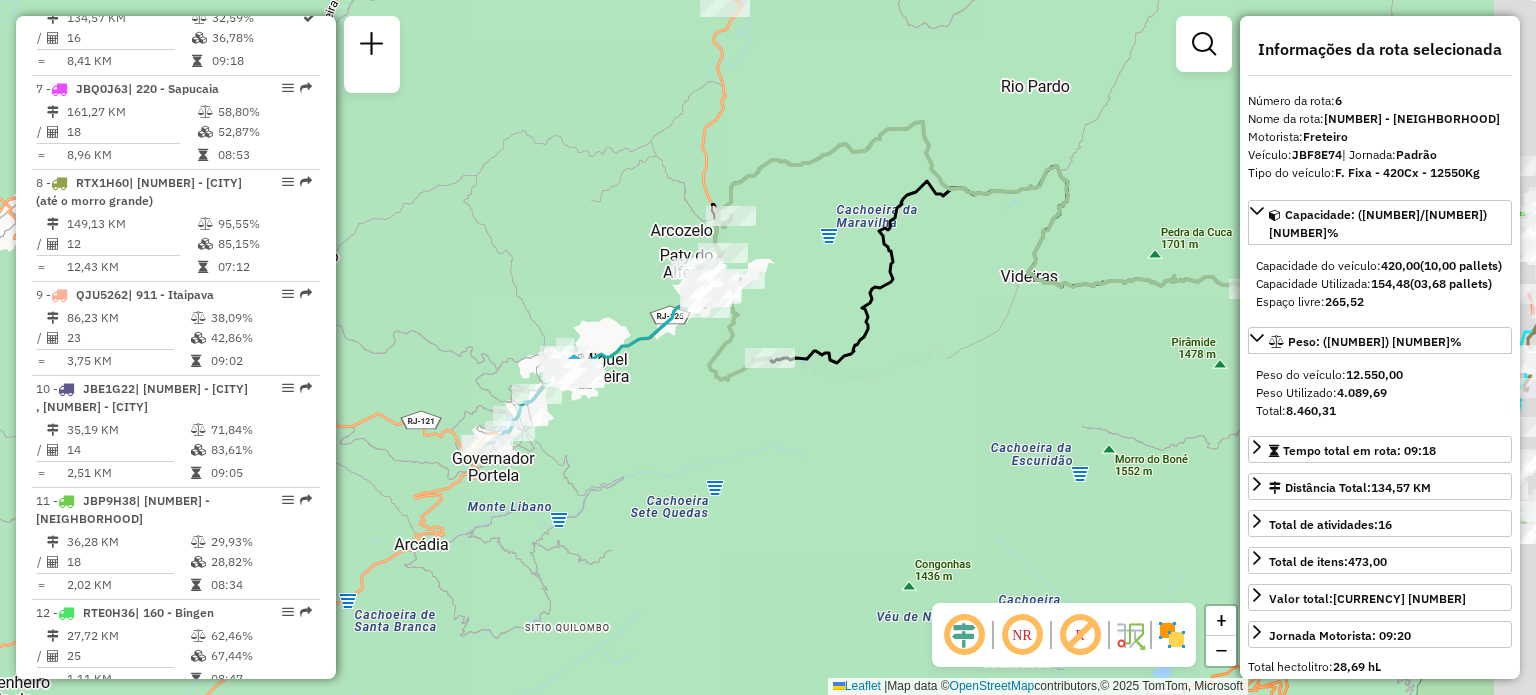 drag, startPoint x: 837, startPoint y: 339, endPoint x: 778, endPoint y: 320, distance: 61.983868 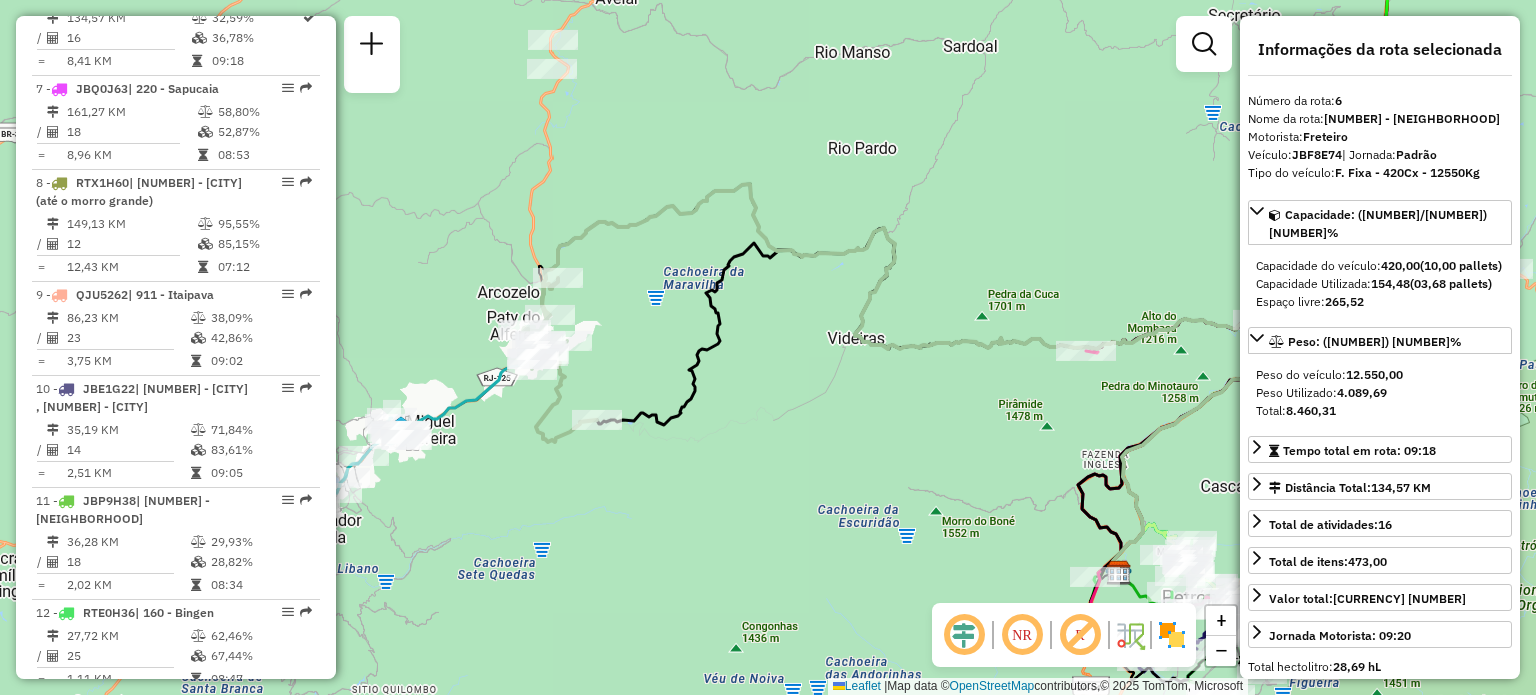 drag, startPoint x: 867, startPoint y: 283, endPoint x: 708, endPoint y: 337, distance: 167.91962 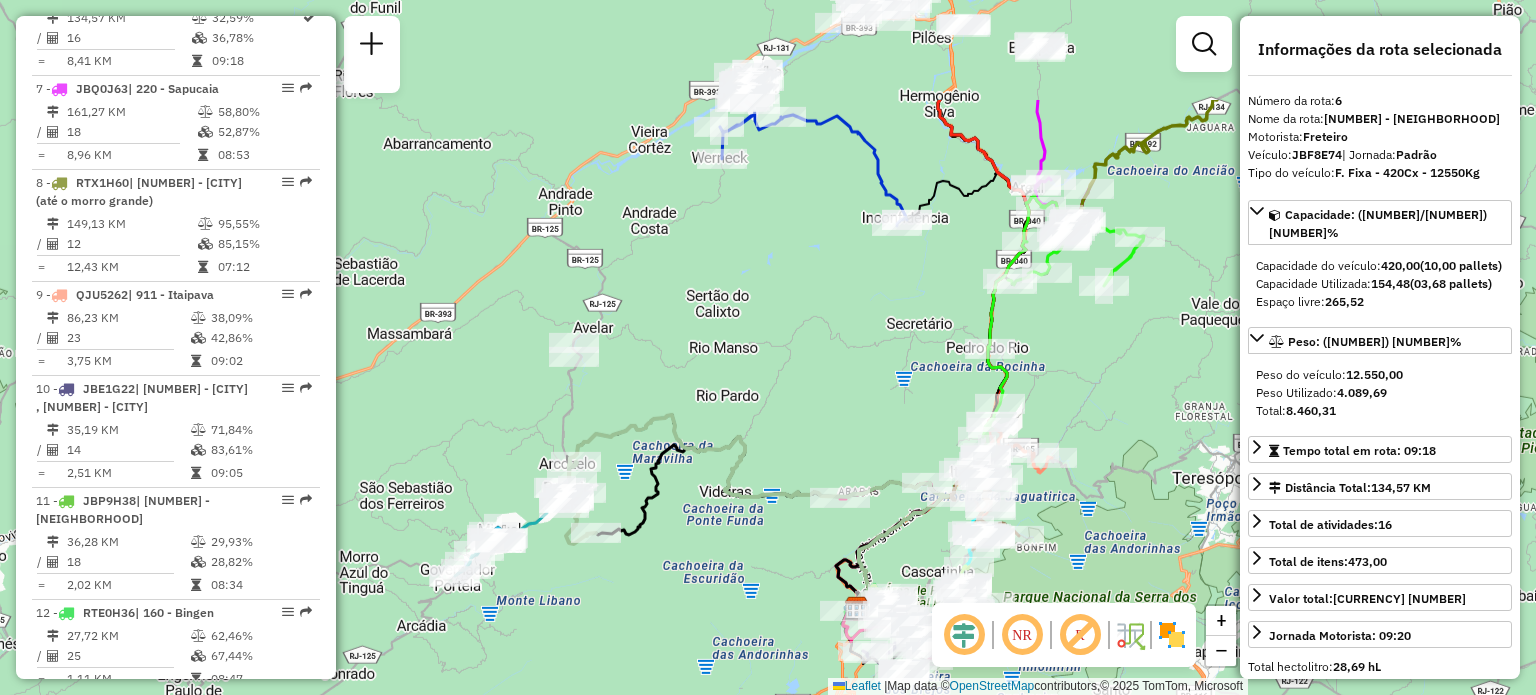 drag, startPoint x: 742, startPoint y: 228, endPoint x: 695, endPoint y: 370, distance: 149.57607 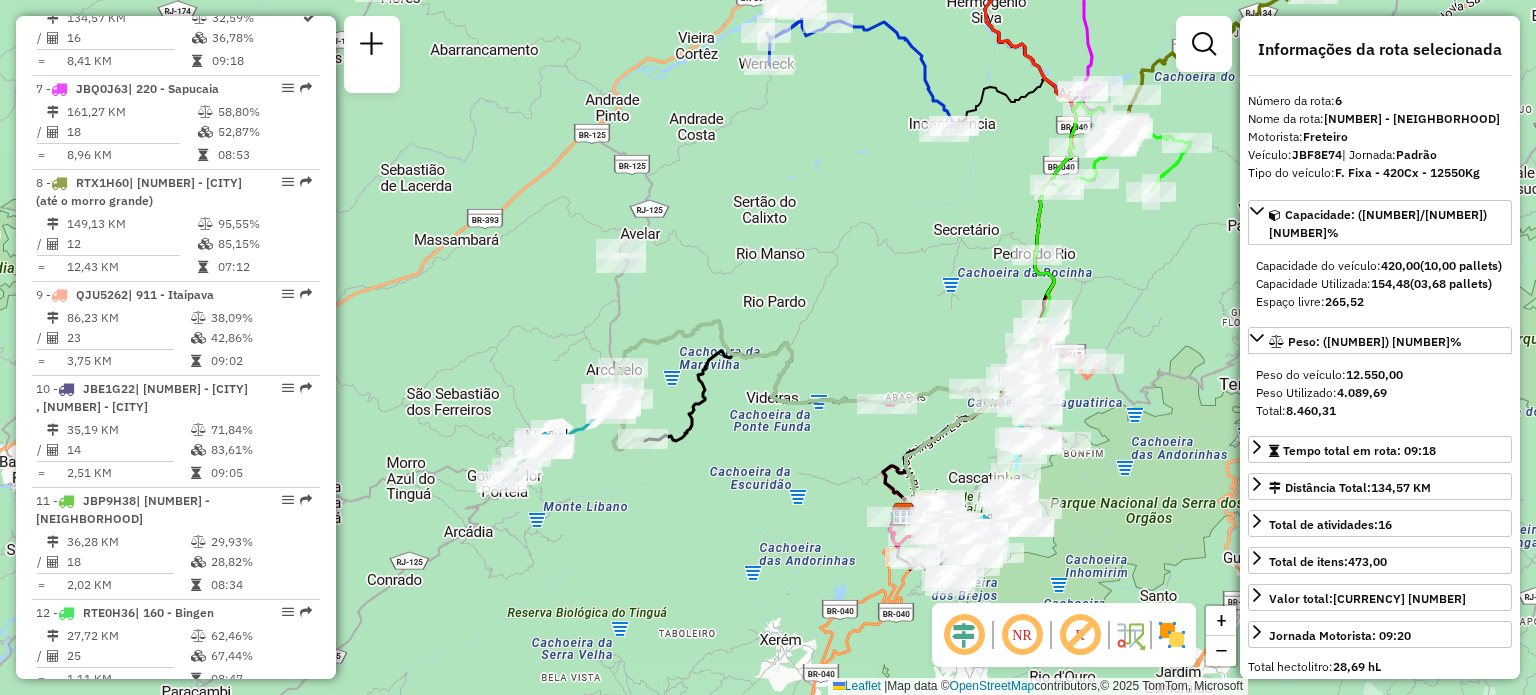 drag, startPoint x: 687, startPoint y: 402, endPoint x: 735, endPoint y: 307, distance: 106.437775 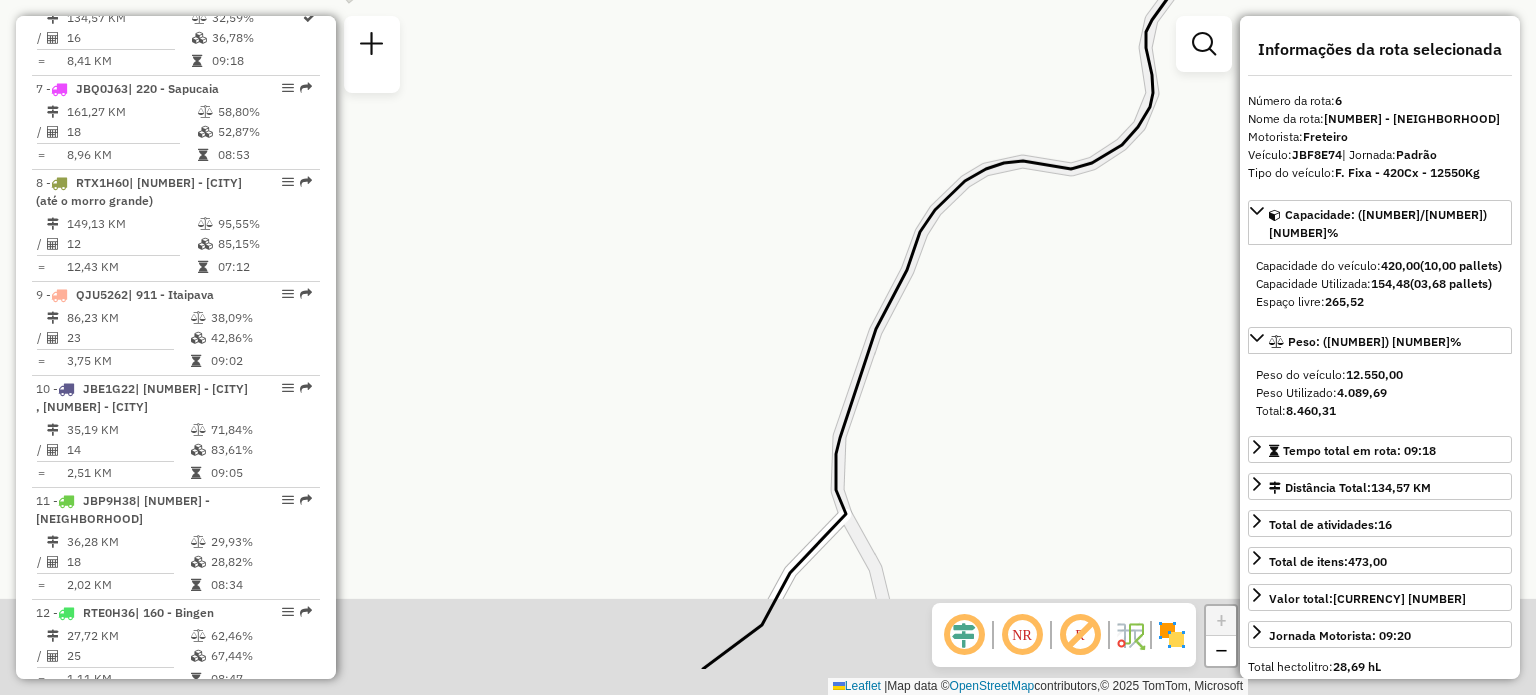 drag, startPoint x: 793, startPoint y: 465, endPoint x: 588, endPoint y: 170, distance: 359.2353 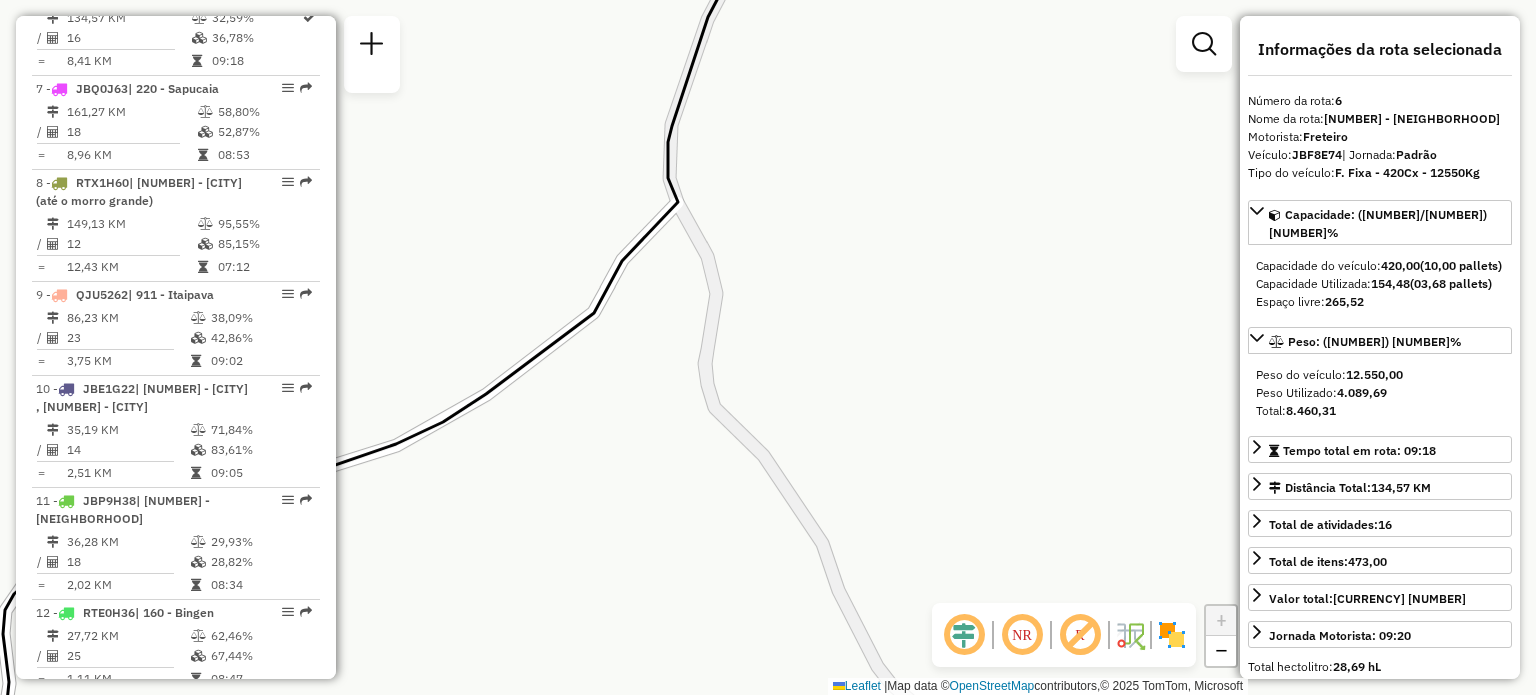 drag, startPoint x: 640, startPoint y: 403, endPoint x: 875, endPoint y: 233, distance: 290.0431 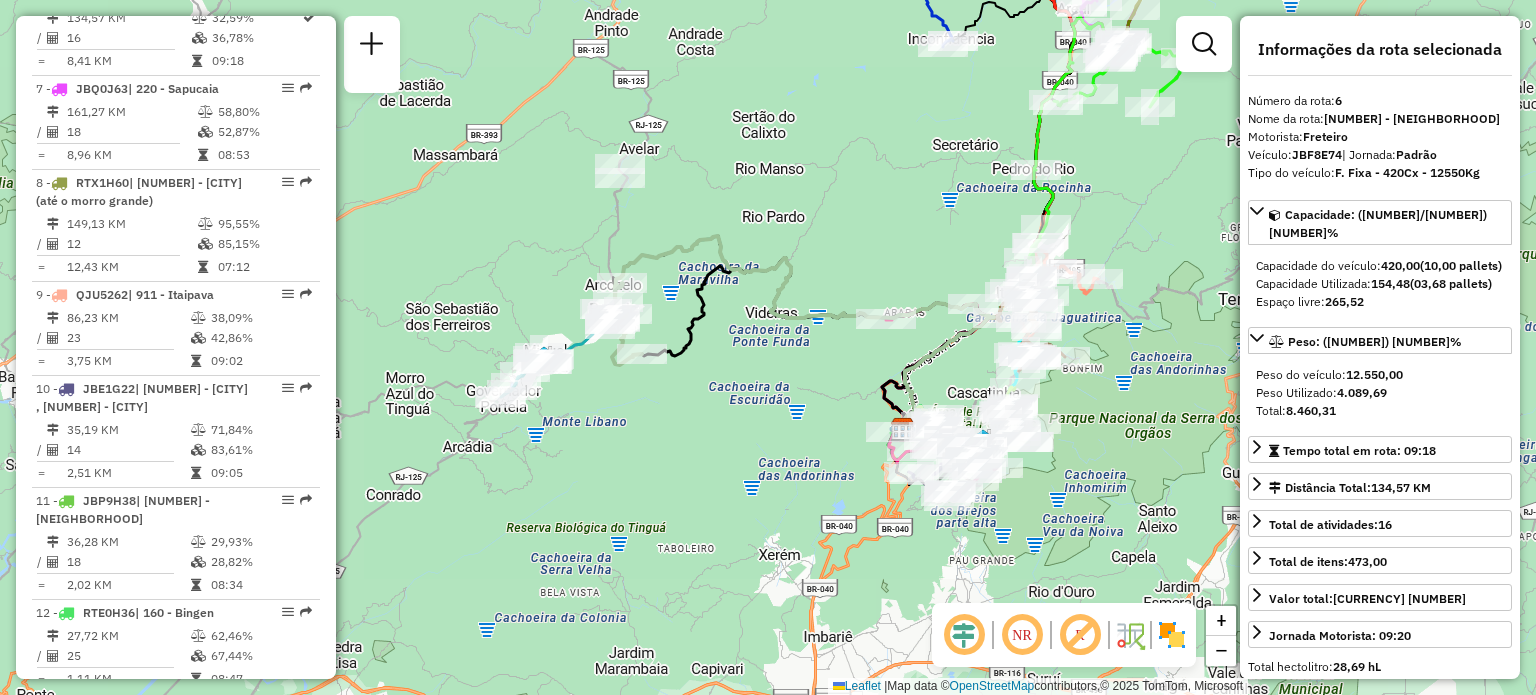 drag, startPoint x: 625, startPoint y: 310, endPoint x: 766, endPoint y: 398, distance: 166.2077 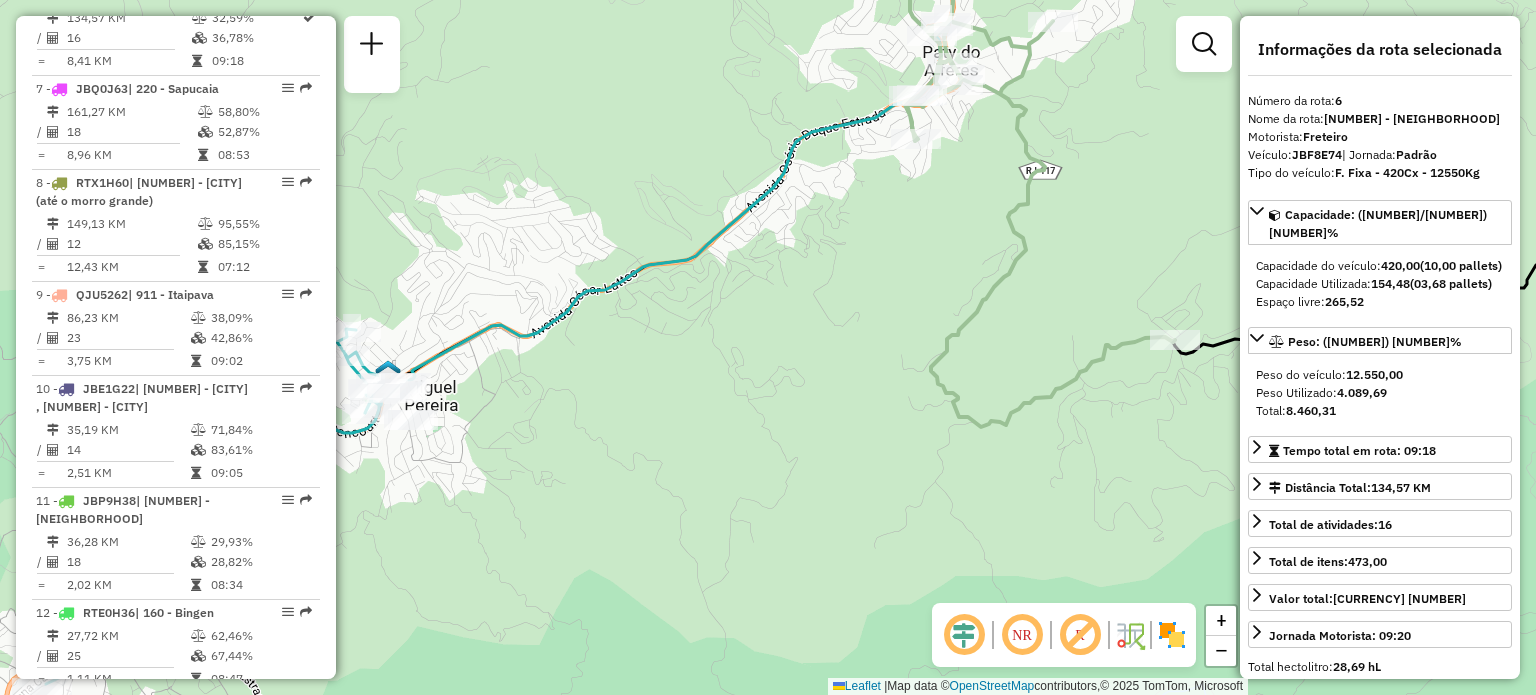 drag, startPoint x: 650, startPoint y: 464, endPoint x: 740, endPoint y: 496, distance: 95.51963 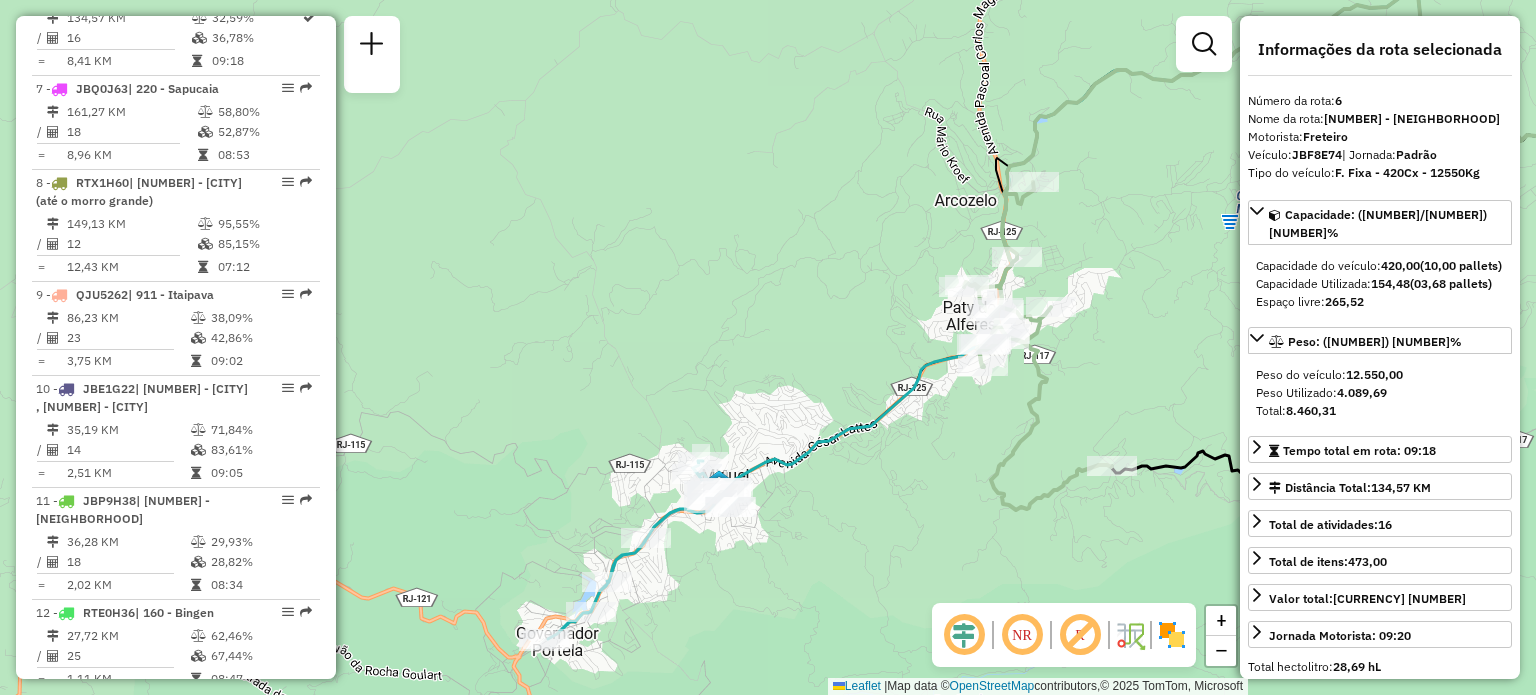 click 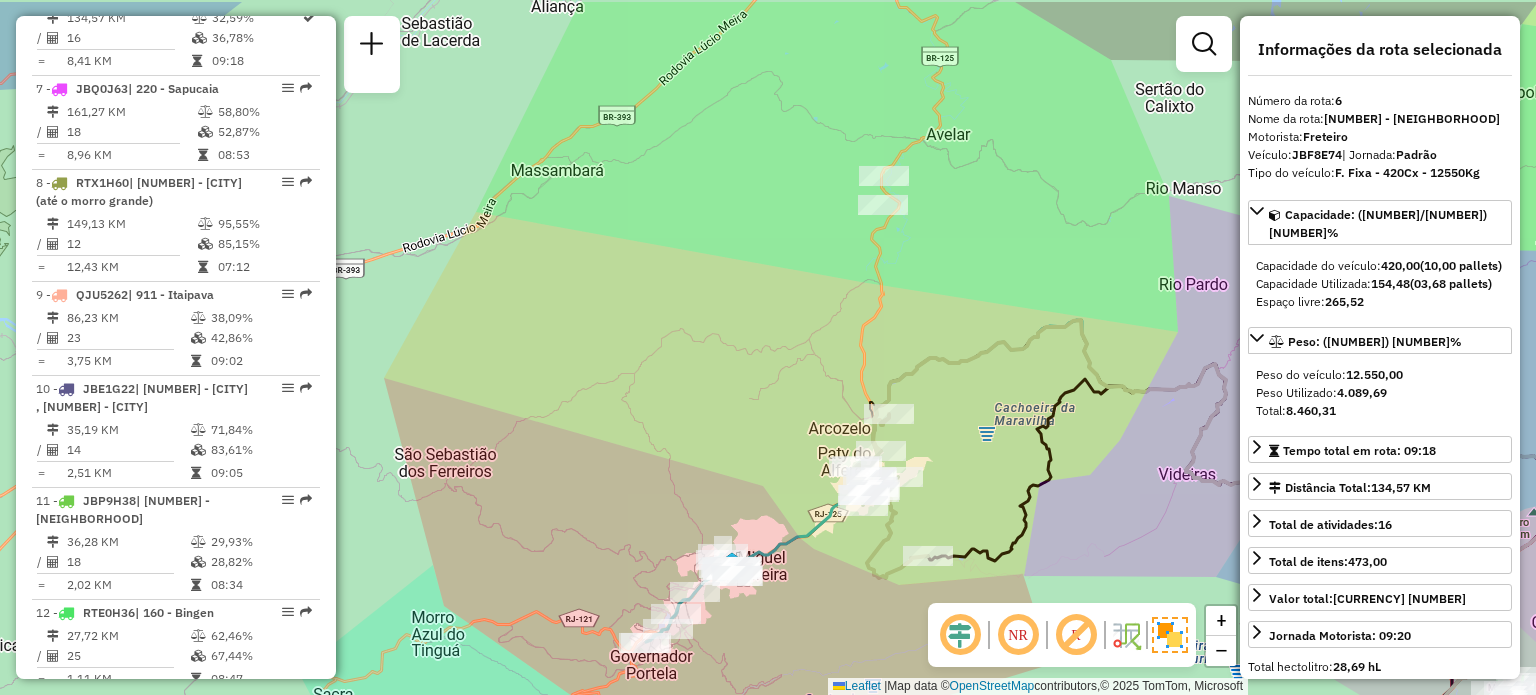 drag, startPoint x: 904, startPoint y: 507, endPoint x: 842, endPoint y: 559, distance: 80.919716 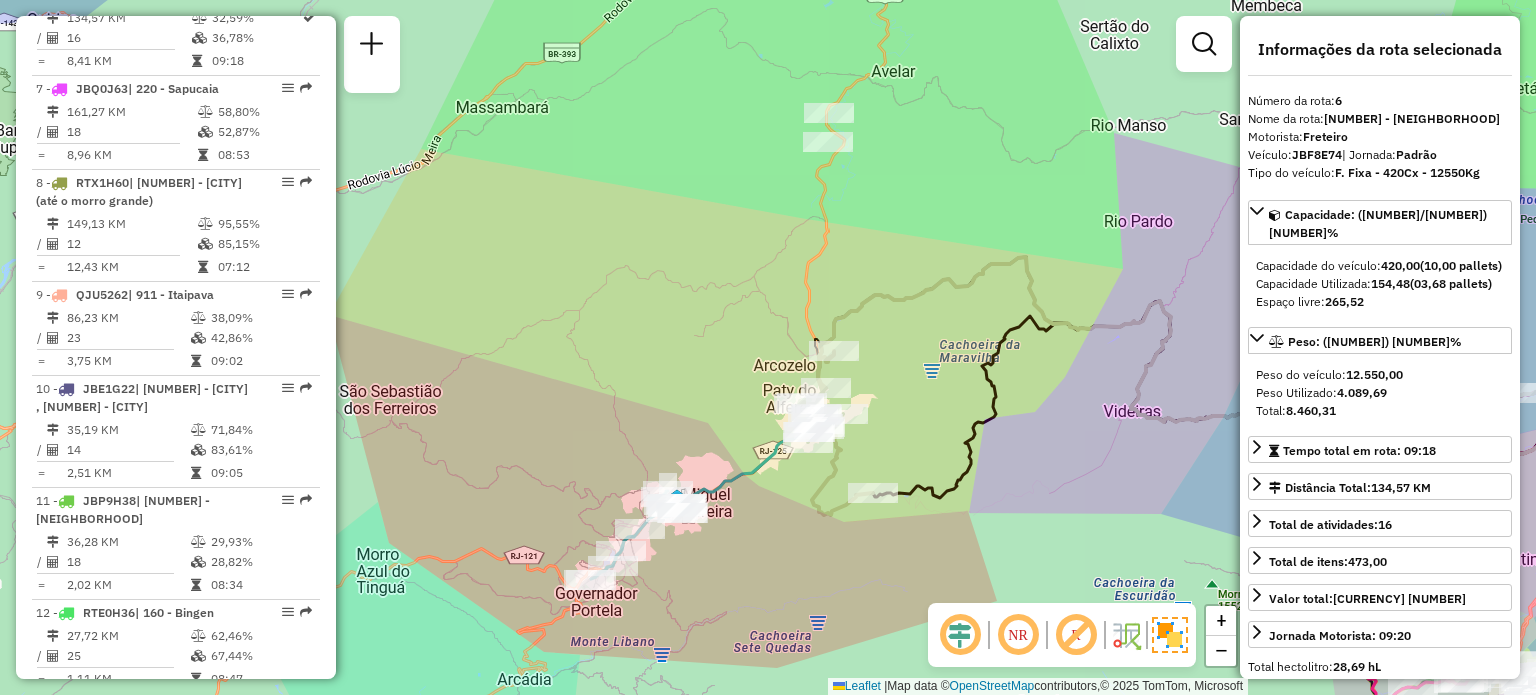 drag, startPoint x: 960, startPoint y: 512, endPoint x: 887, endPoint y: 430, distance: 109.786156 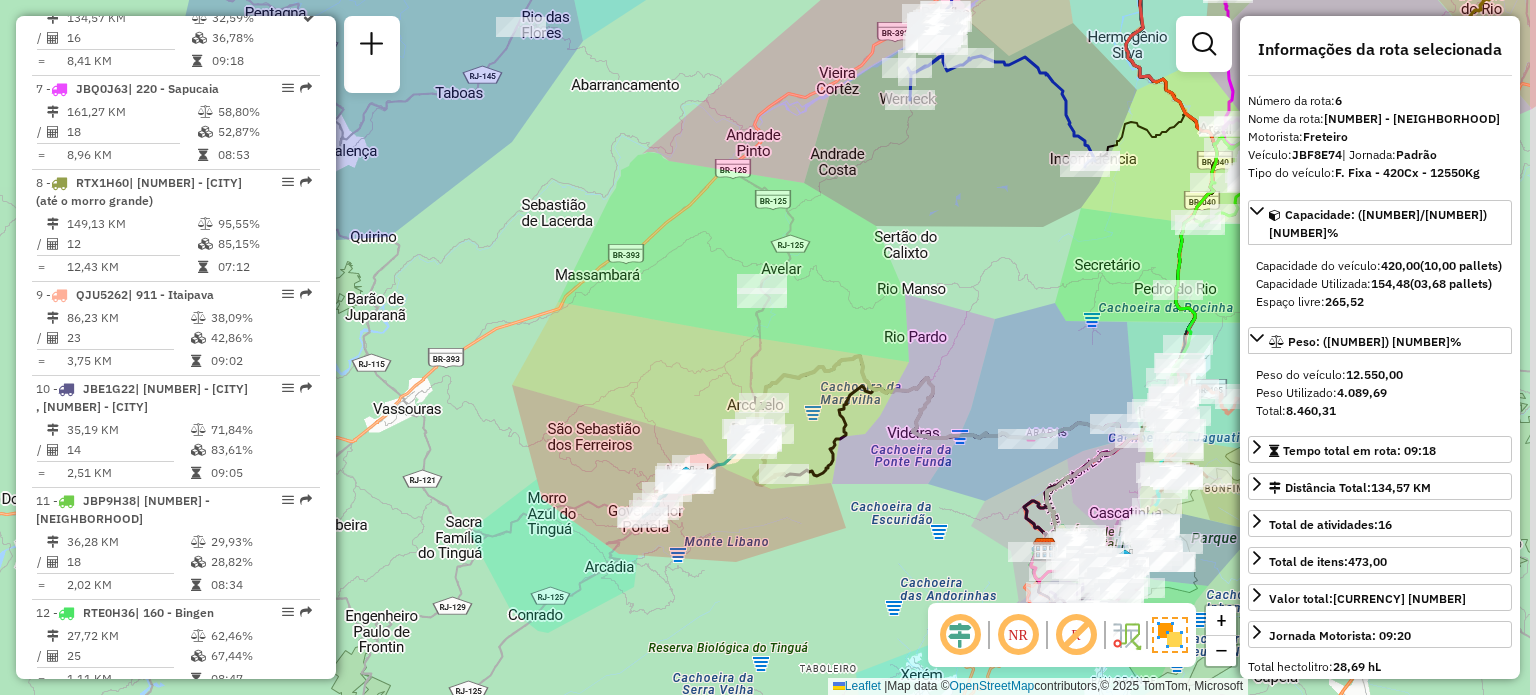 drag, startPoint x: 983, startPoint y: 462, endPoint x: 730, endPoint y: 499, distance: 255.69122 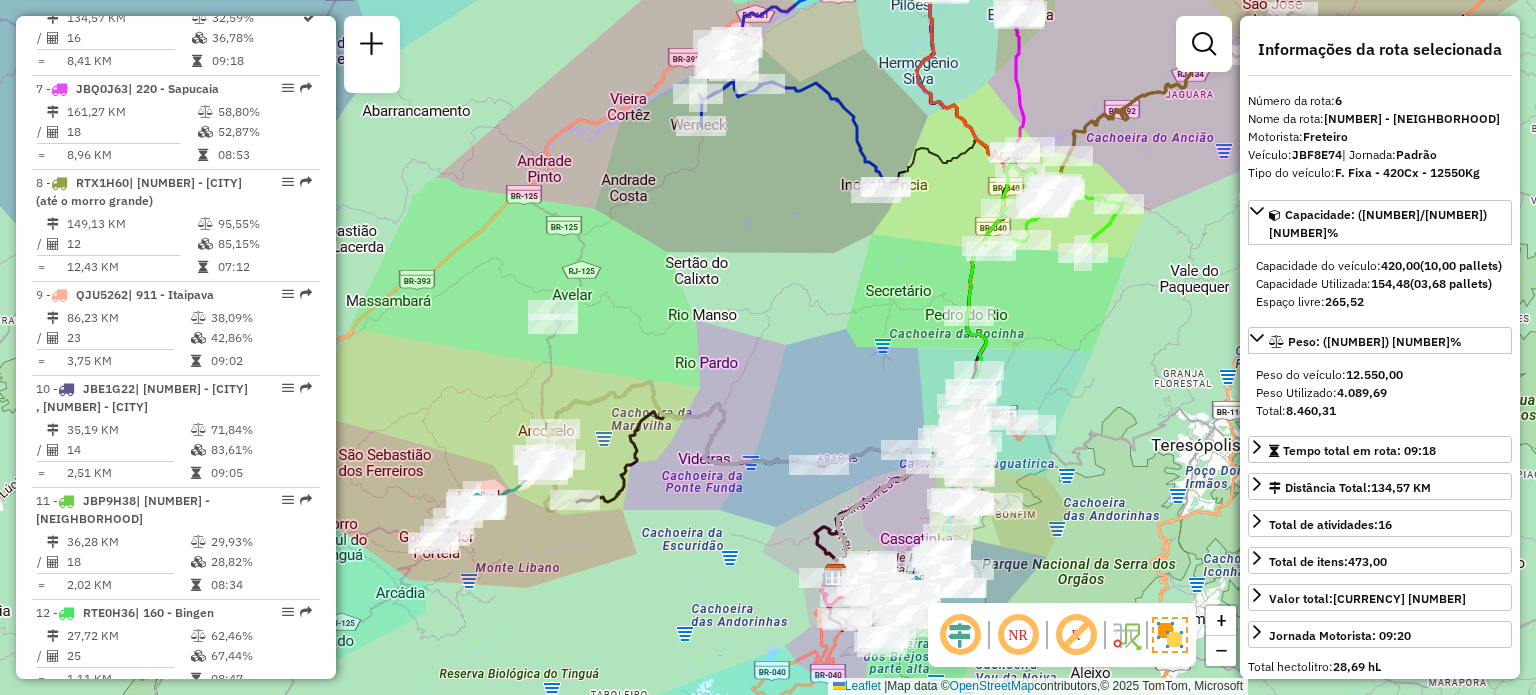 drag, startPoint x: 791, startPoint y: 491, endPoint x: 591, endPoint y: 386, distance: 225.88715 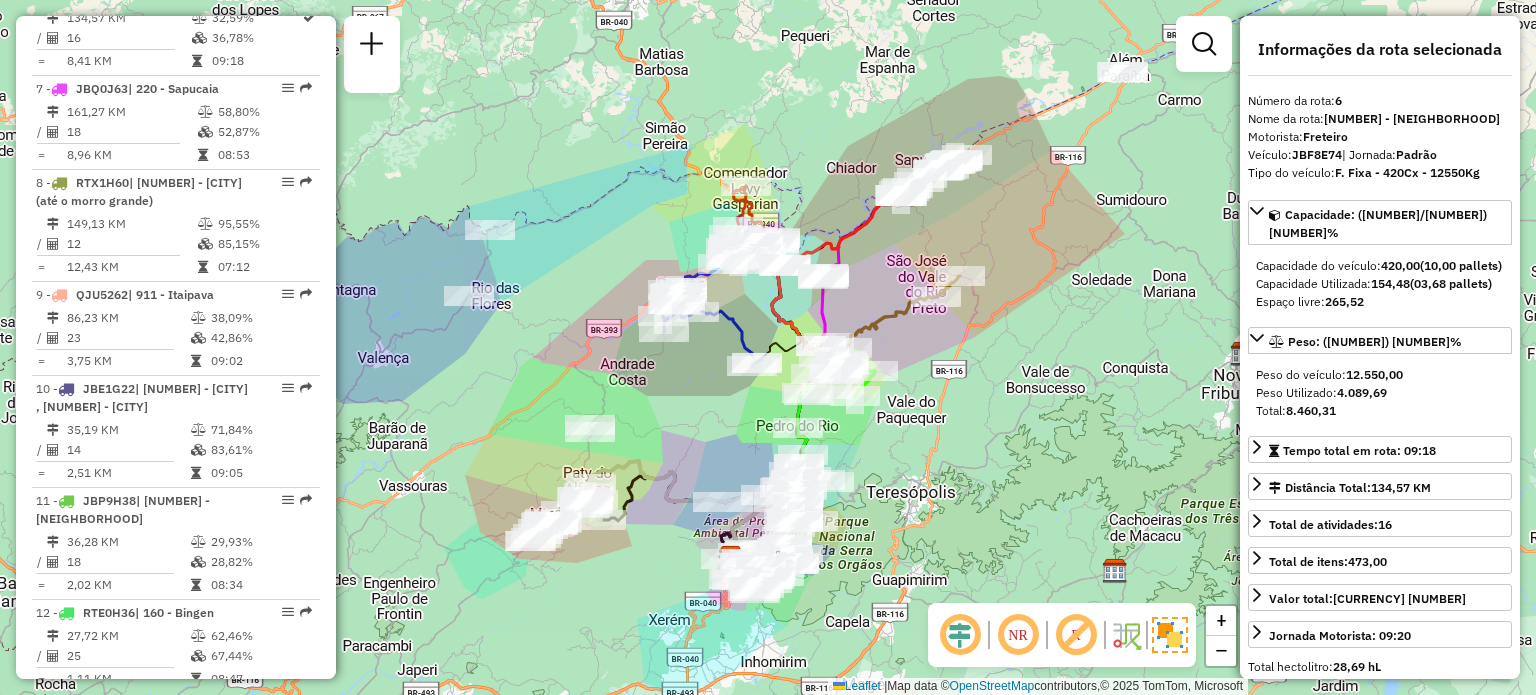drag, startPoint x: 664, startPoint y: 355, endPoint x: 329, endPoint y: 163, distance: 386.12045 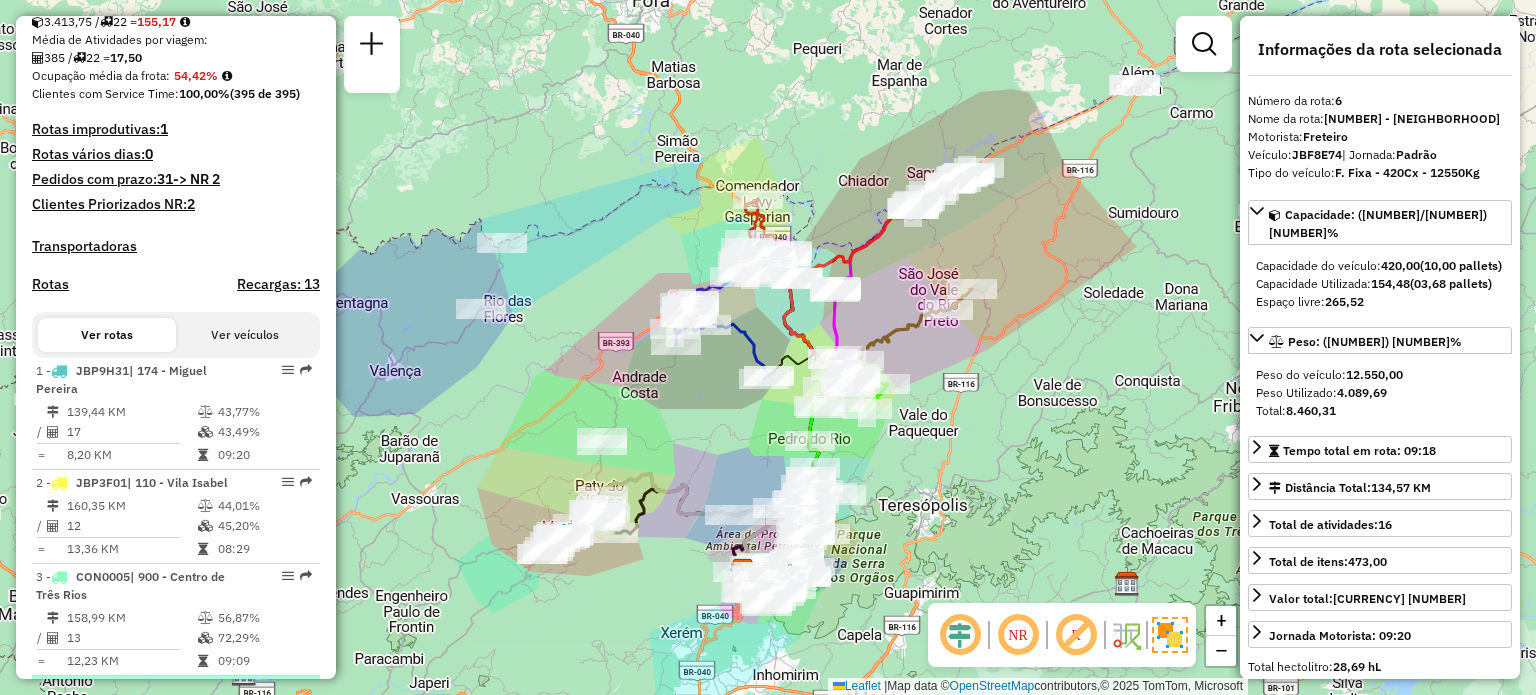 scroll, scrollTop: 0, scrollLeft: 0, axis: both 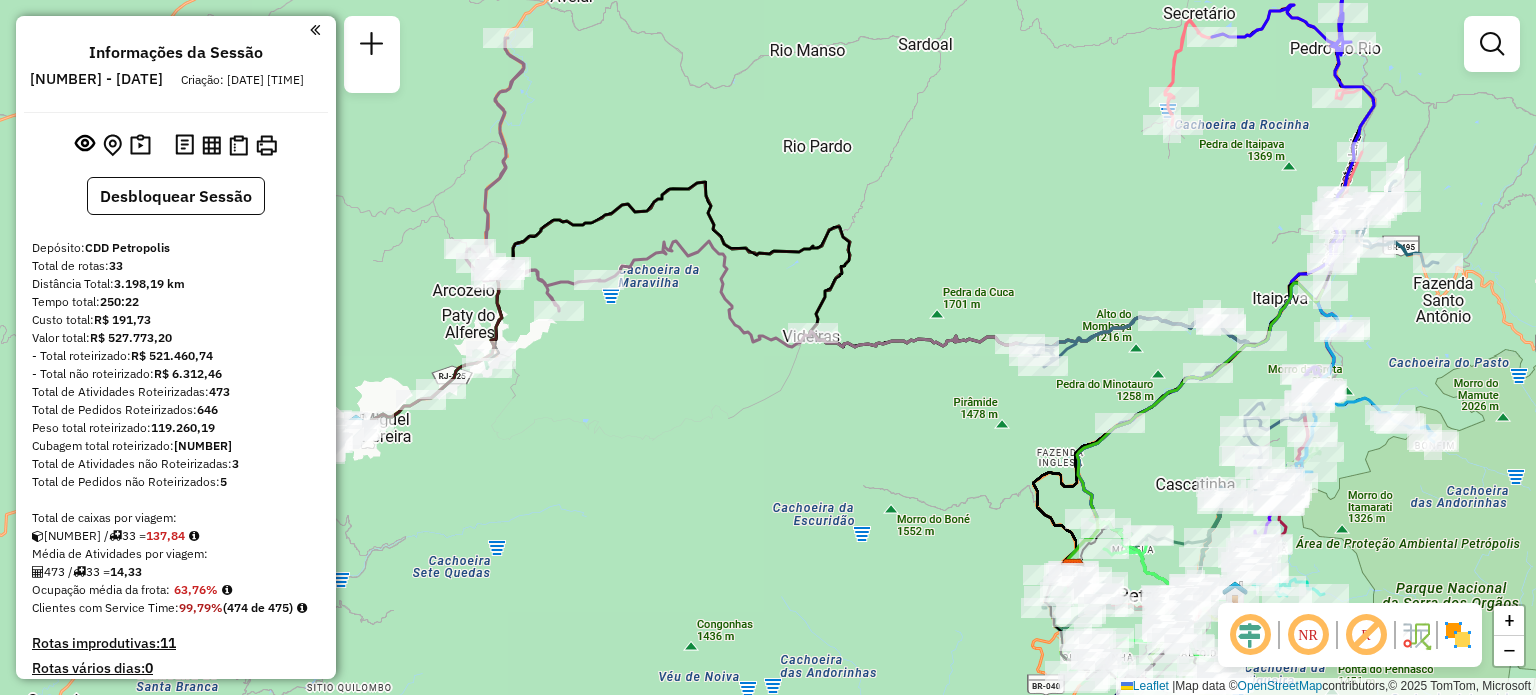 drag, startPoint x: 777, startPoint y: 459, endPoint x: 959, endPoint y: 462, distance: 182.02472 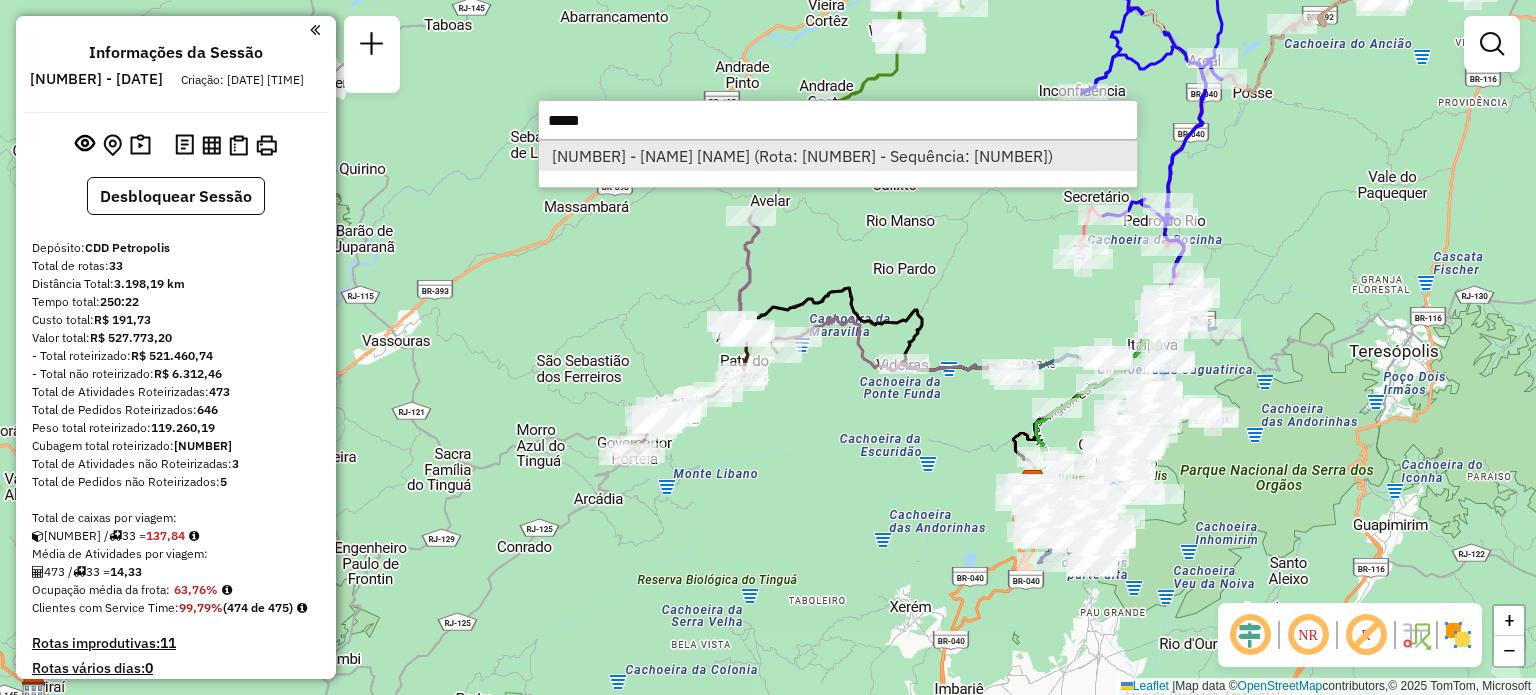 type on "*****" 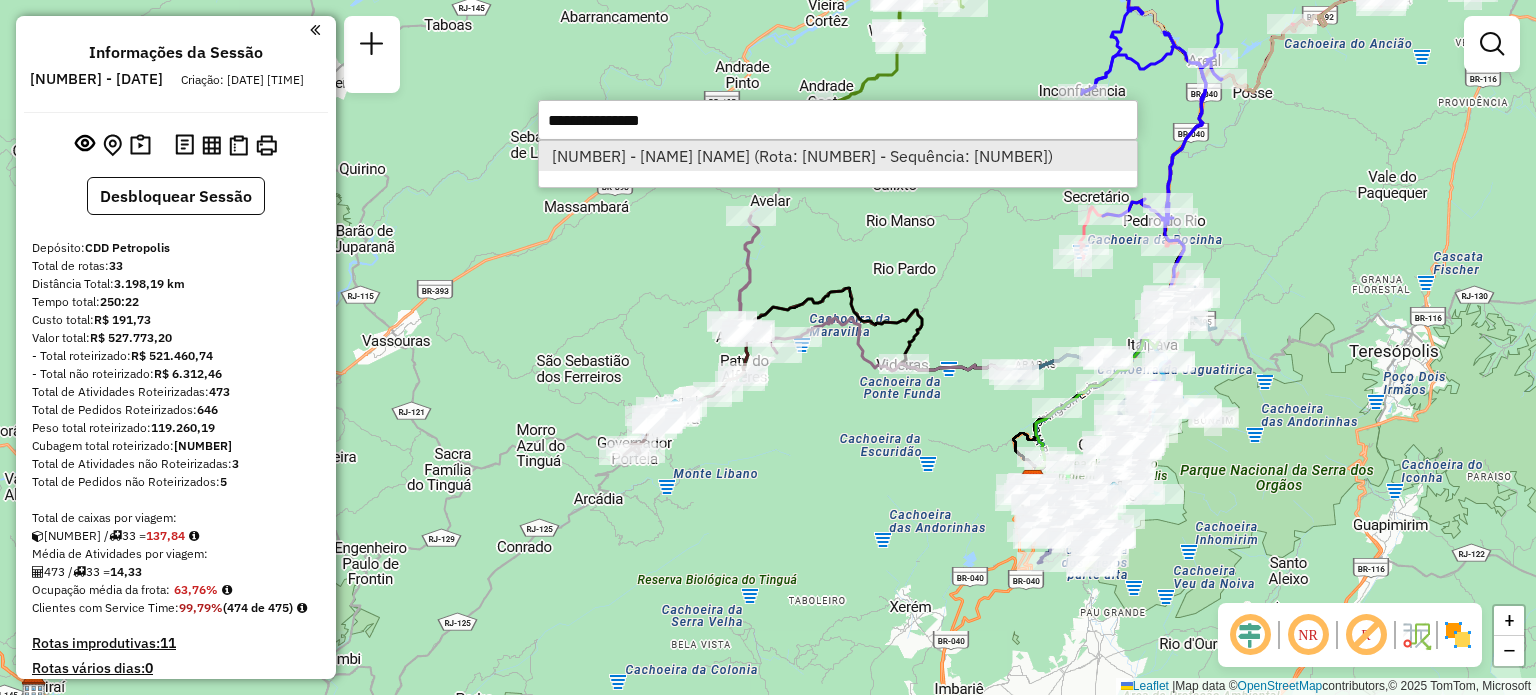select on "**********" 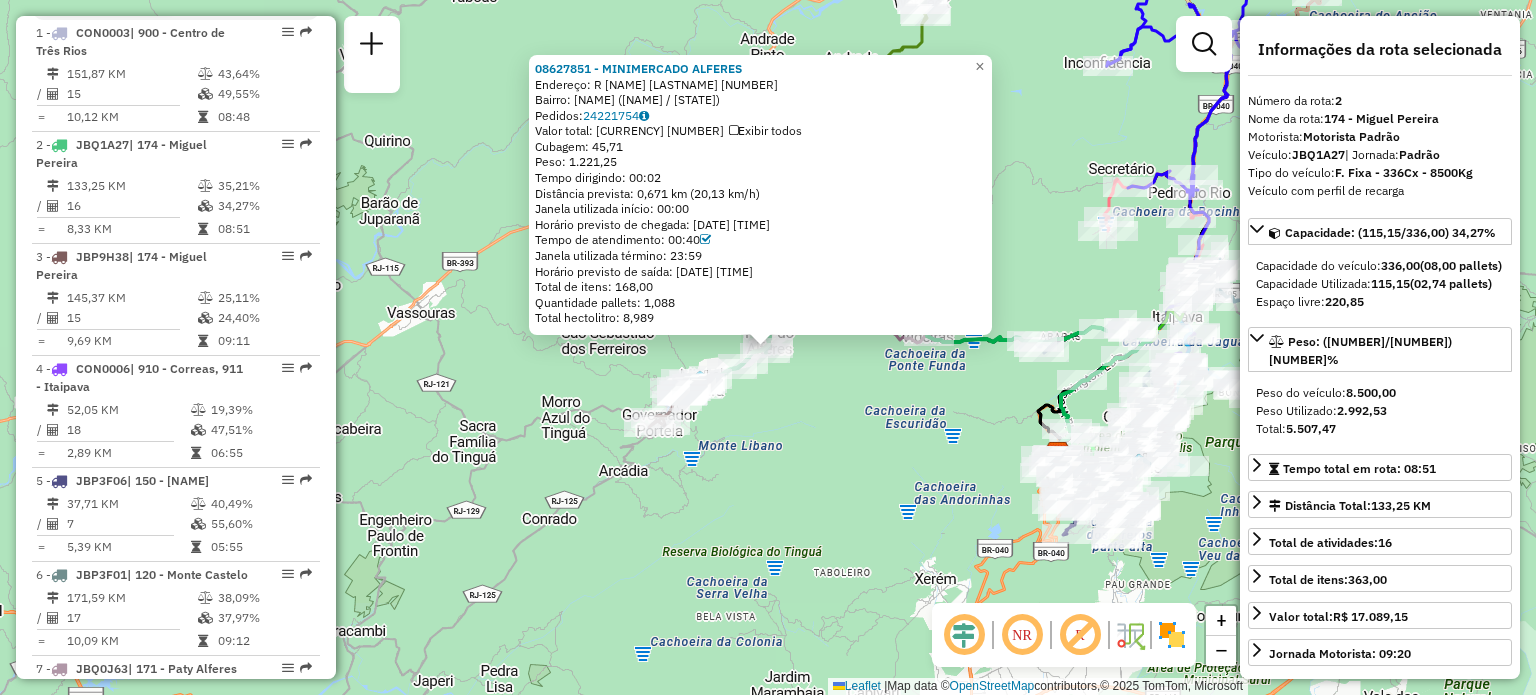 scroll, scrollTop: 1003, scrollLeft: 0, axis: vertical 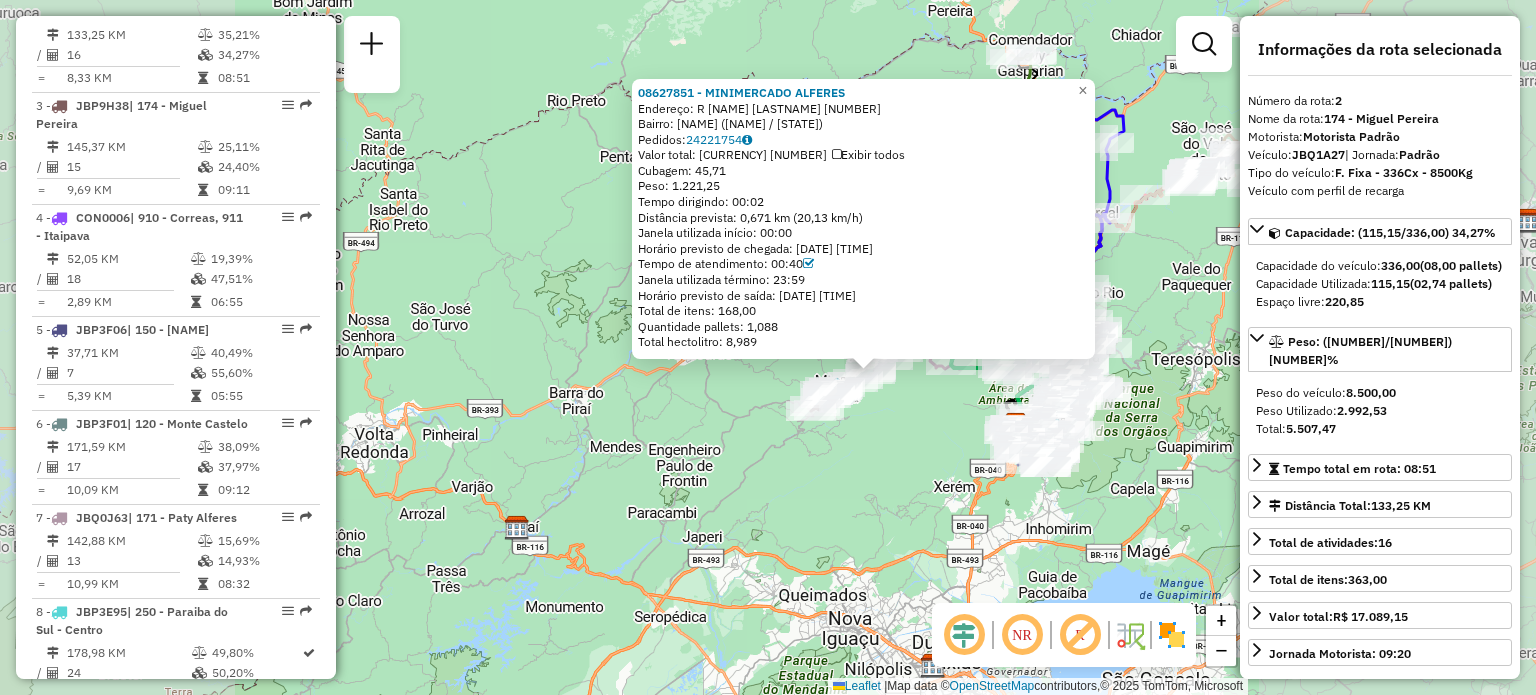 drag, startPoint x: 676, startPoint y: 450, endPoint x: 600, endPoint y: 437, distance: 77.10383 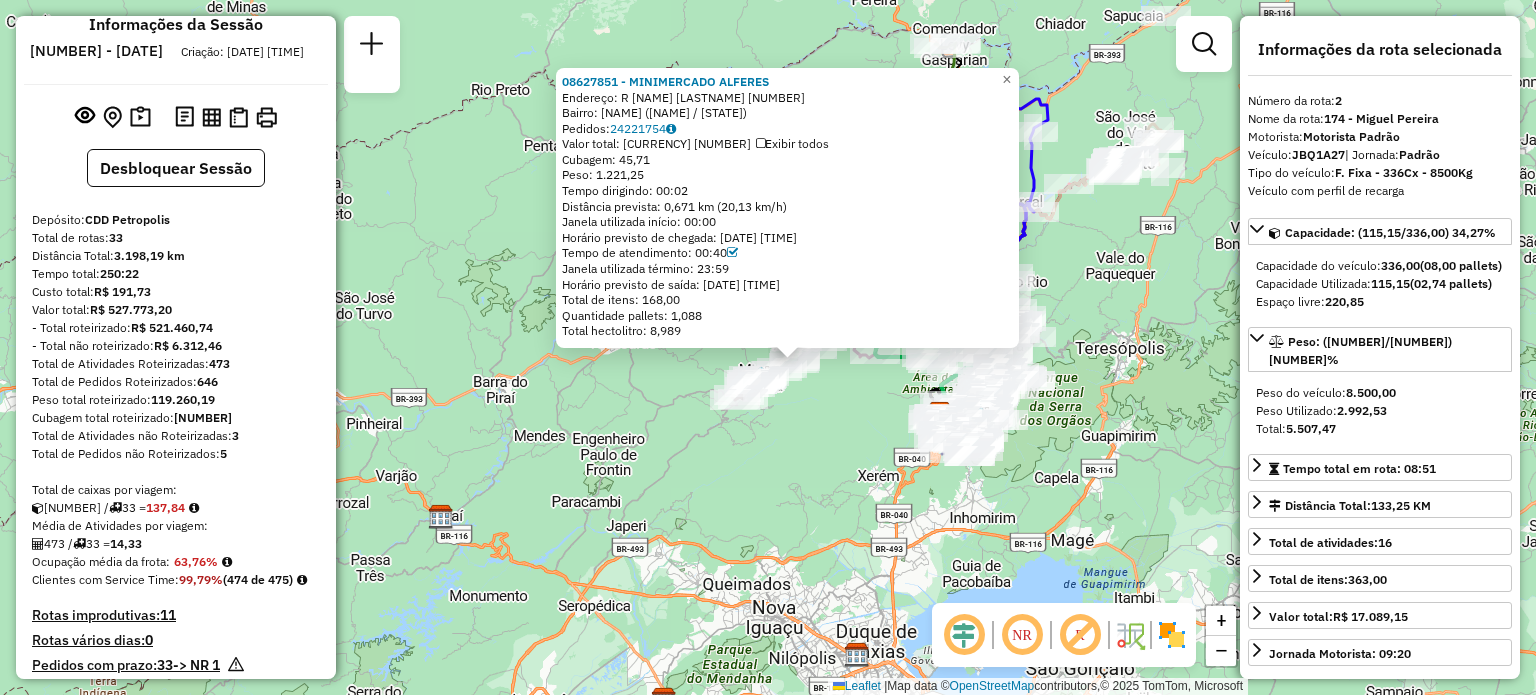 scroll, scrollTop: 0, scrollLeft: 0, axis: both 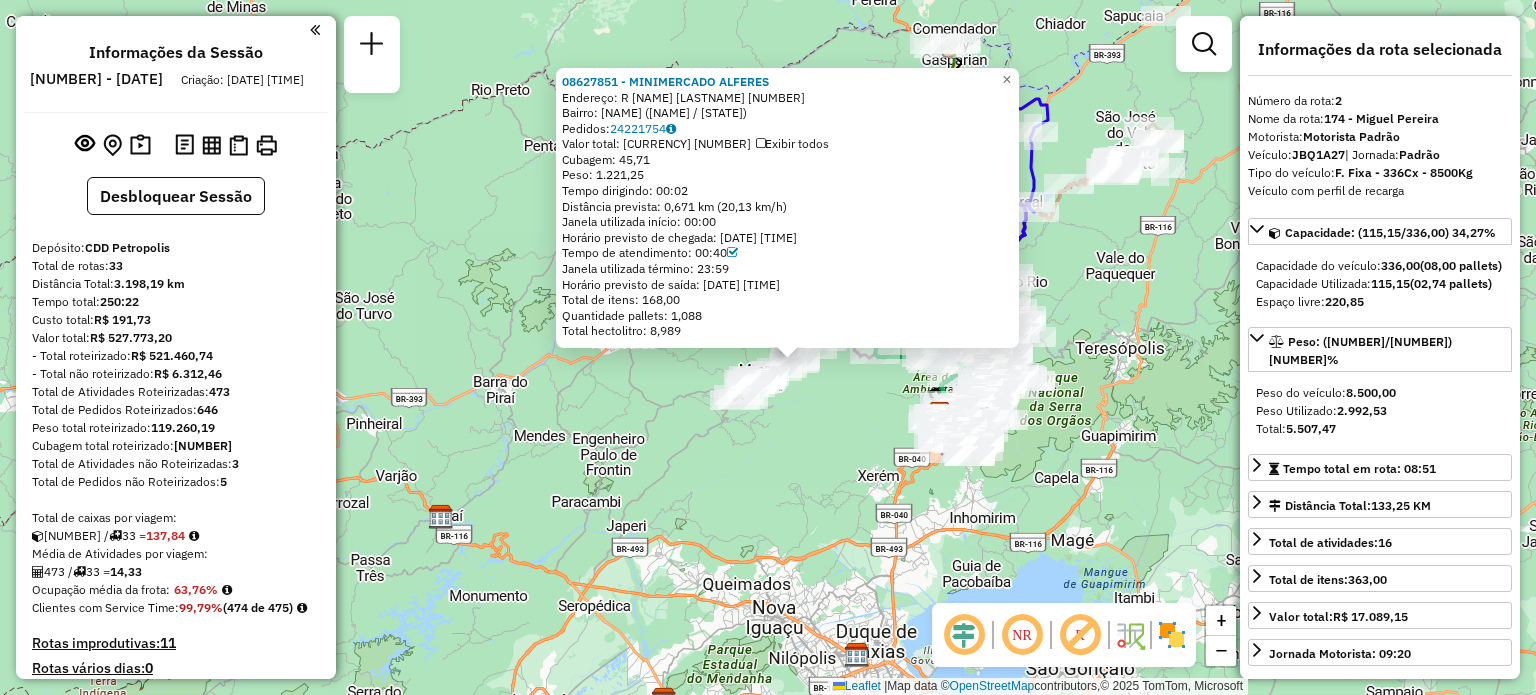 click on "[NUMBER] - [DATE]" at bounding box center (96, 79) 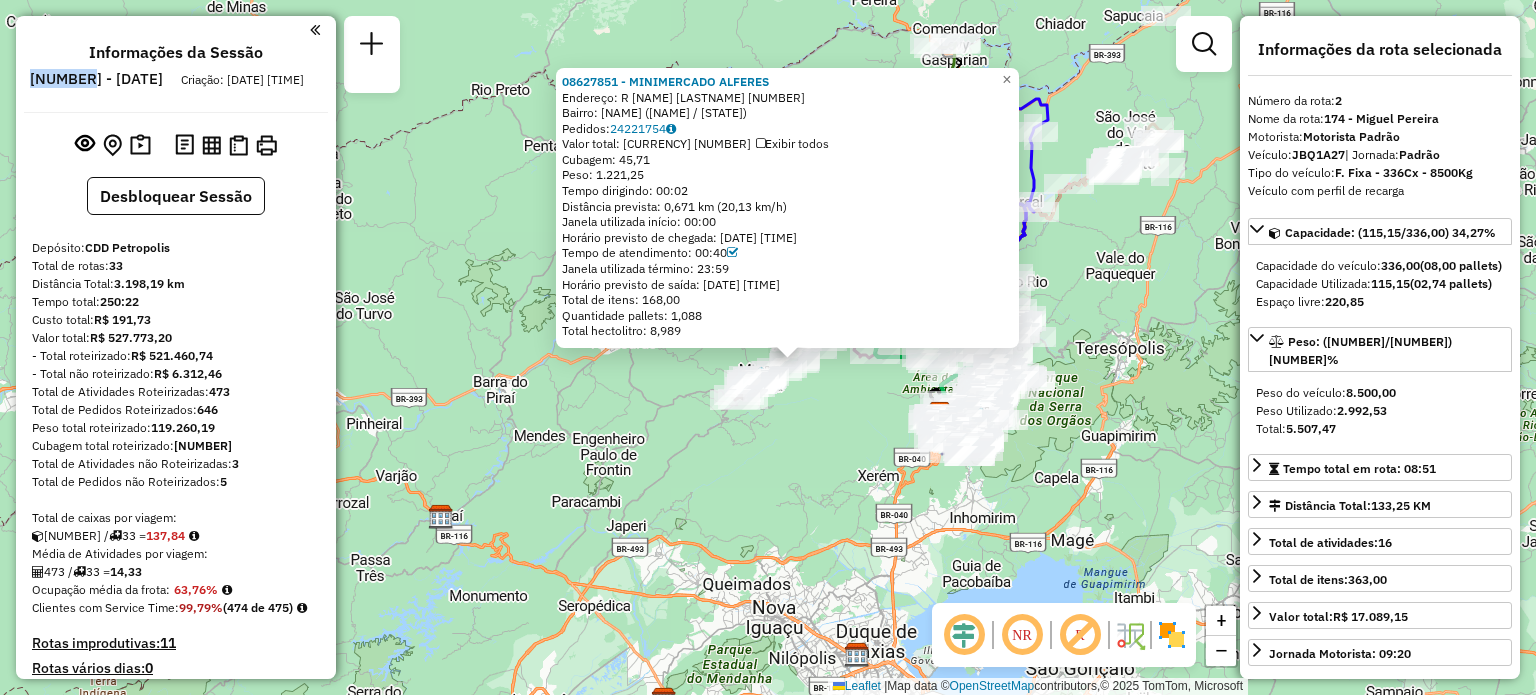 click on "[NUMBER] - [DATE]" at bounding box center [96, 79] 